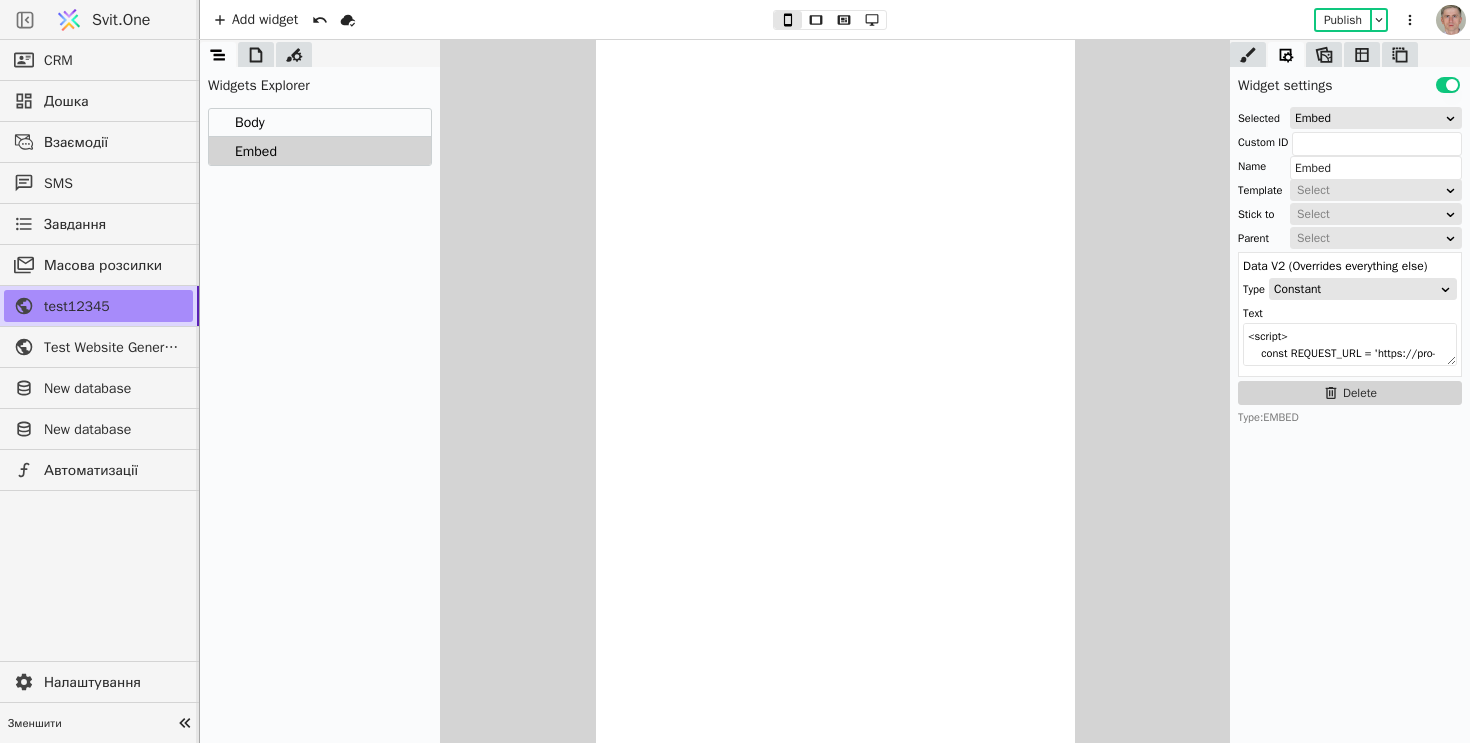 scroll, scrollTop: 0, scrollLeft: 0, axis: both 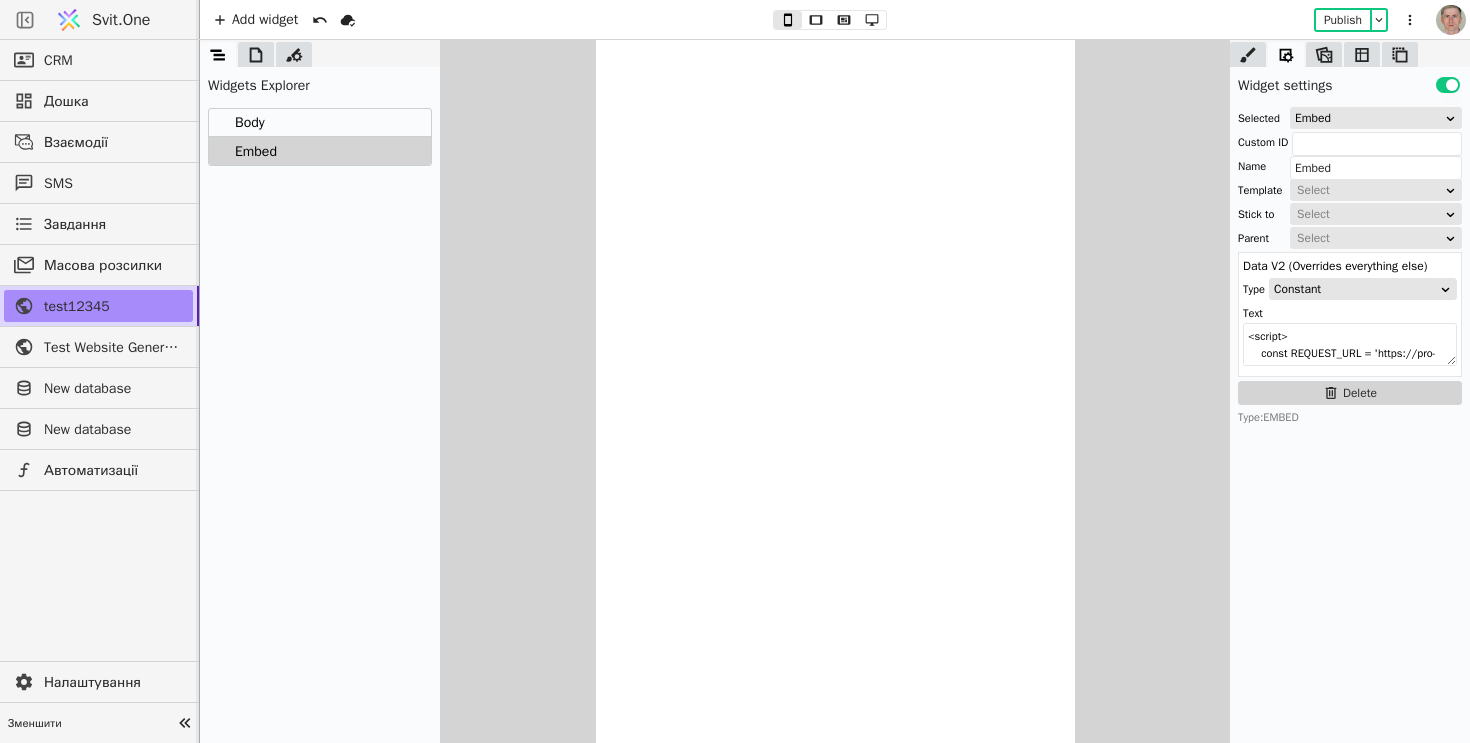 click on "Svit.One" at bounding box center [121, 20] 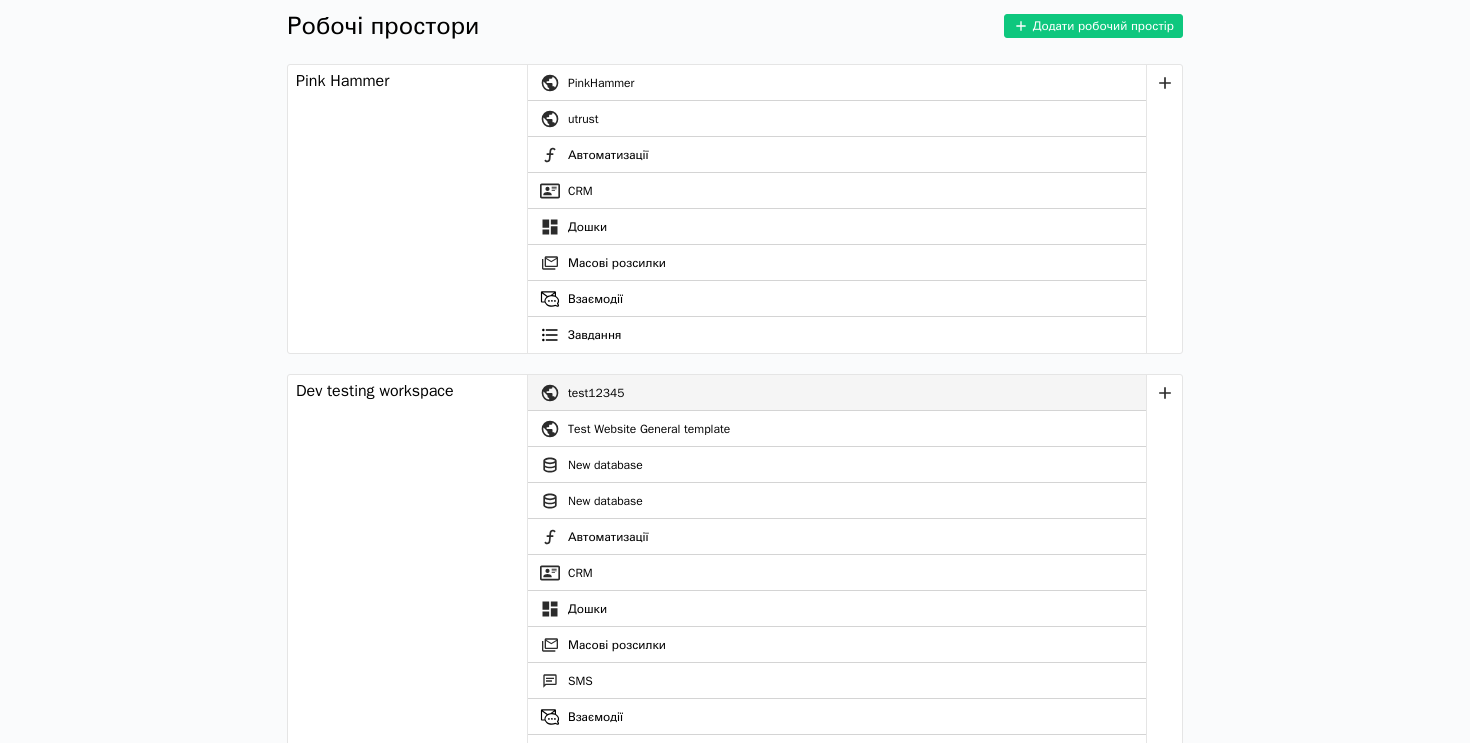 scroll, scrollTop: 56, scrollLeft: 0, axis: vertical 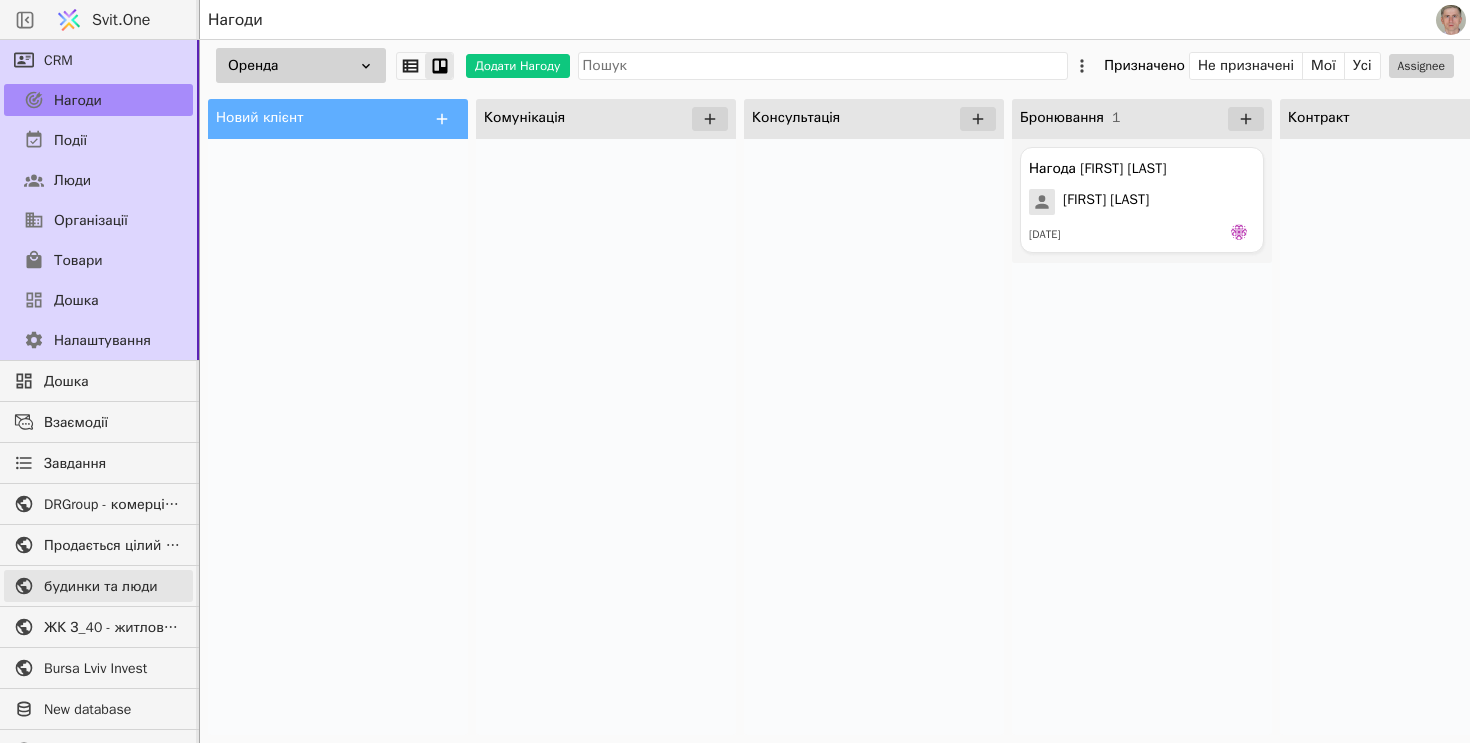 click on "будинки та люди" at bounding box center (113, 586) 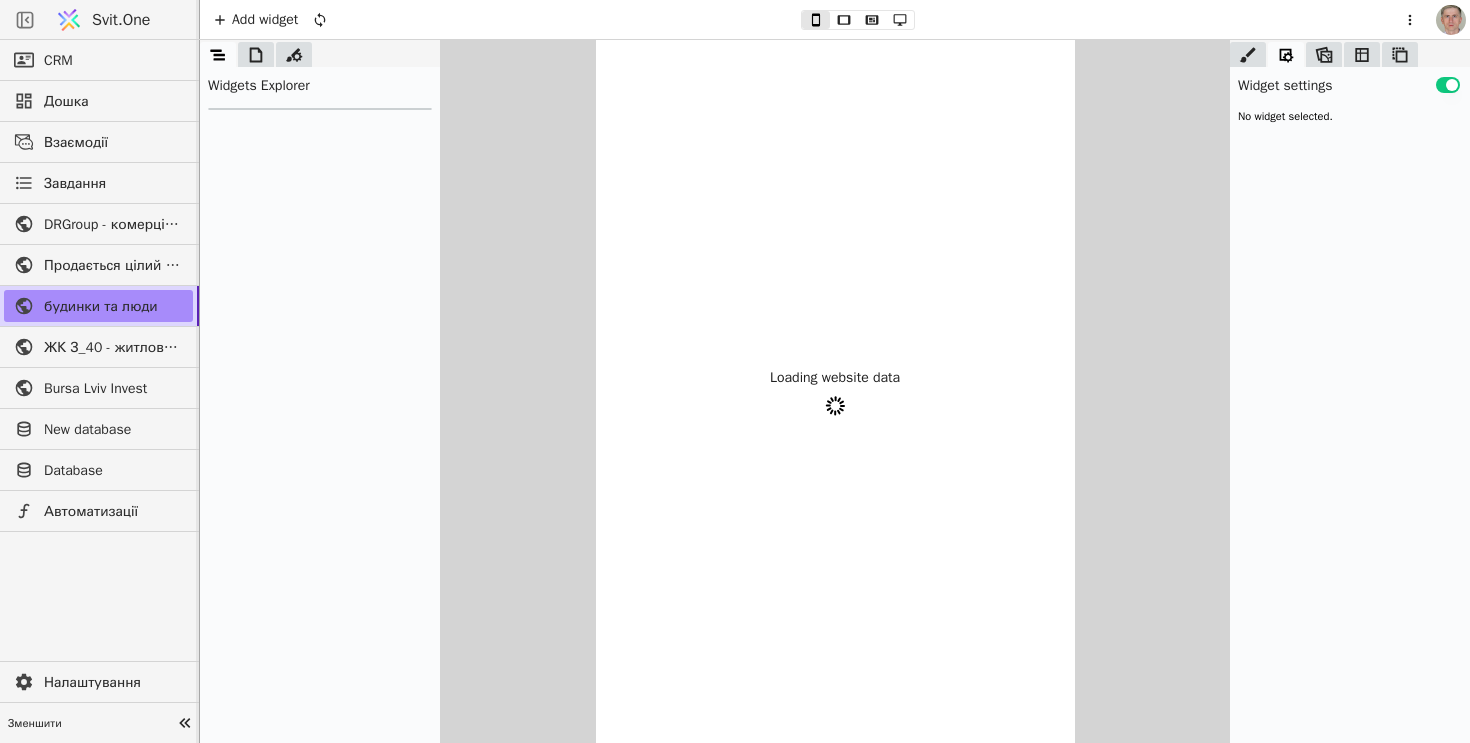 scroll, scrollTop: 0, scrollLeft: 0, axis: both 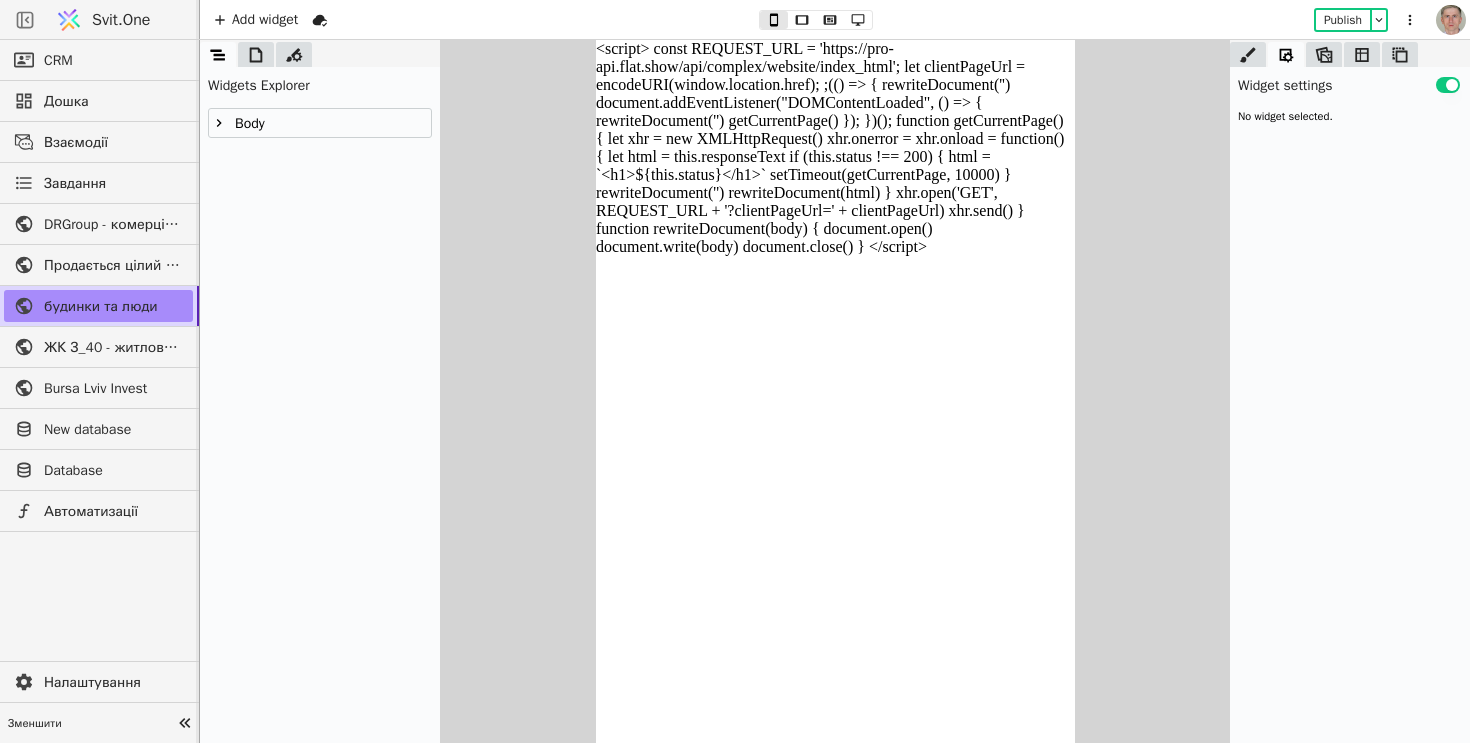 click 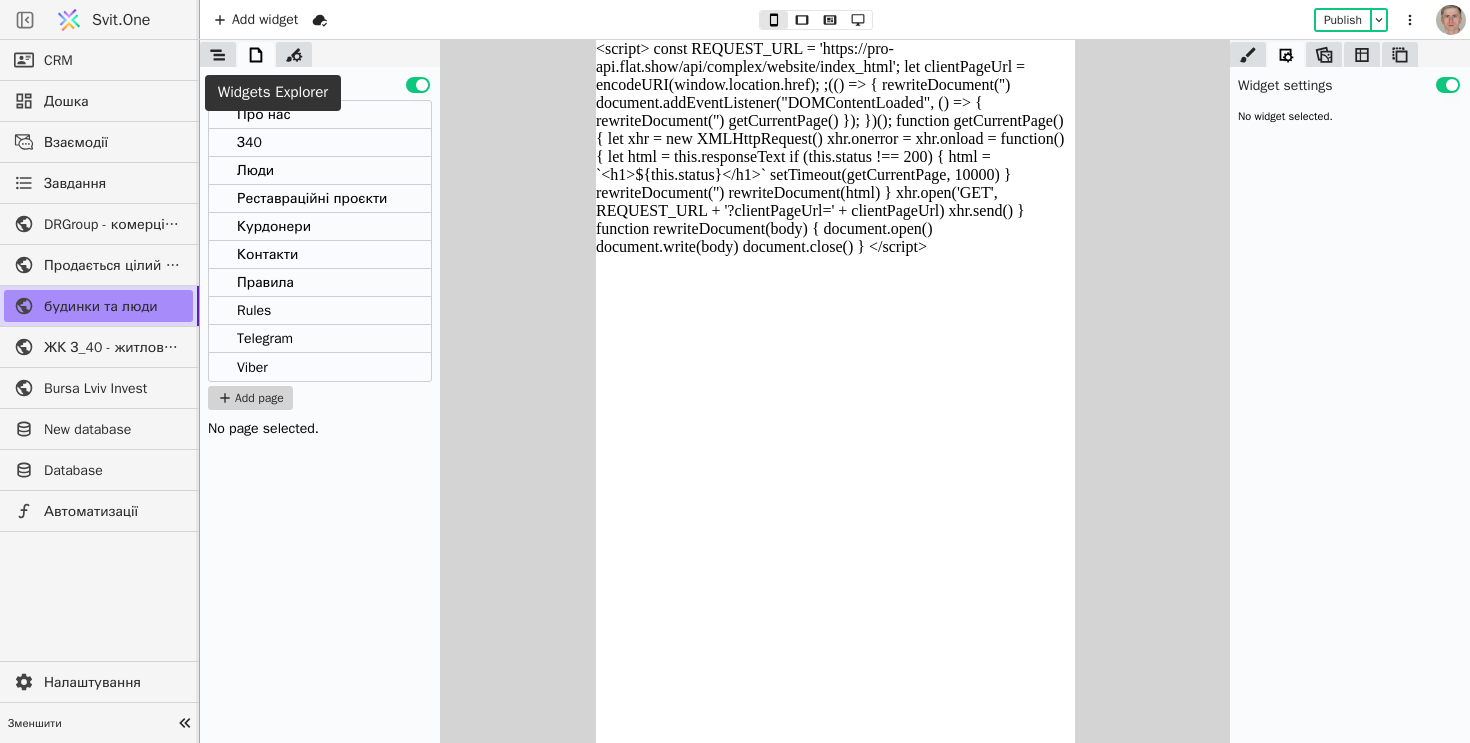 click 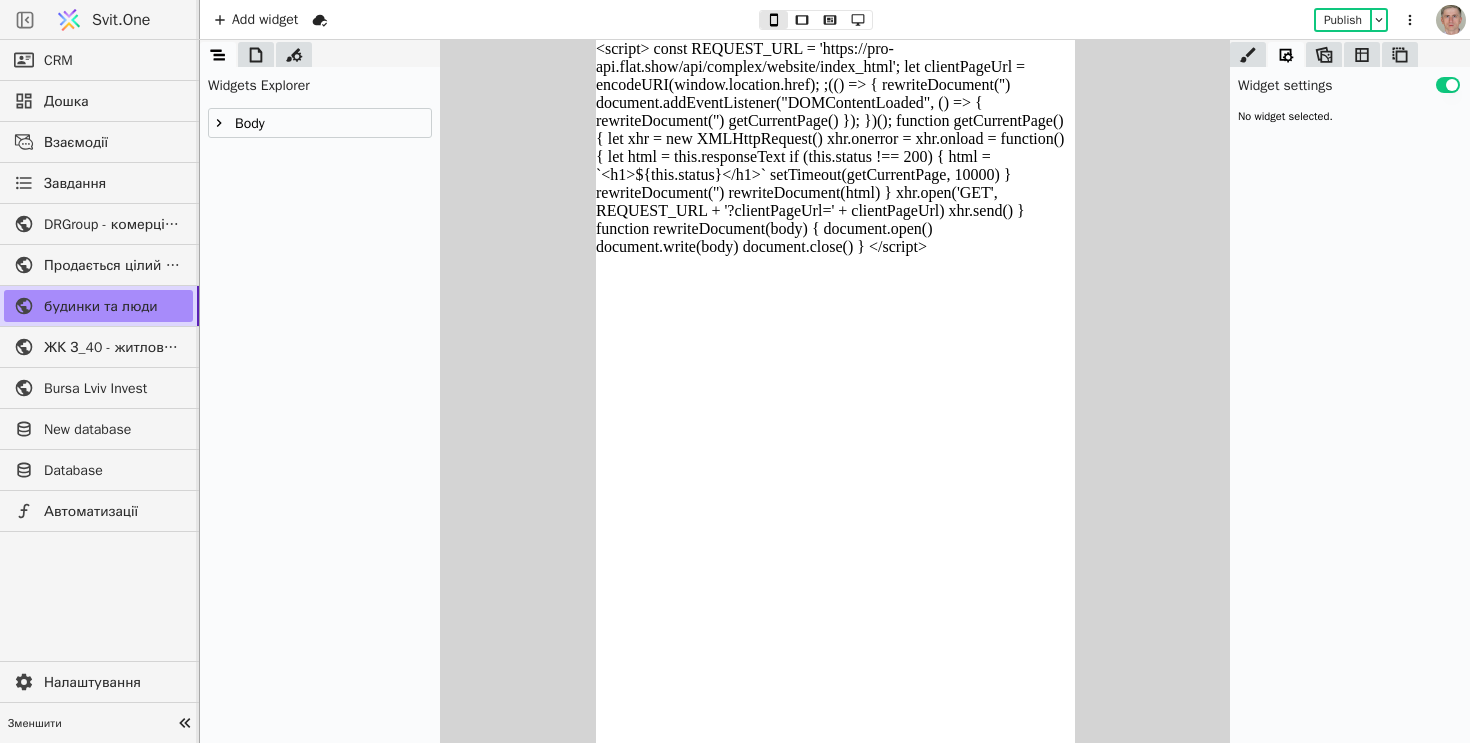 click on "Body" at bounding box center [320, 123] 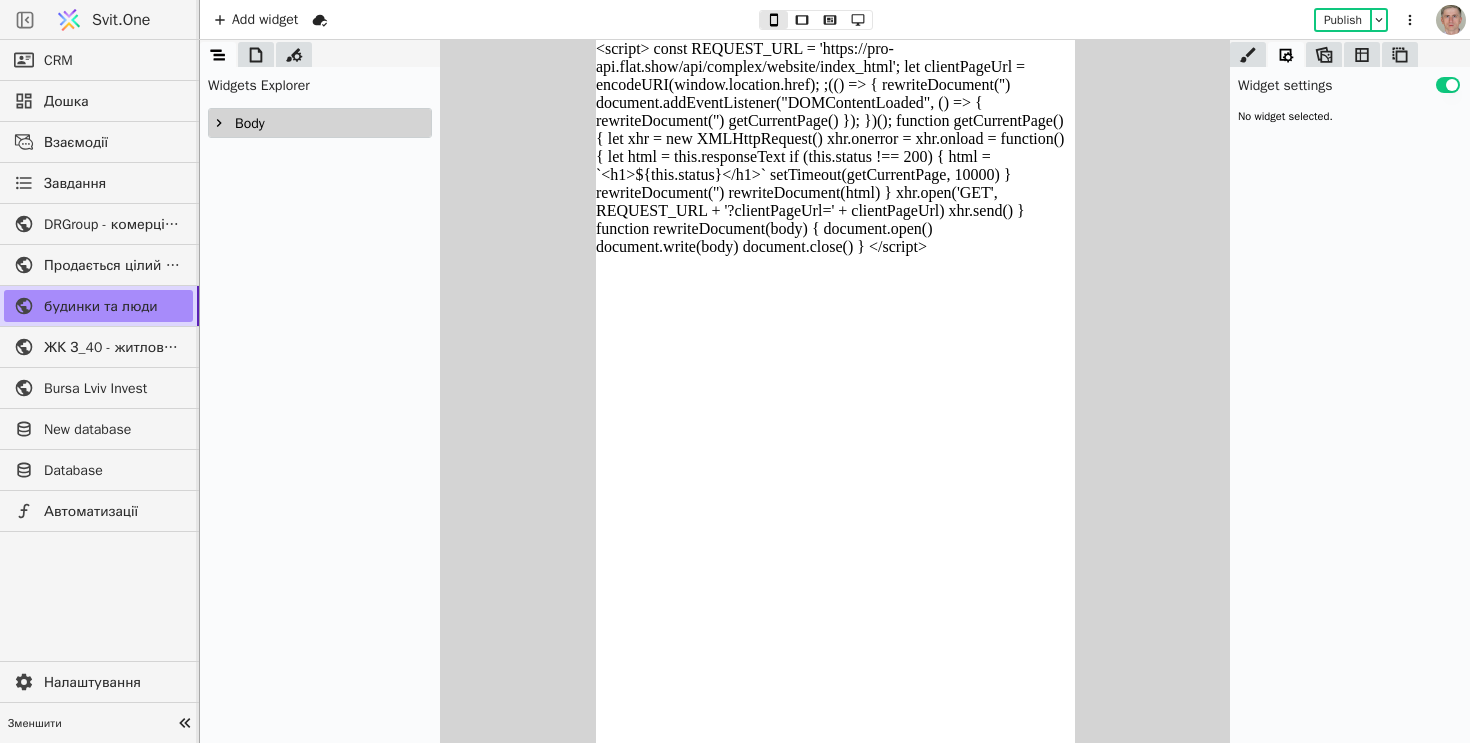 click 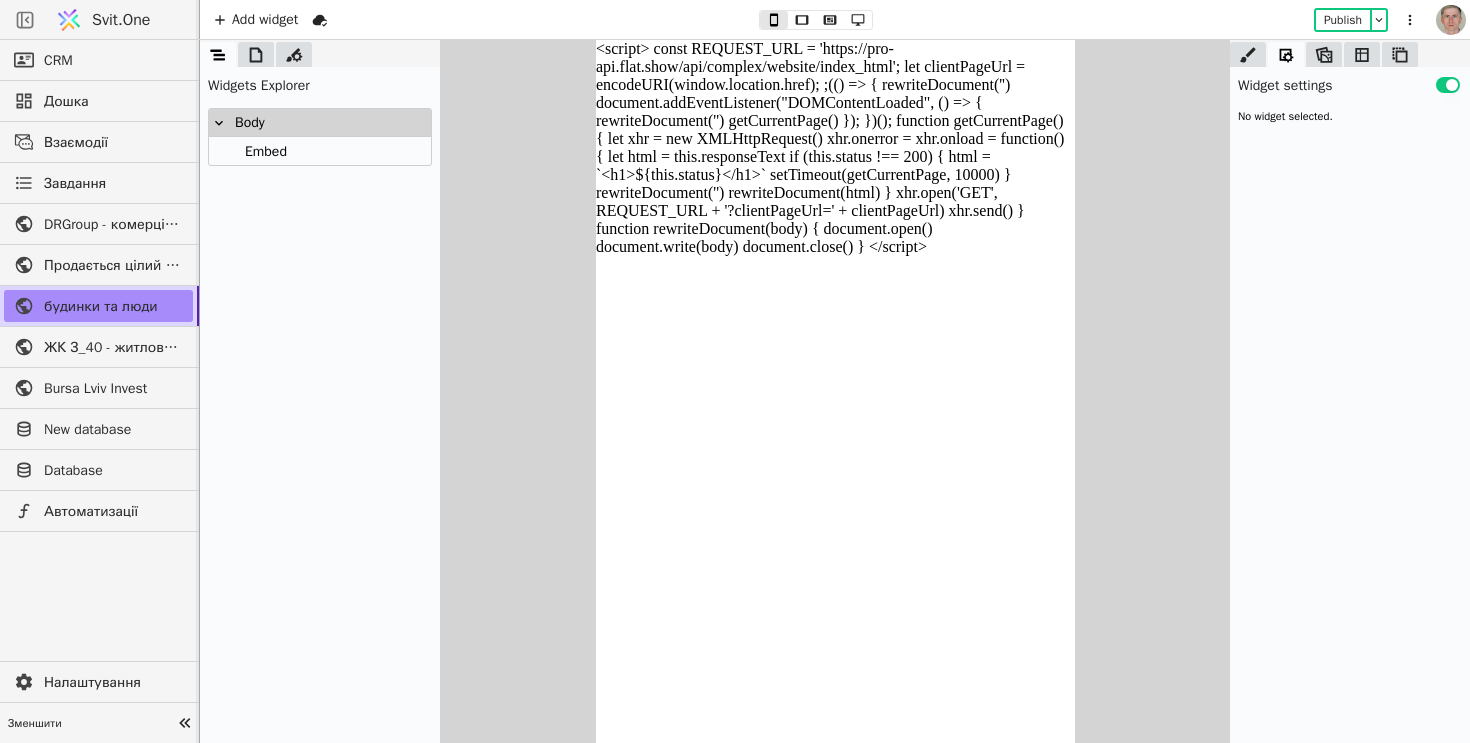 click on "Embed" at bounding box center (320, 151) 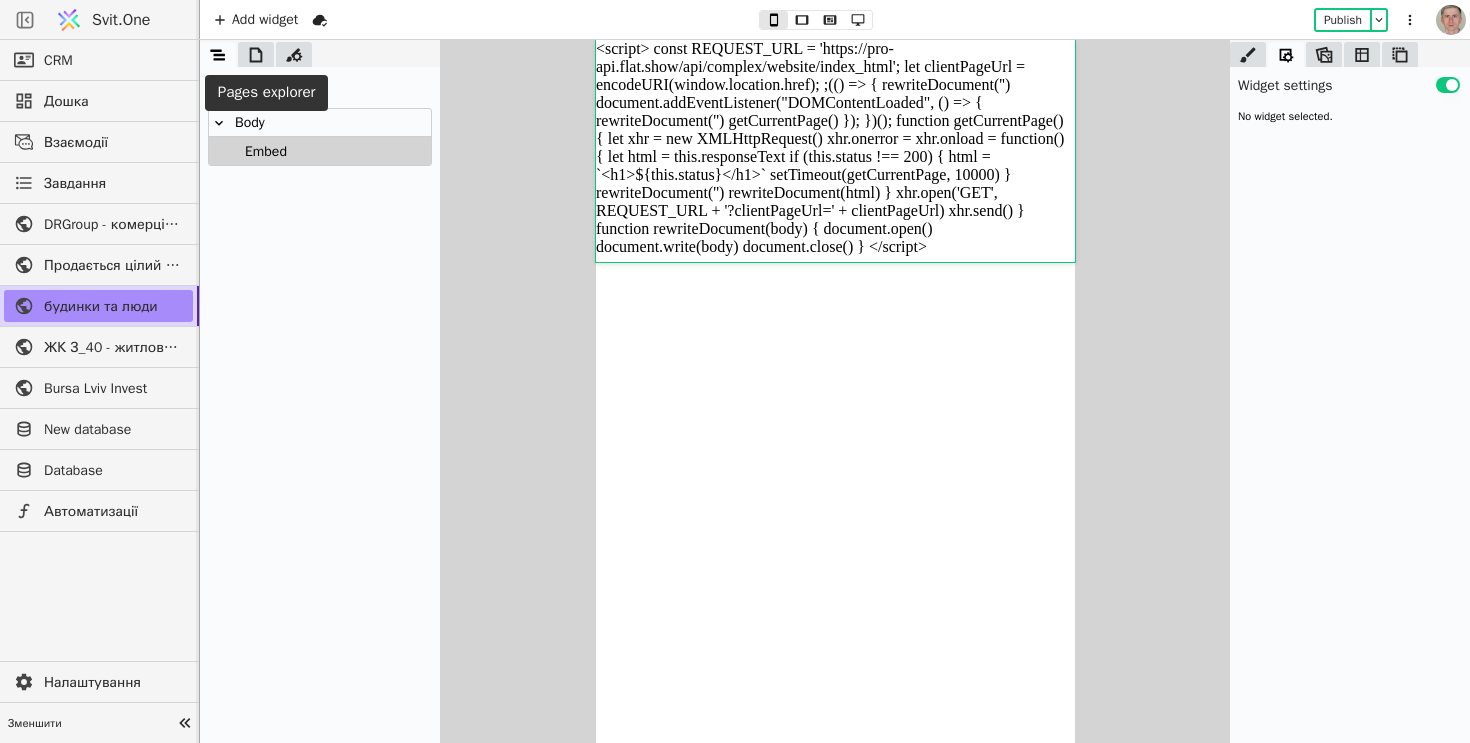 click 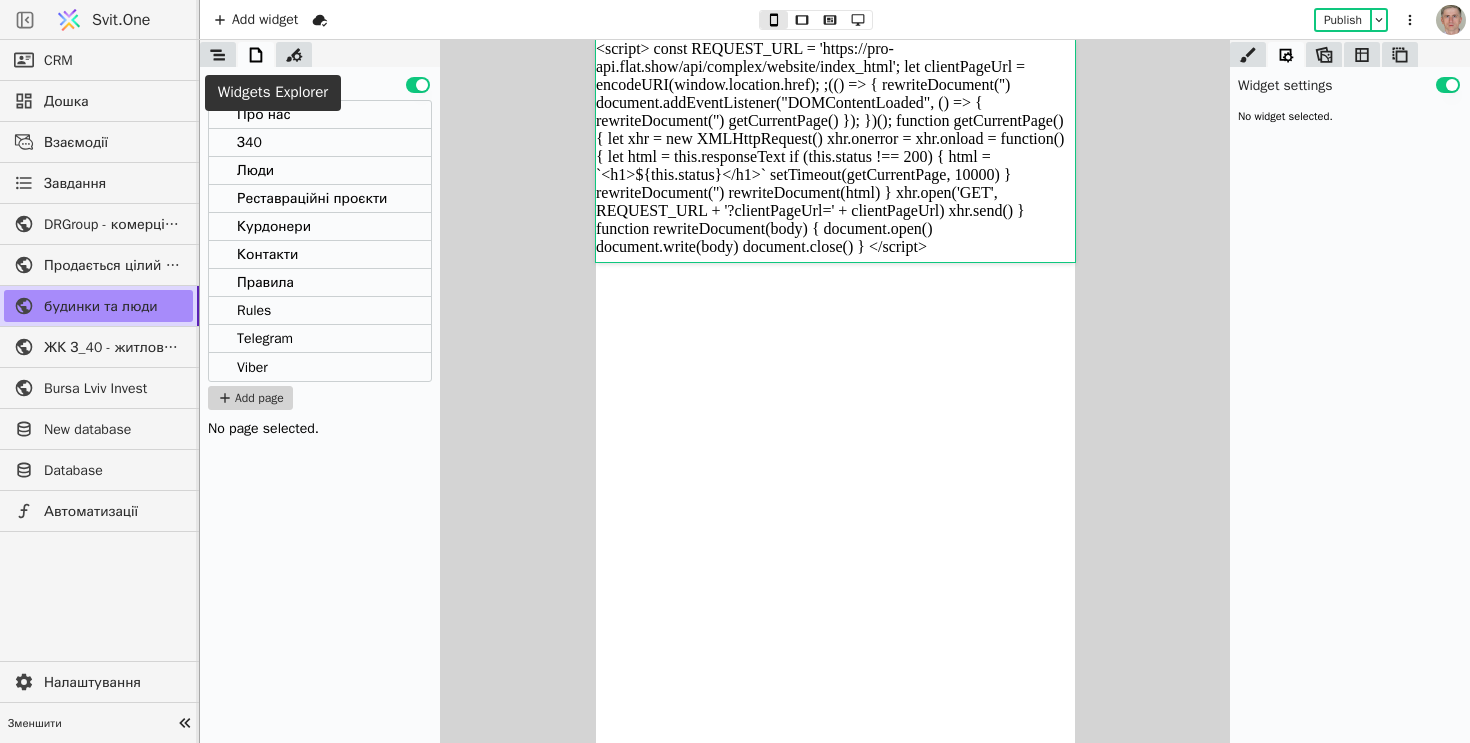 click 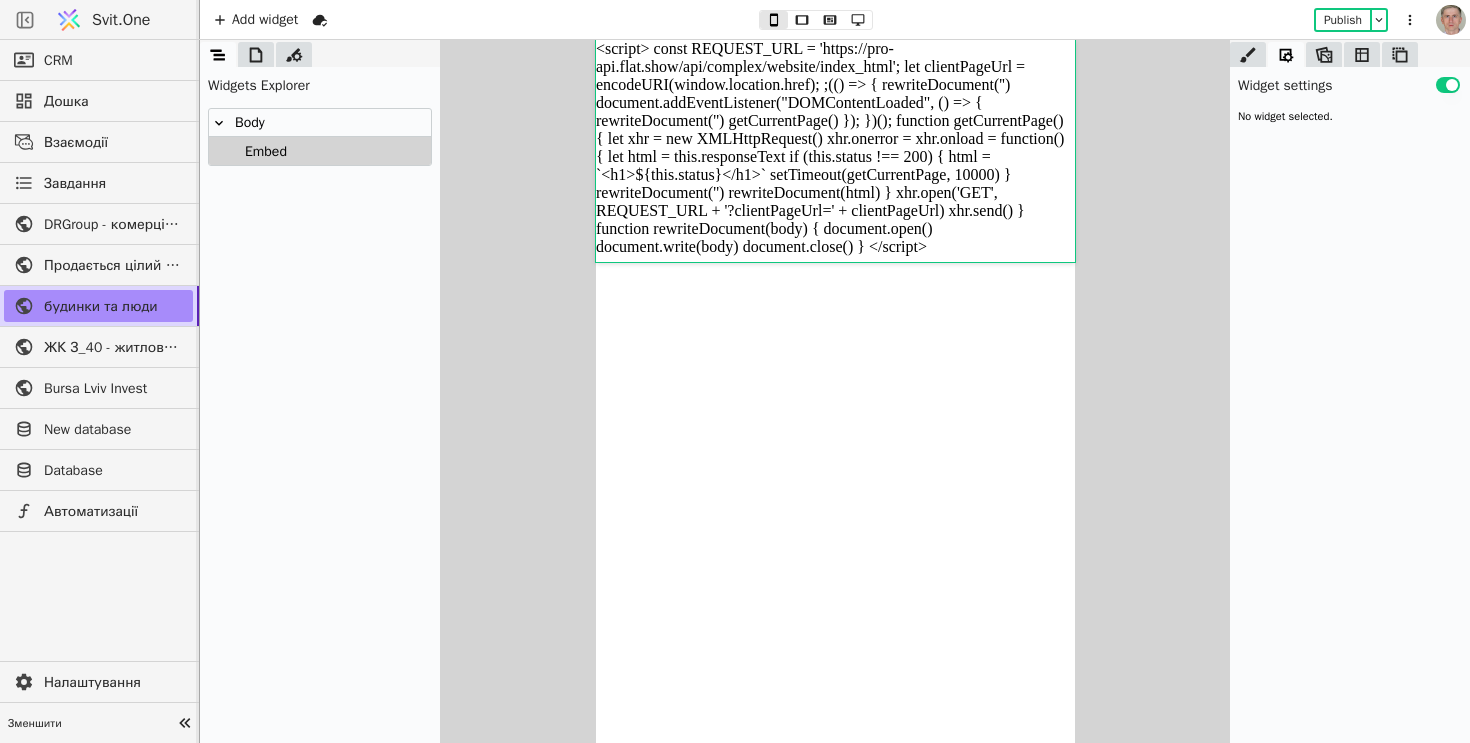 click at bounding box center (256, 54) 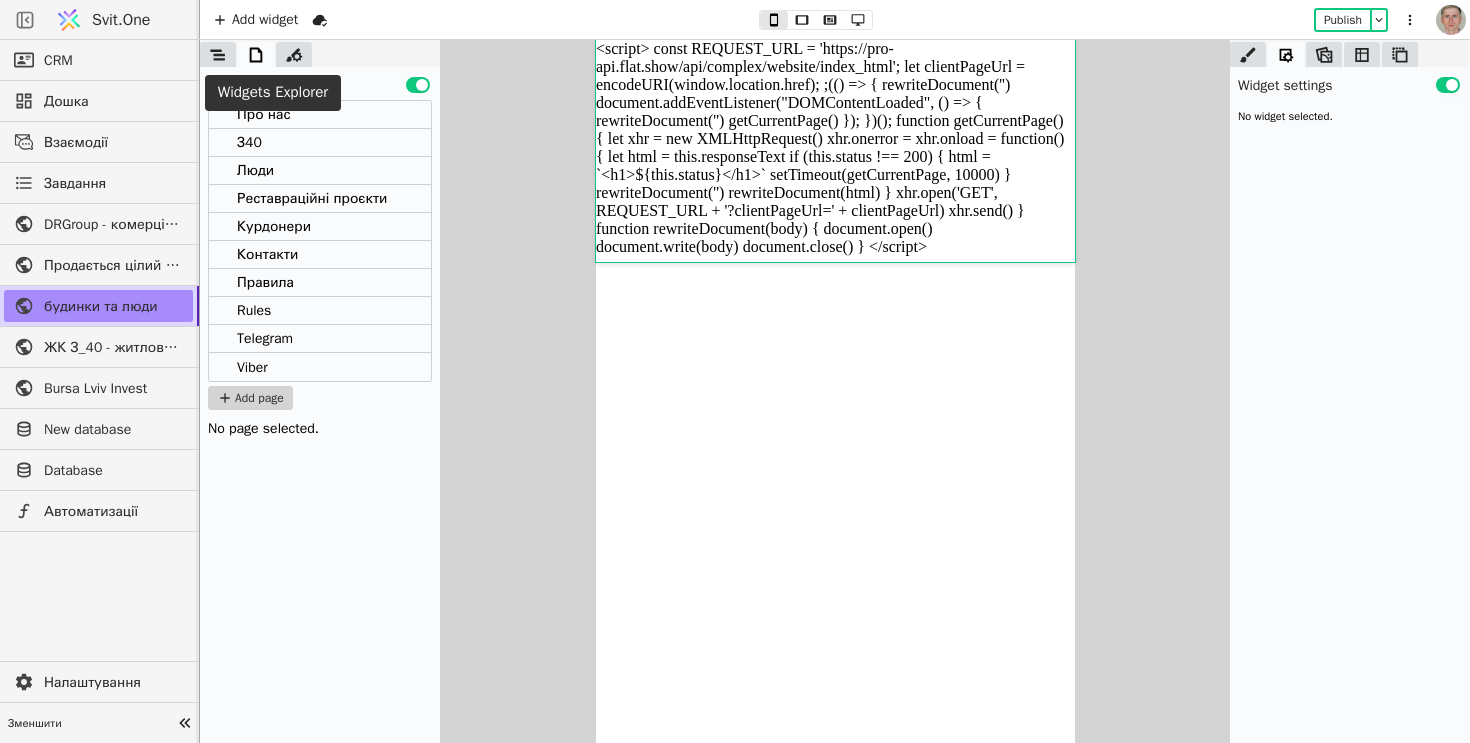 click 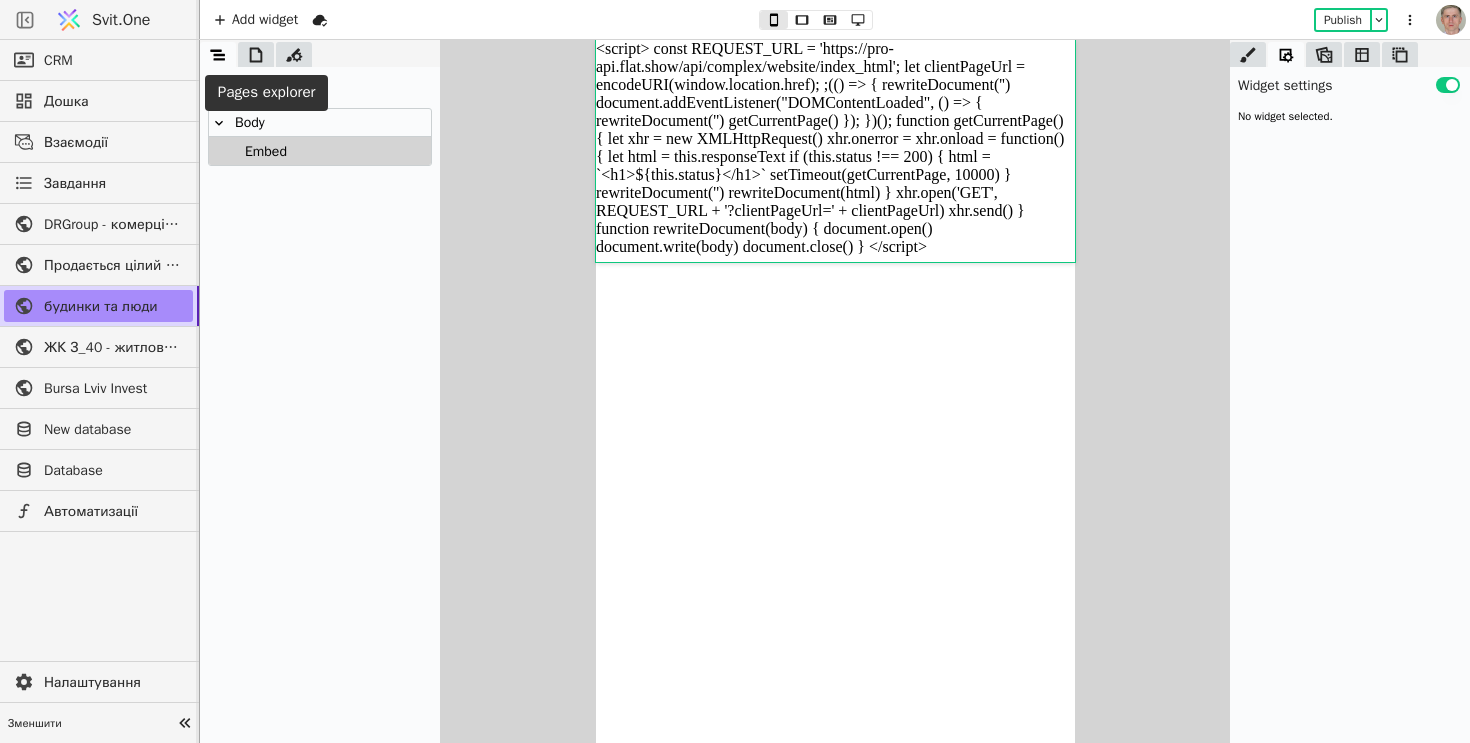 click 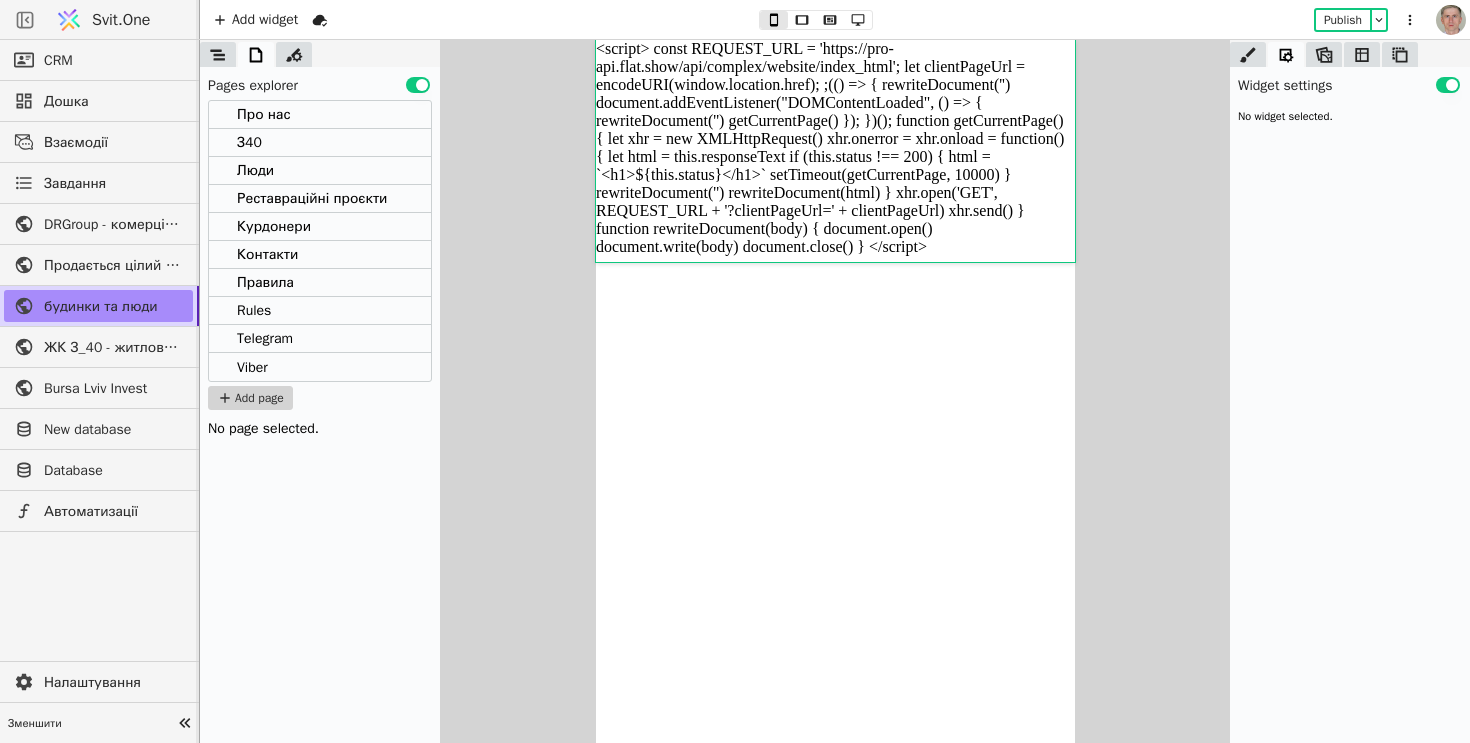 click on "<script>
const REQUEST_URL = 'https://pro-api.flat.show/api/complex/website/index_html';
let clientPageUrl = encodeURI(window.location.href);
;(() => {
rewriteDocument('')
document.addEventListener("DOMContentLoaded", () => {
rewriteDocument('')
getCurrentPage()
});
})();
function getCurrentPage()
{
let xhr = new XMLHttpRequest()
xhr.onerror = xhr.onload = function()
{
let html = this.responseText
if (this.status !== 200)
{
html = `<h1>${this.status}</h1>`
setTimeout(getCurrentPage, 10000)
}
rewriteDocument('')
rewriteDocument(html)
}
xhr.open('GET', REQUEST_URL + '?clientPageUrl=' + clientPageUrl)
xhr.send()
}
function rewriteDocument(body)
{
document.open()
document.write(body)
document.close()
}
</script>" at bounding box center [834, 148] 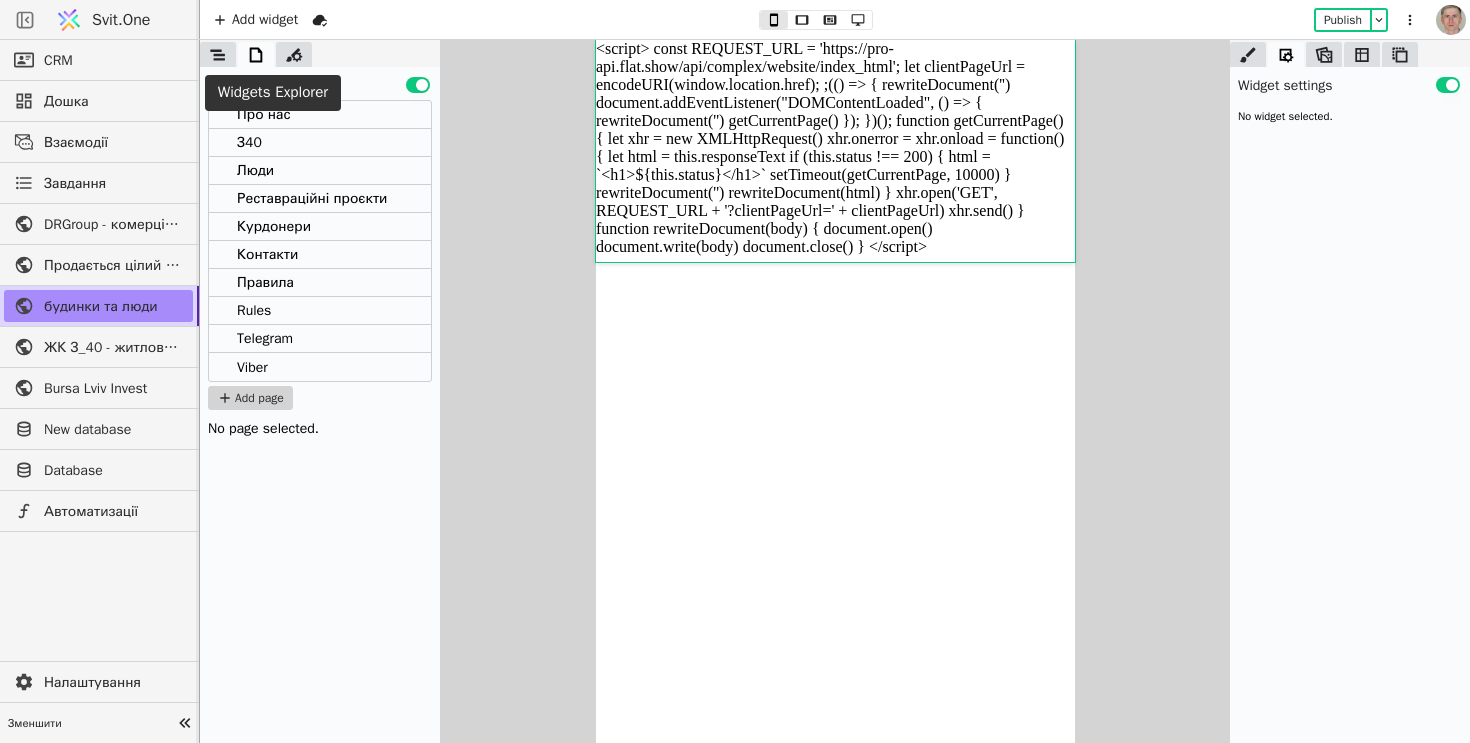 click 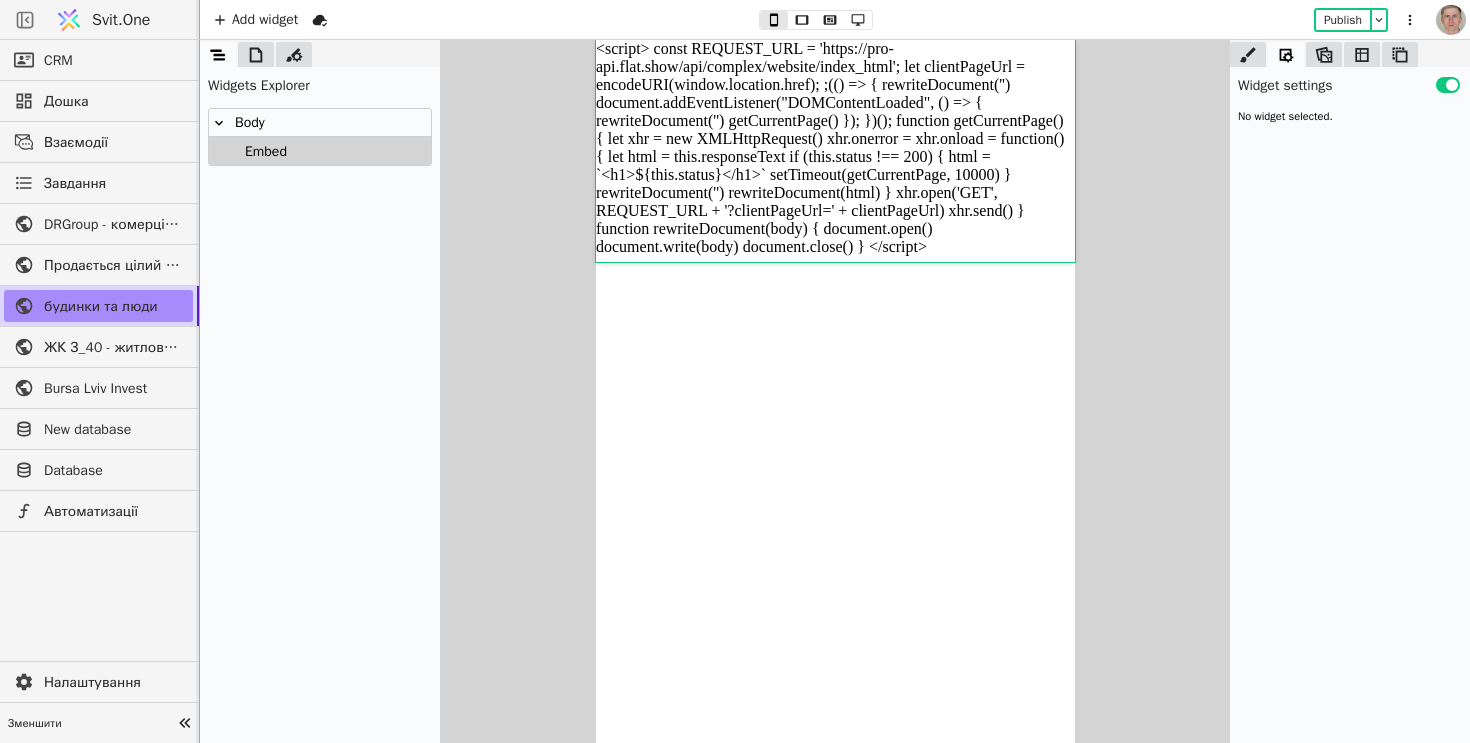click on "Body" at bounding box center [320, 123] 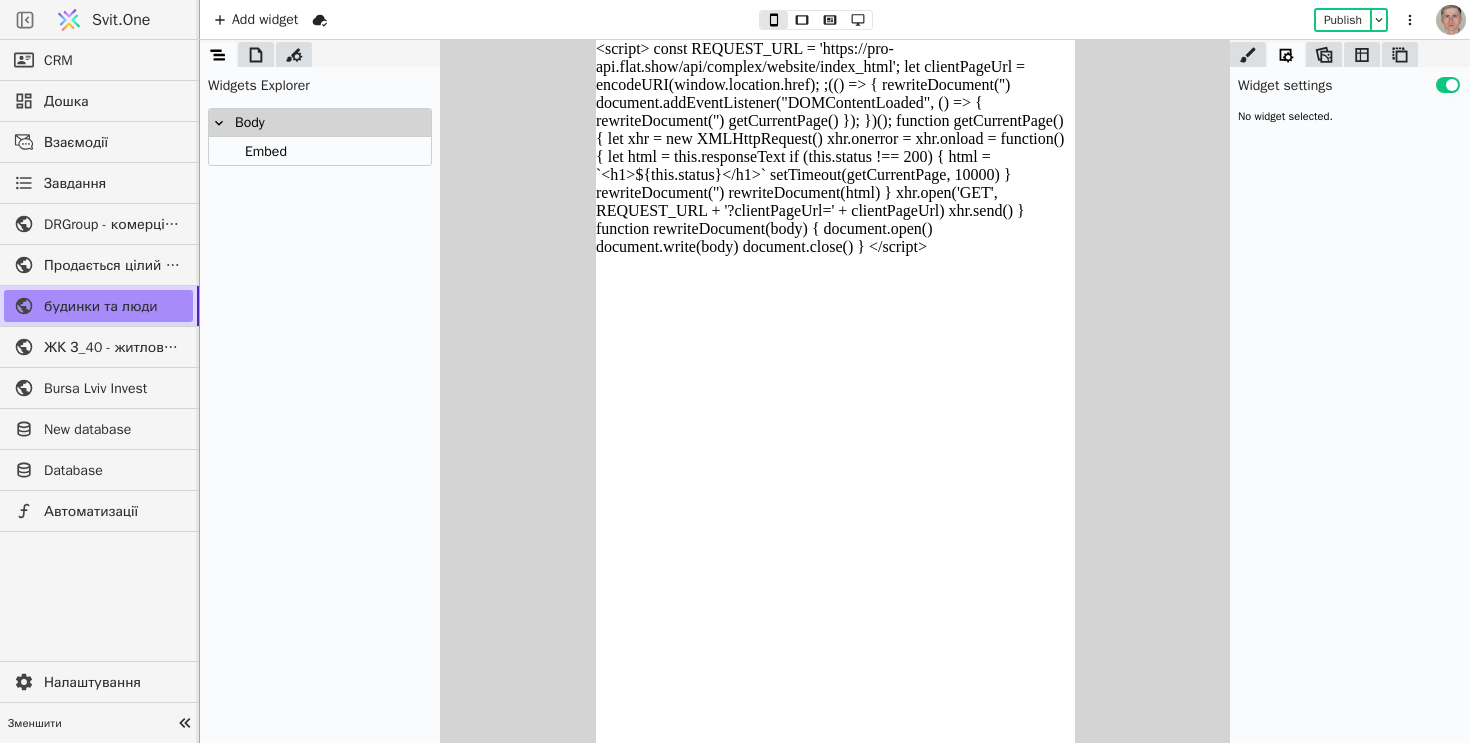click on "Embed" at bounding box center [320, 151] 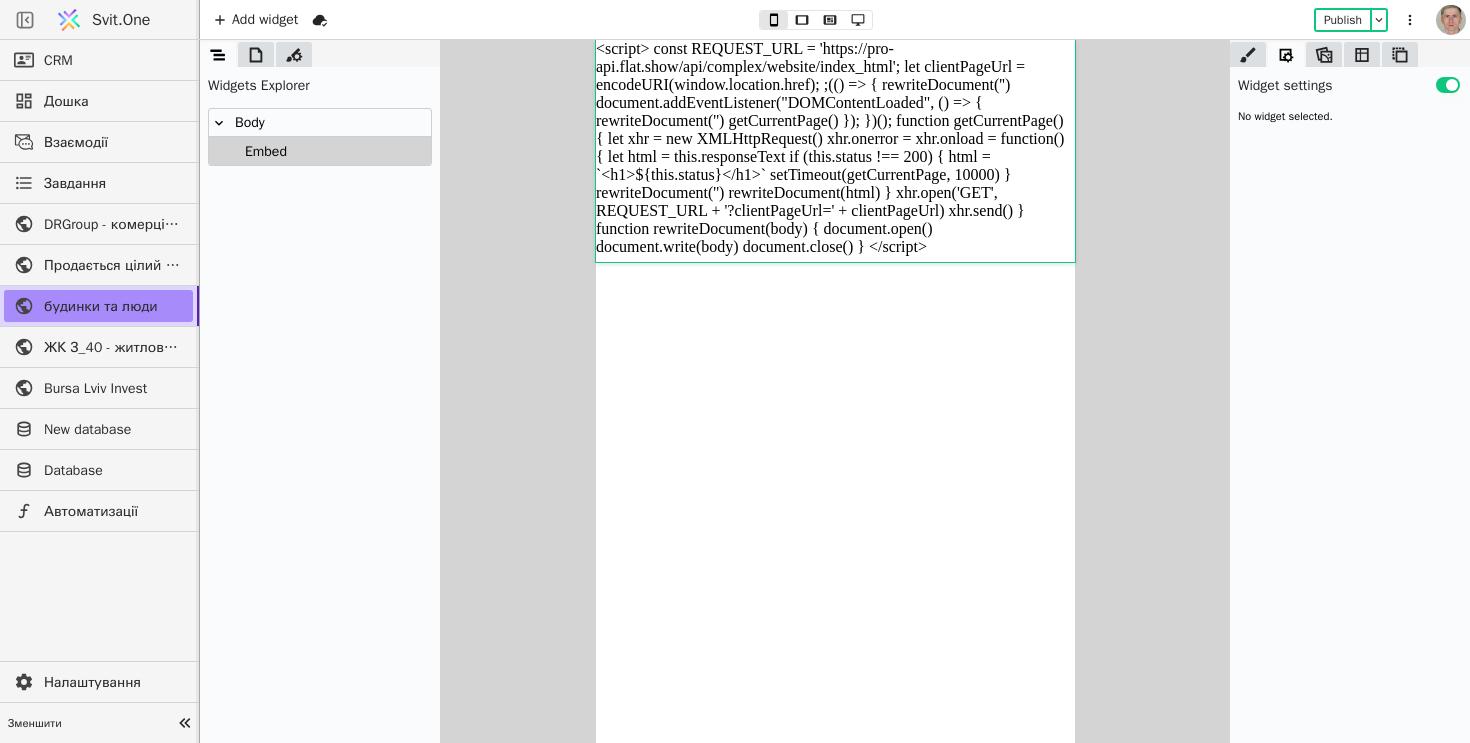 click on "Body" at bounding box center (320, 123) 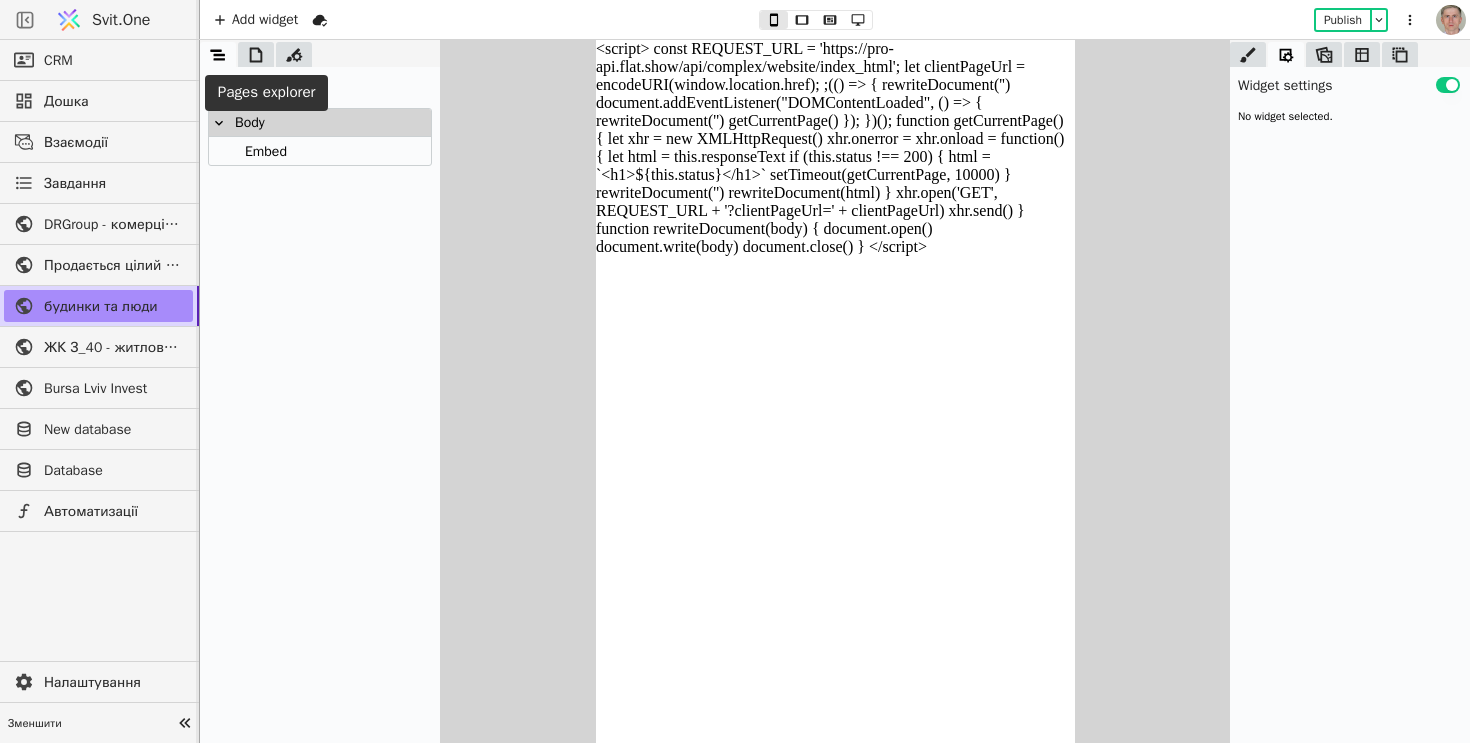 click 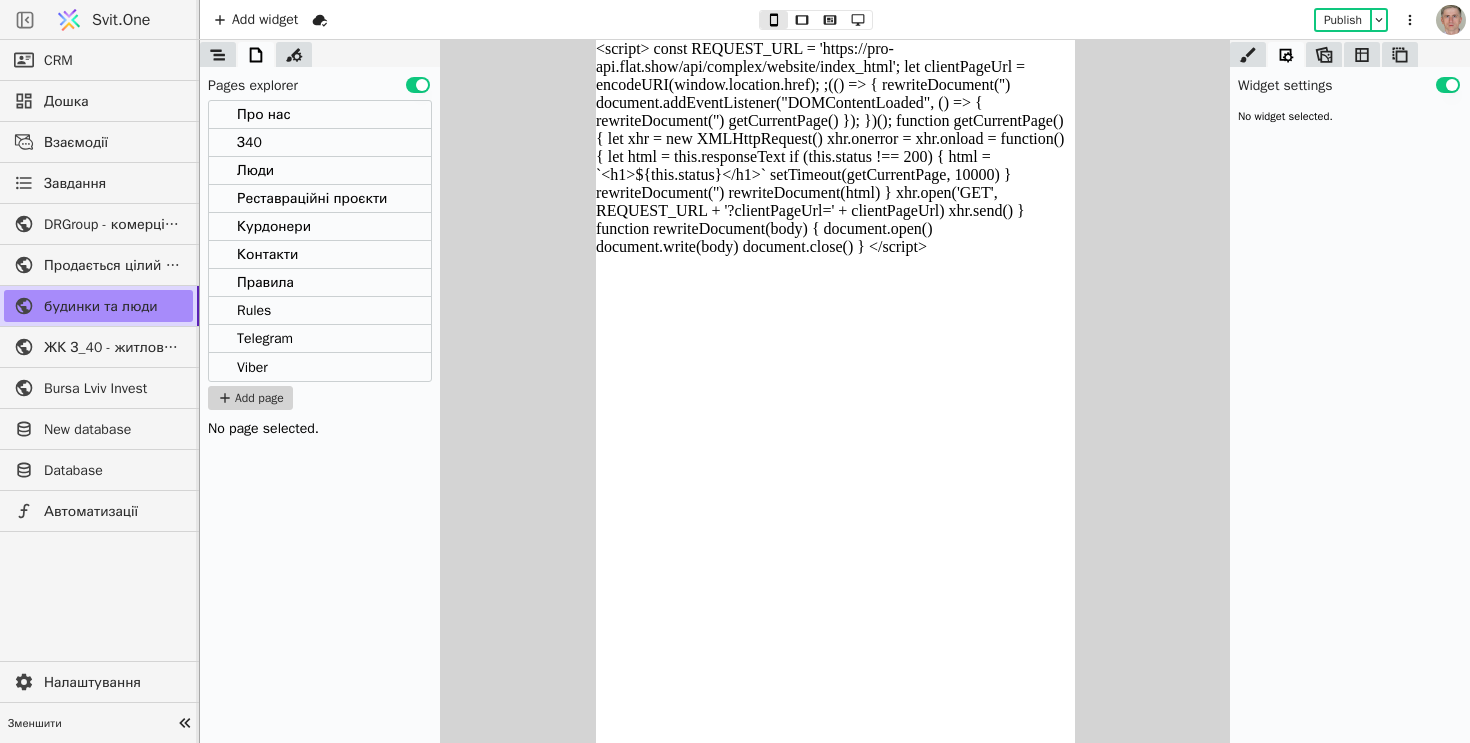 click on "<script>
const REQUEST_URL = 'https://pro-api.flat.show/api/complex/website/index_html';
let clientPageUrl = encodeURI(window.location.href);
;(() => {
rewriteDocument('')
document.addEventListener("DOMContentLoaded", () => {
rewriteDocument('')
getCurrentPage()
});
})();
function getCurrentPage()
{
let xhr = new XMLHttpRequest()
xhr.onerror = xhr.onload = function()
{
let html = this.responseText
if (this.status !== 200)
{
html = `<h1>${this.status}</h1>`
setTimeout(getCurrentPage, 10000)
}
rewriteDocument('')
rewriteDocument(html)
}
xhr.open('GET', REQUEST_URL + '?clientPageUrl=' + clientPageUrl)
xhr.send()
}
function rewriteDocument(body)
{
document.open()
document.write(body)
document.close()
}
</script>" at bounding box center (834, 148) 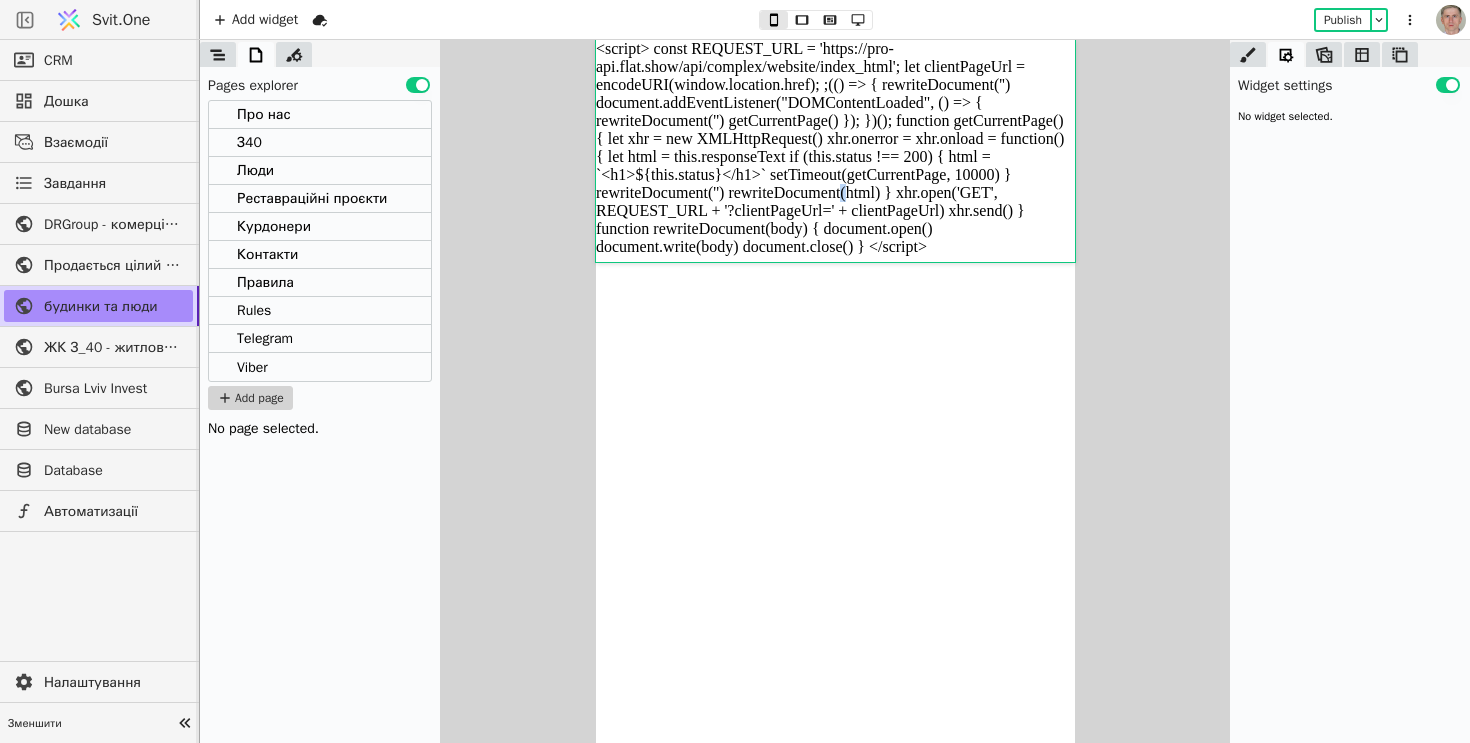 click on "<script>
const REQUEST_URL = 'https://pro-api.flat.show/api/complex/website/index_html';
let clientPageUrl = encodeURI(window.location.href);
;(() => {
rewriteDocument('')
document.addEventListener("DOMContentLoaded", () => {
rewriteDocument('')
getCurrentPage()
});
})();
function getCurrentPage()
{
let xhr = new XMLHttpRequest()
xhr.onerror = xhr.onload = function()
{
let html = this.responseText
if (this.status !== 200)
{
html = `<h1>${this.status}</h1>`
setTimeout(getCurrentPage, 10000)
}
rewriteDocument('')
rewriteDocument(html)
}
xhr.open('GET', REQUEST_URL + '?clientPageUrl=' + clientPageUrl)
xhr.send()
}
function rewriteDocument(body)
{
document.open()
document.write(body)
document.close()
}
</script>" at bounding box center [834, 148] 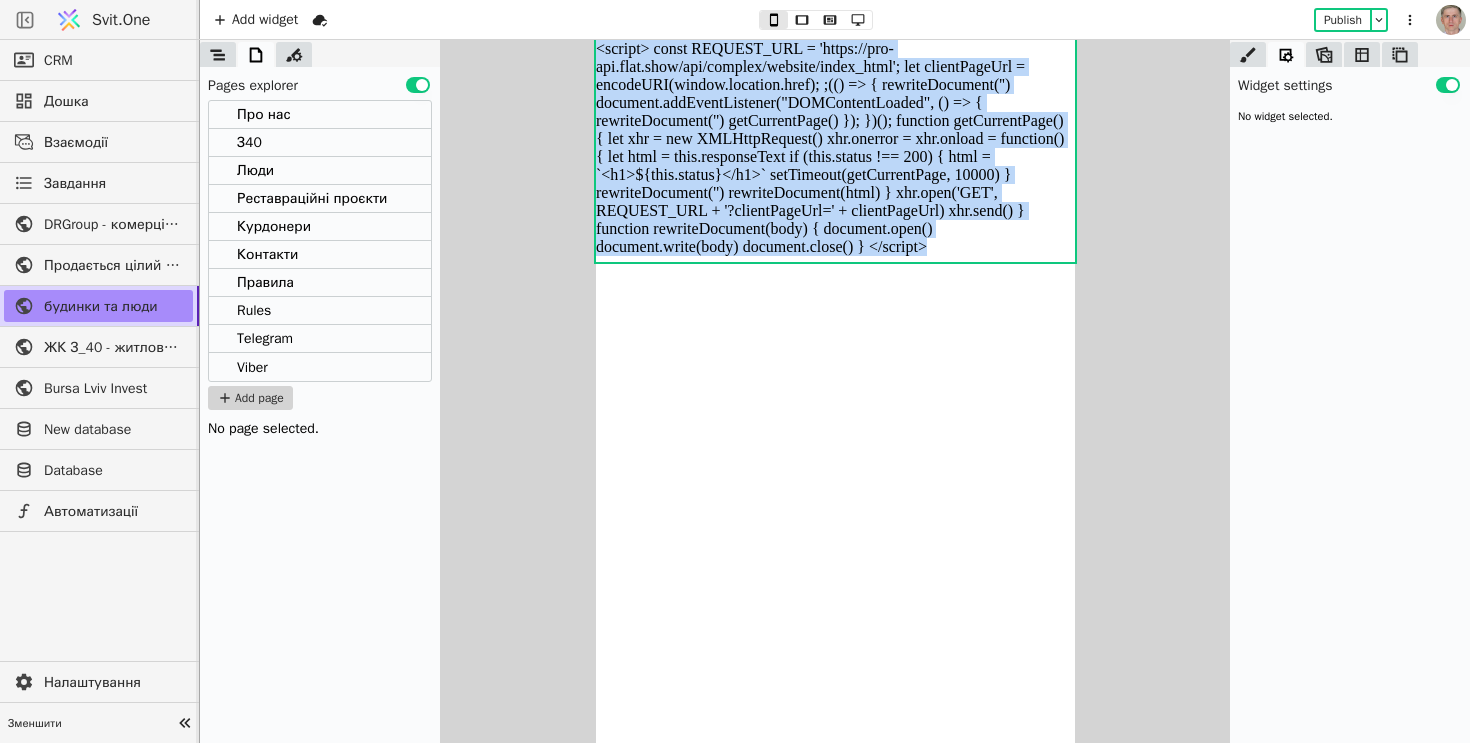 click on "<script>
const REQUEST_URL = 'https://pro-api.flat.show/api/complex/website/index_html';
let clientPageUrl = encodeURI(window.location.href);
;(() => {
rewriteDocument('')
document.addEventListener("DOMContentLoaded", () => {
rewriteDocument('')
getCurrentPage()
});
})();
function getCurrentPage()
{
let xhr = new XMLHttpRequest()
xhr.onerror = xhr.onload = function()
{
let html = this.responseText
if (this.status !== 200)
{
html = `<h1>${this.status}</h1>`
setTimeout(getCurrentPage, 10000)
}
rewriteDocument('')
rewriteDocument(html)
}
xhr.open('GET', REQUEST_URL + '?clientPageUrl=' + clientPageUrl)
xhr.send()
}
function rewriteDocument(body)
{
document.open()
document.write(body)
document.close()
}
</script>" at bounding box center [834, 148] 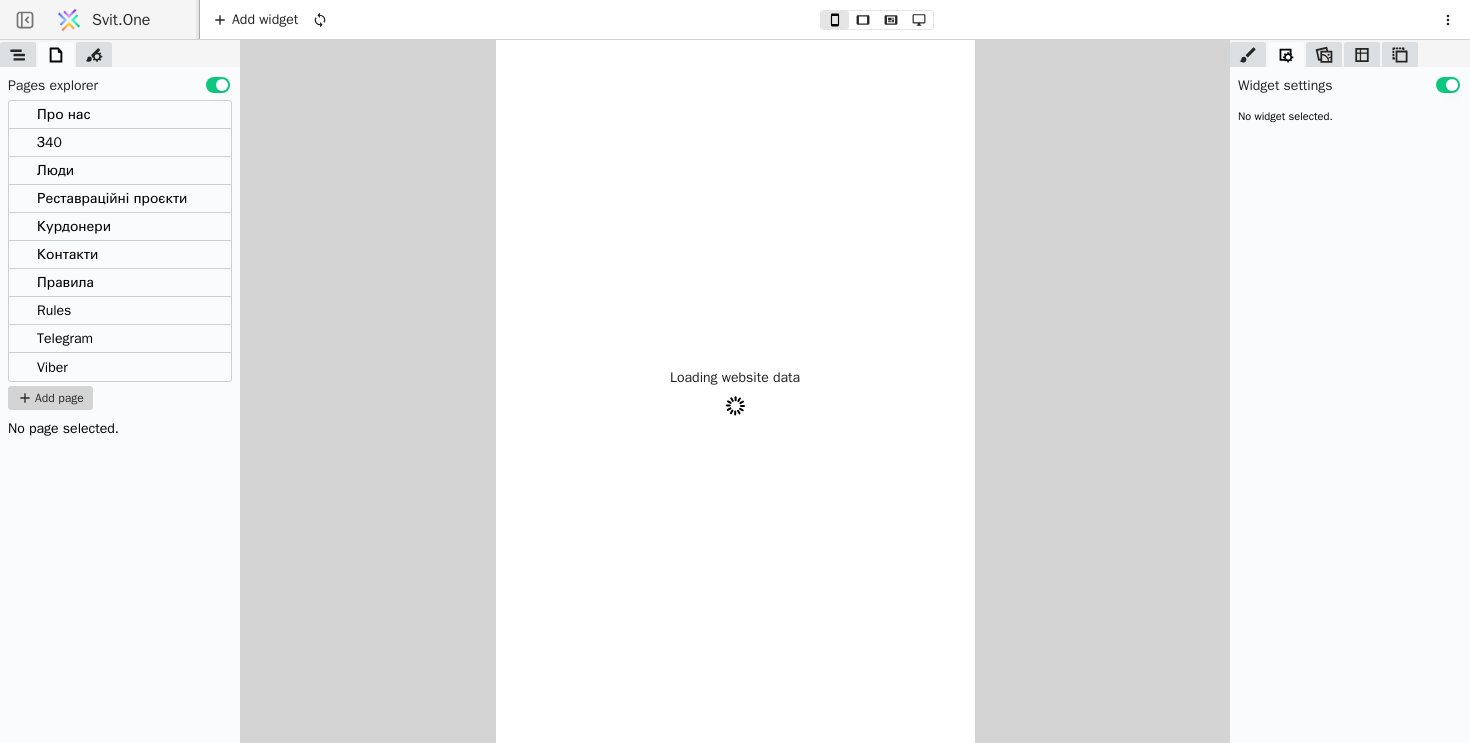 scroll, scrollTop: 0, scrollLeft: 0, axis: both 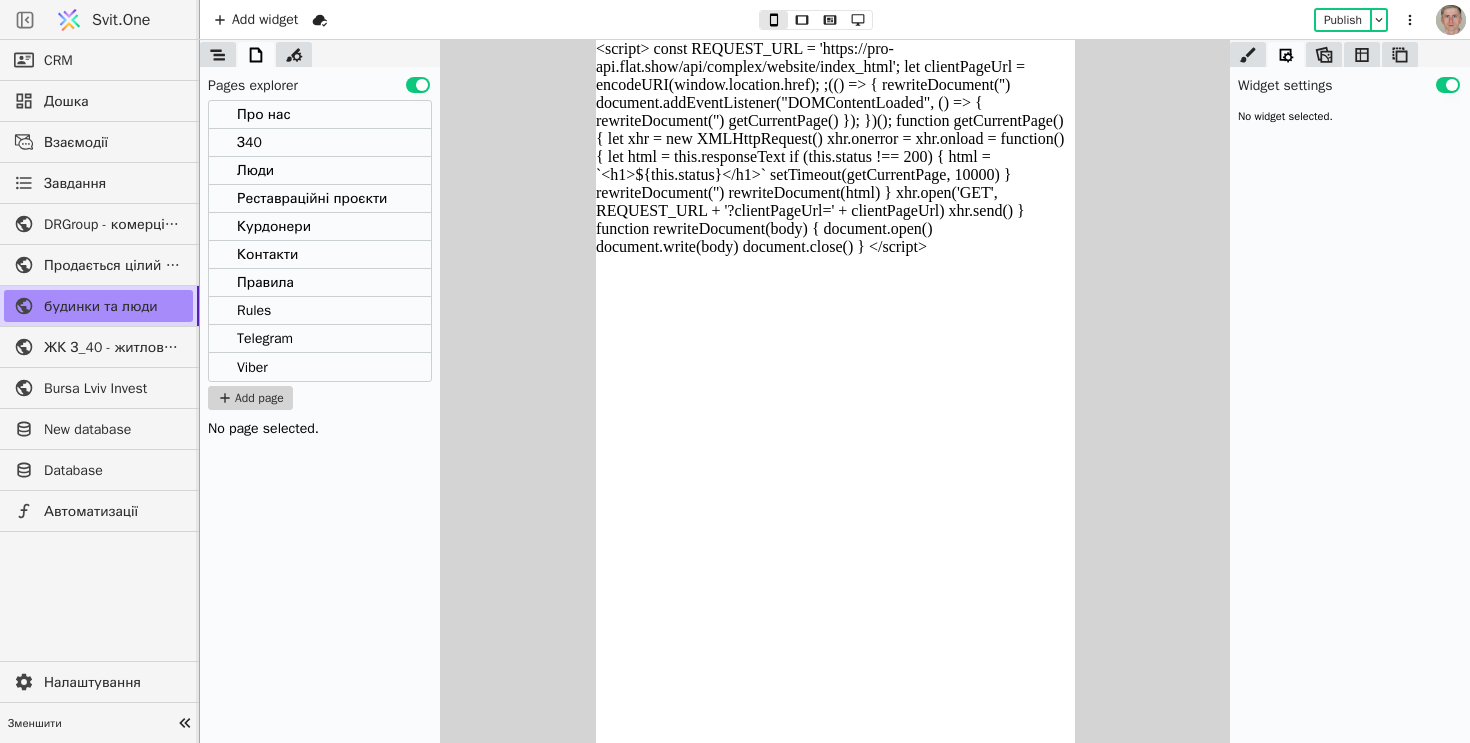 click on "Курдонери" at bounding box center (320, 227) 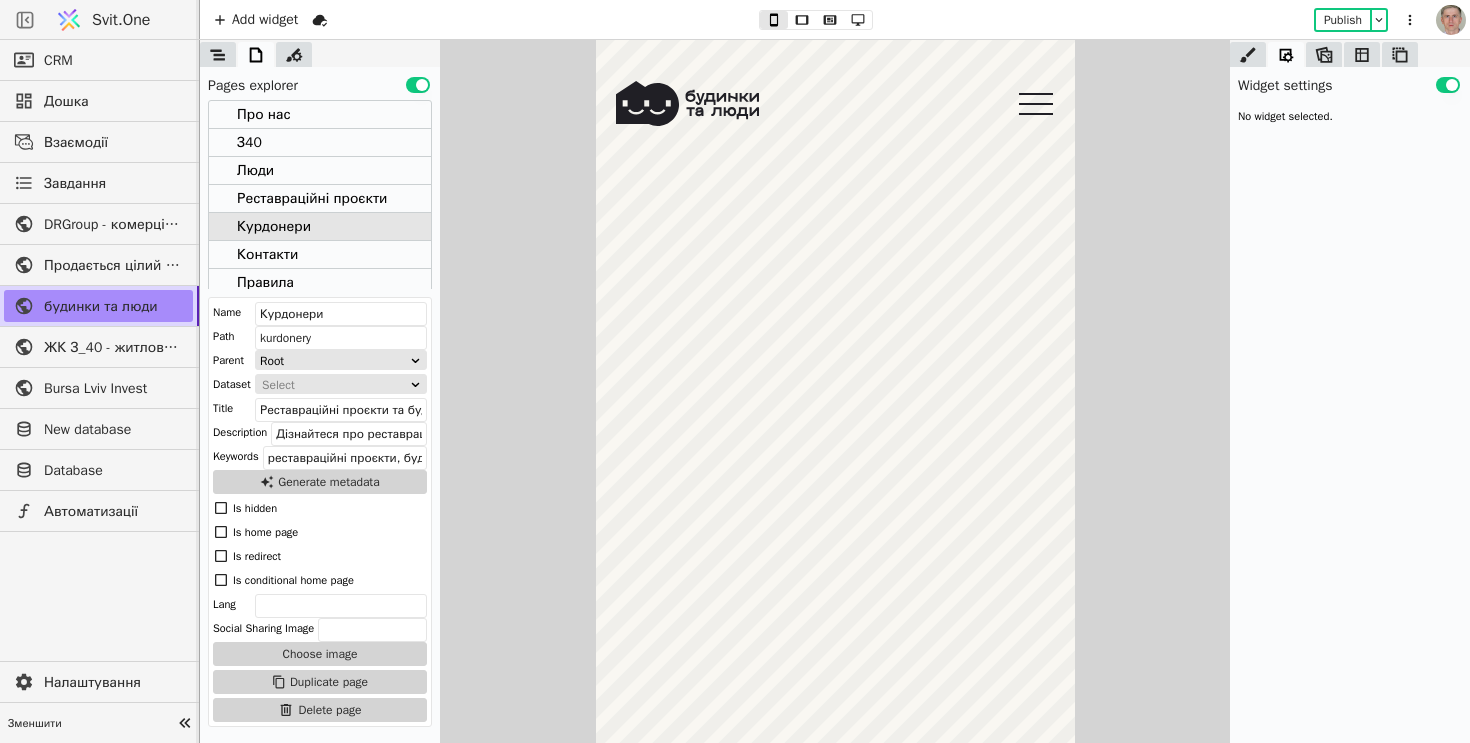 scroll, scrollTop: 121, scrollLeft: 0, axis: vertical 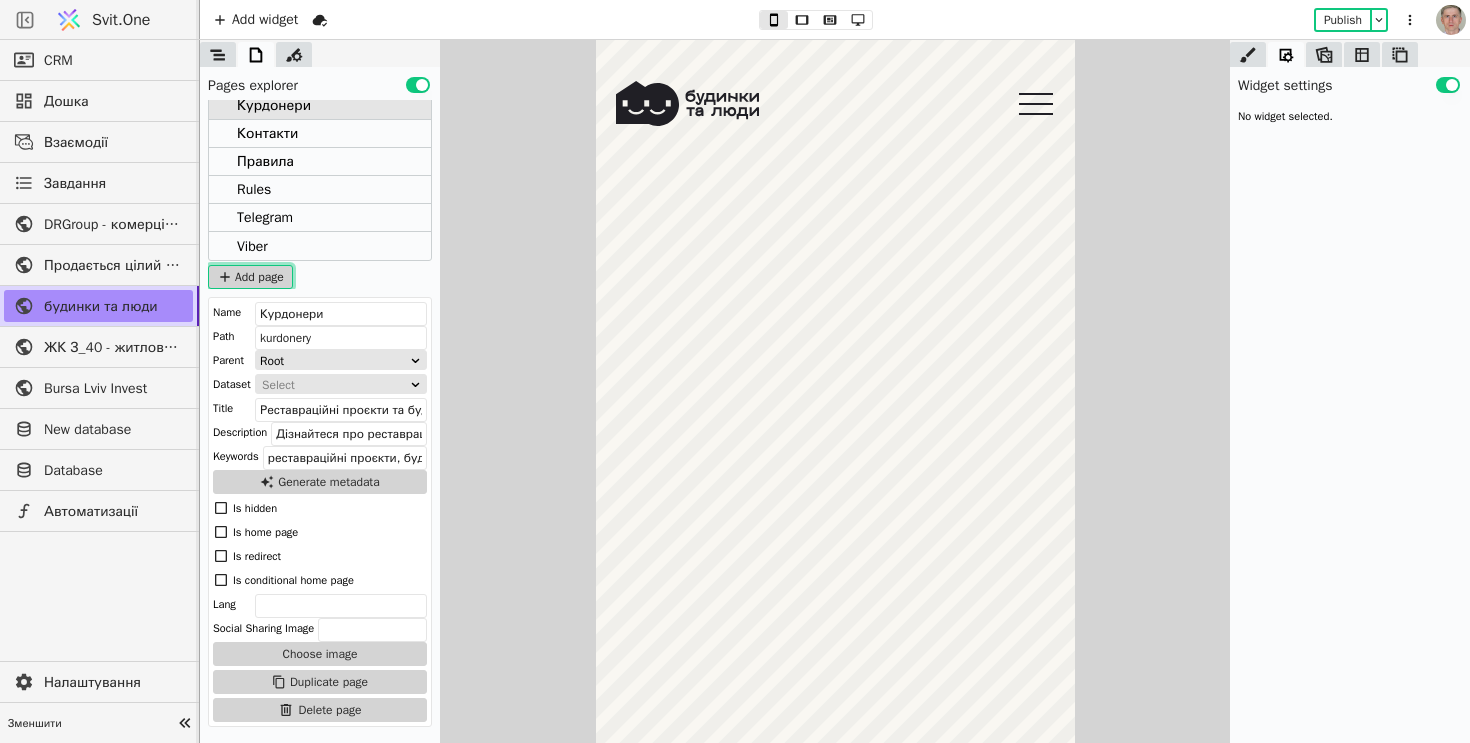 click on "Add page" at bounding box center (250, 277) 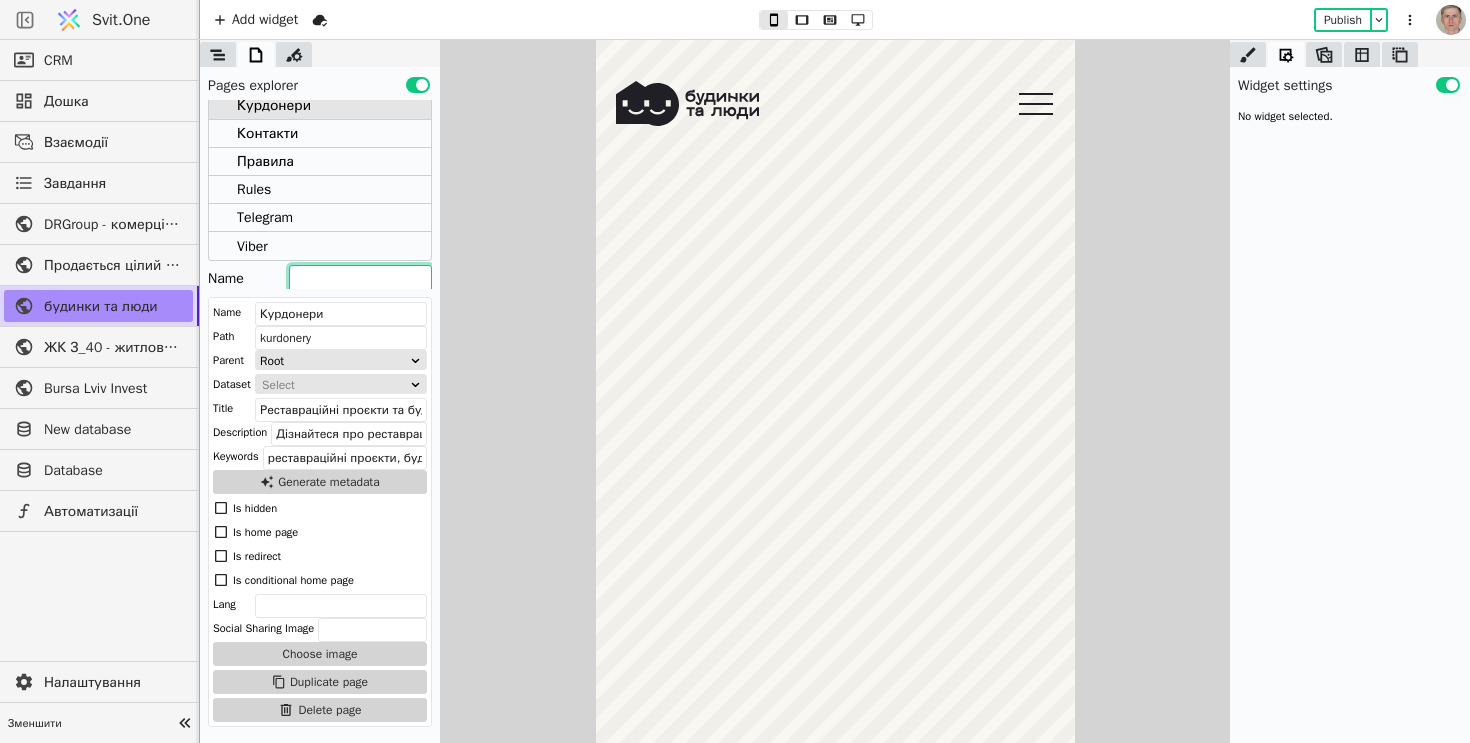 click at bounding box center (360, 279) 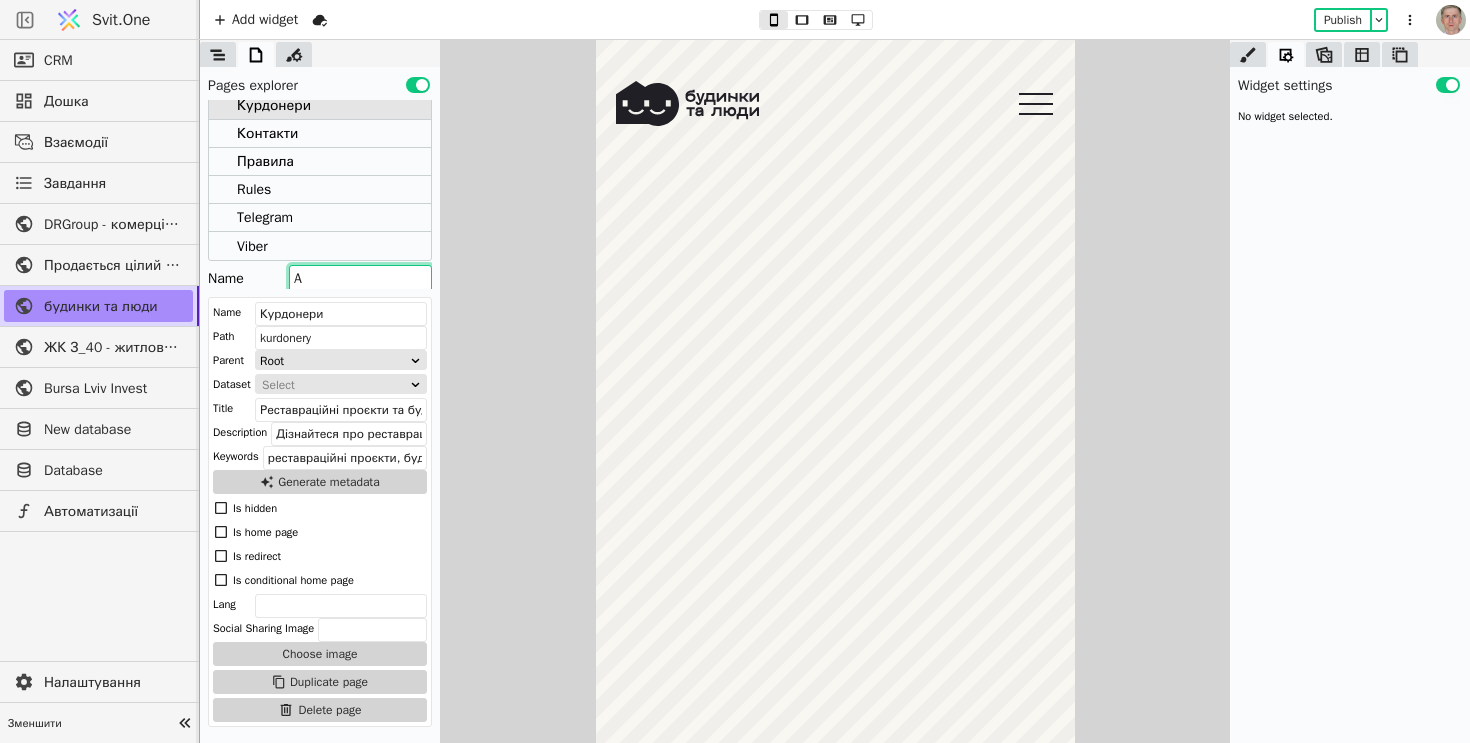 type on "Ap" 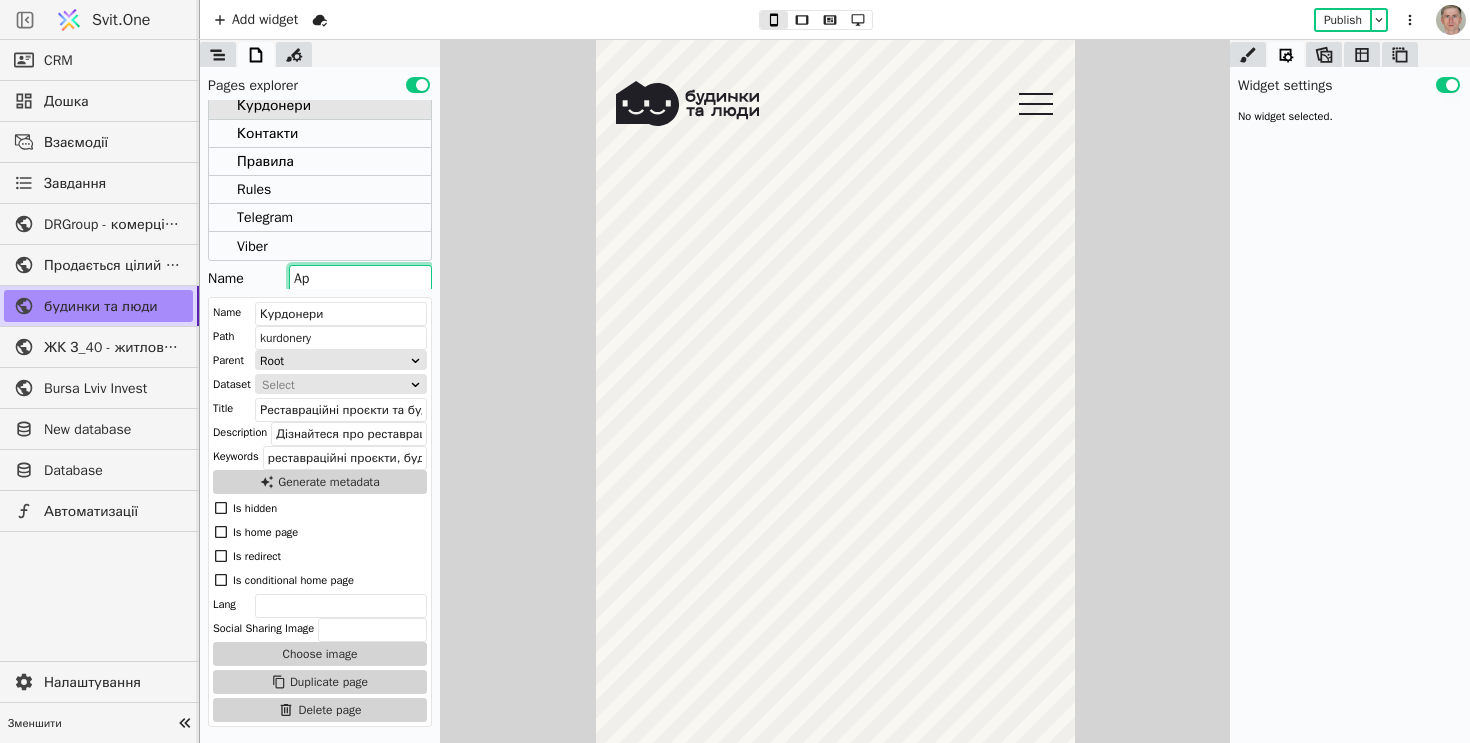 type on "Apa" 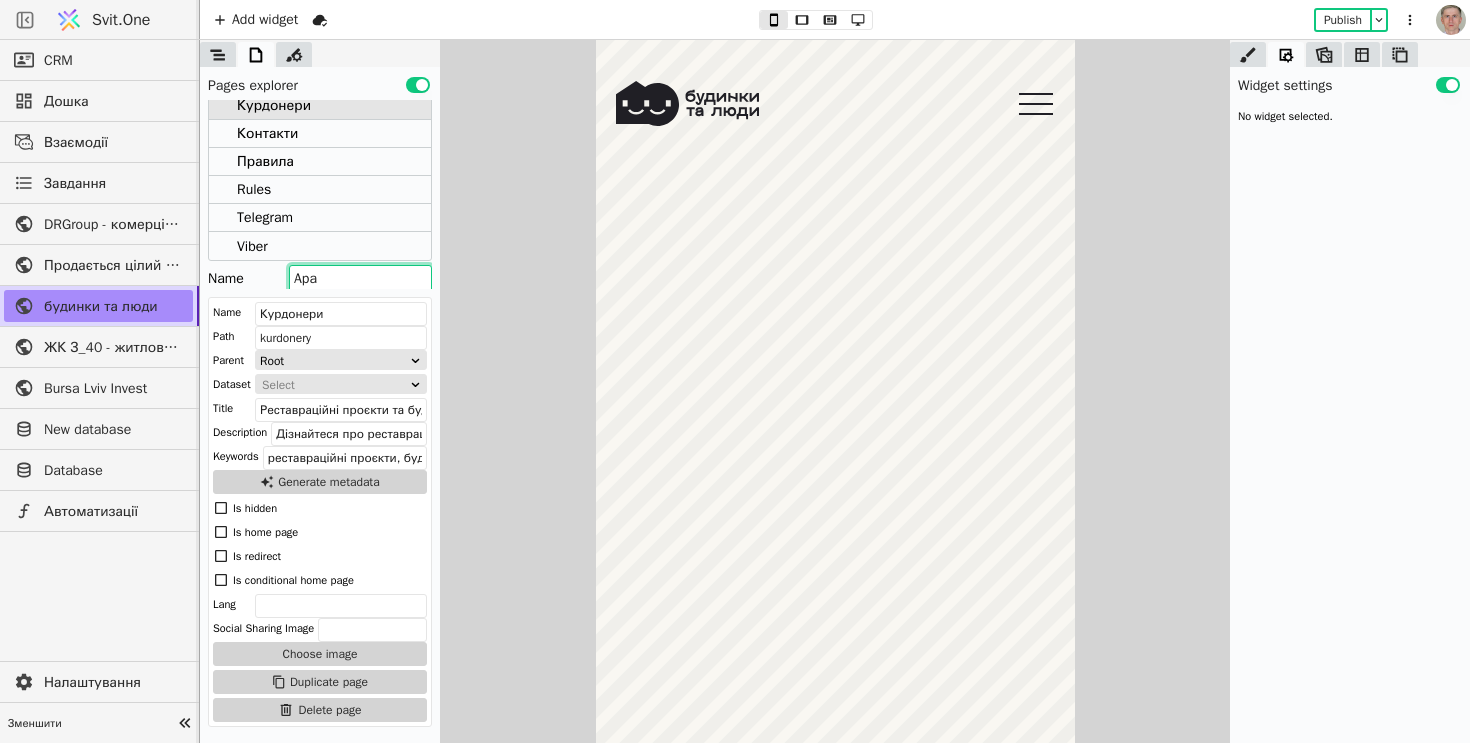 type on "Apar" 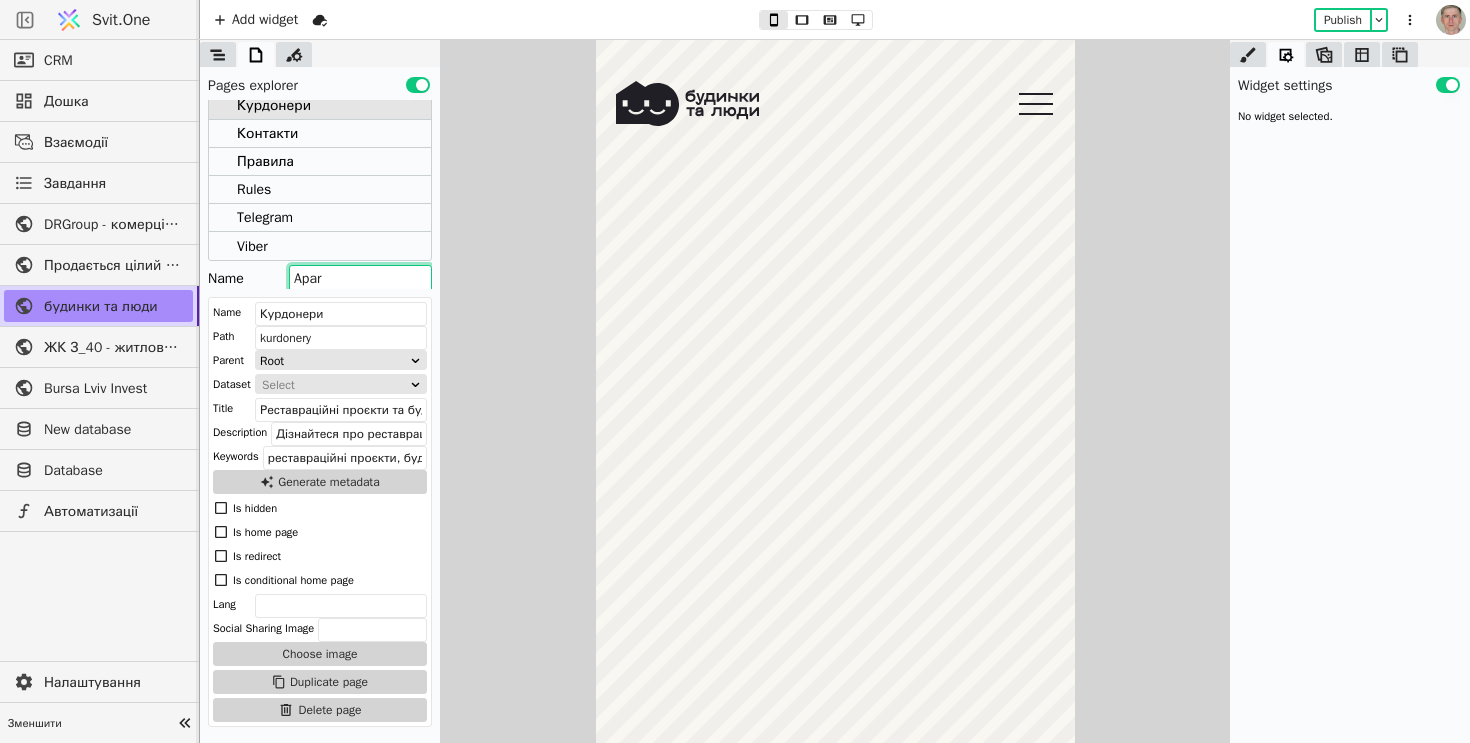 type on "Apart" 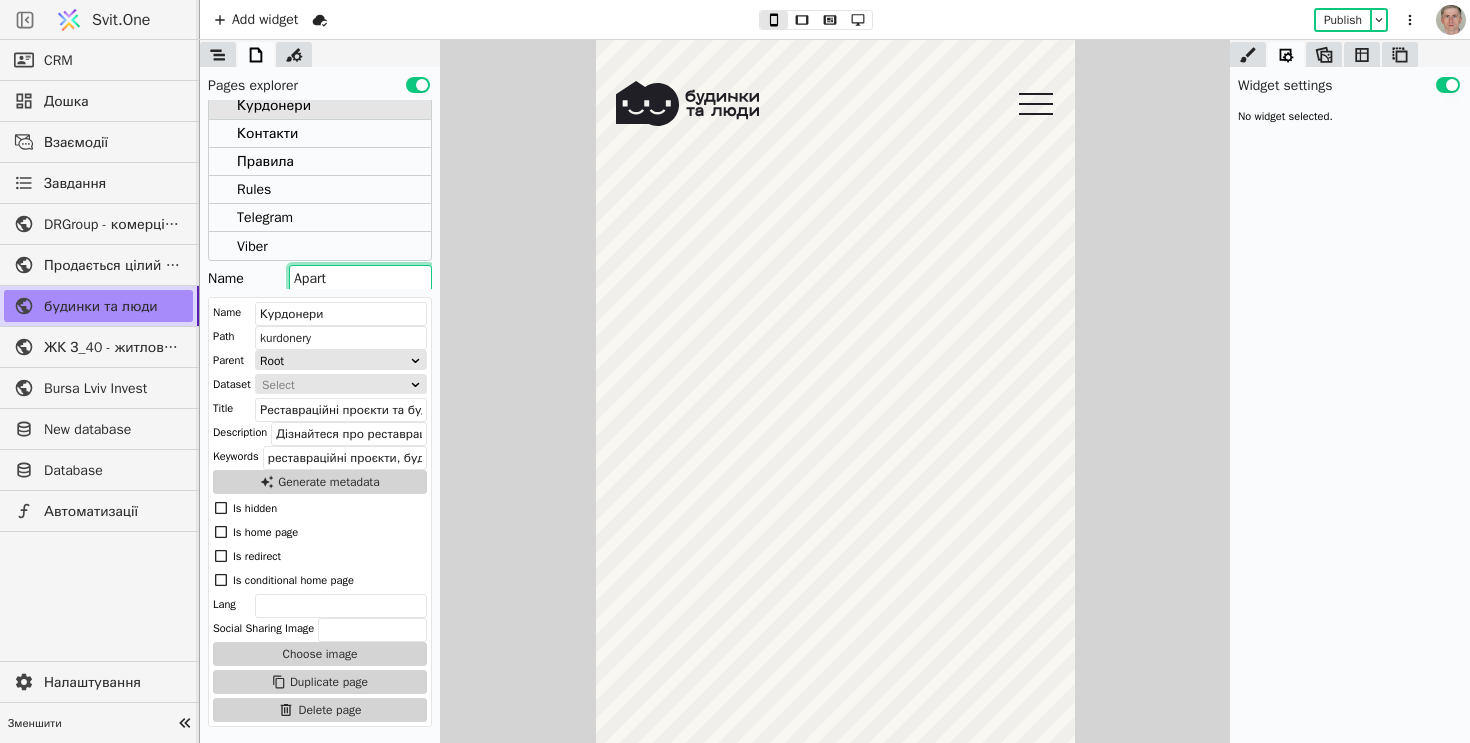 type on "Apartm" 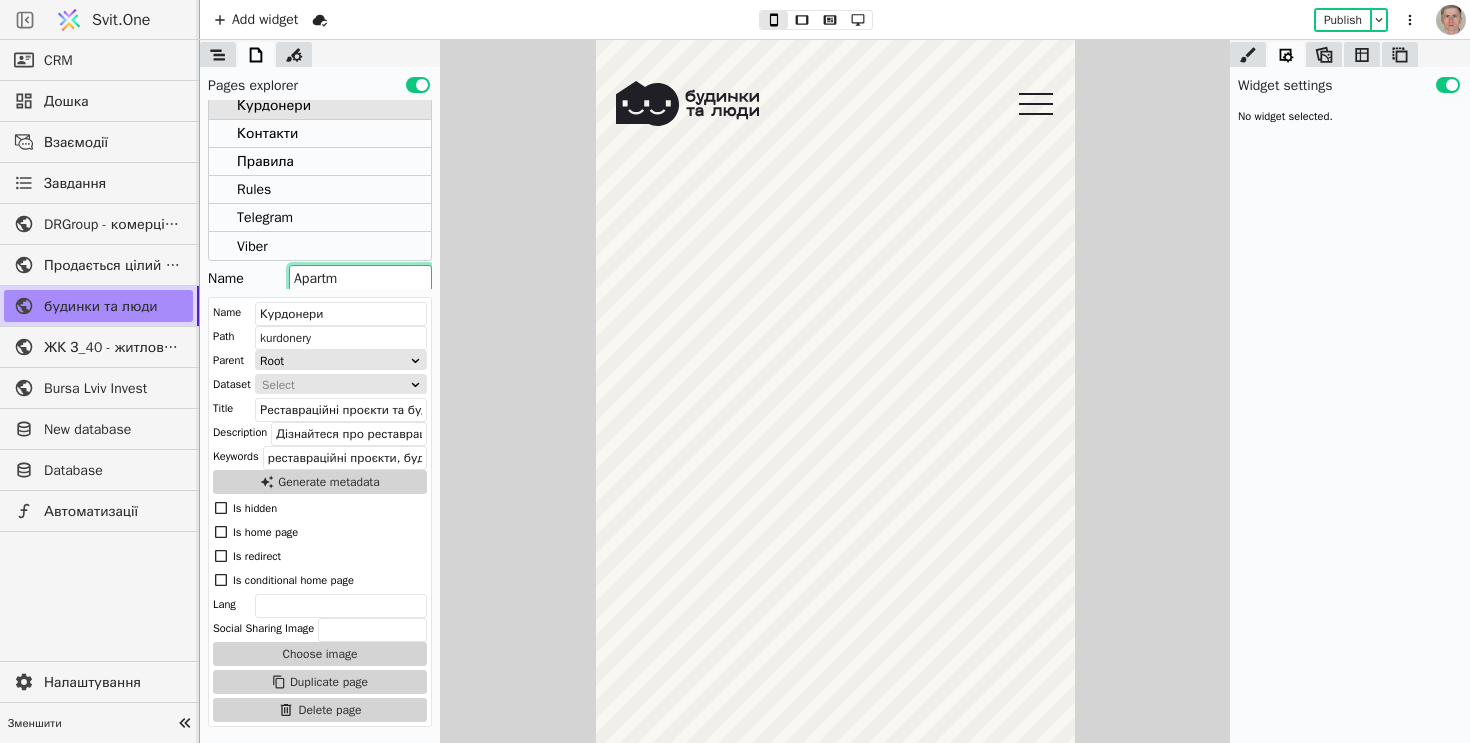 type on "Apartme" 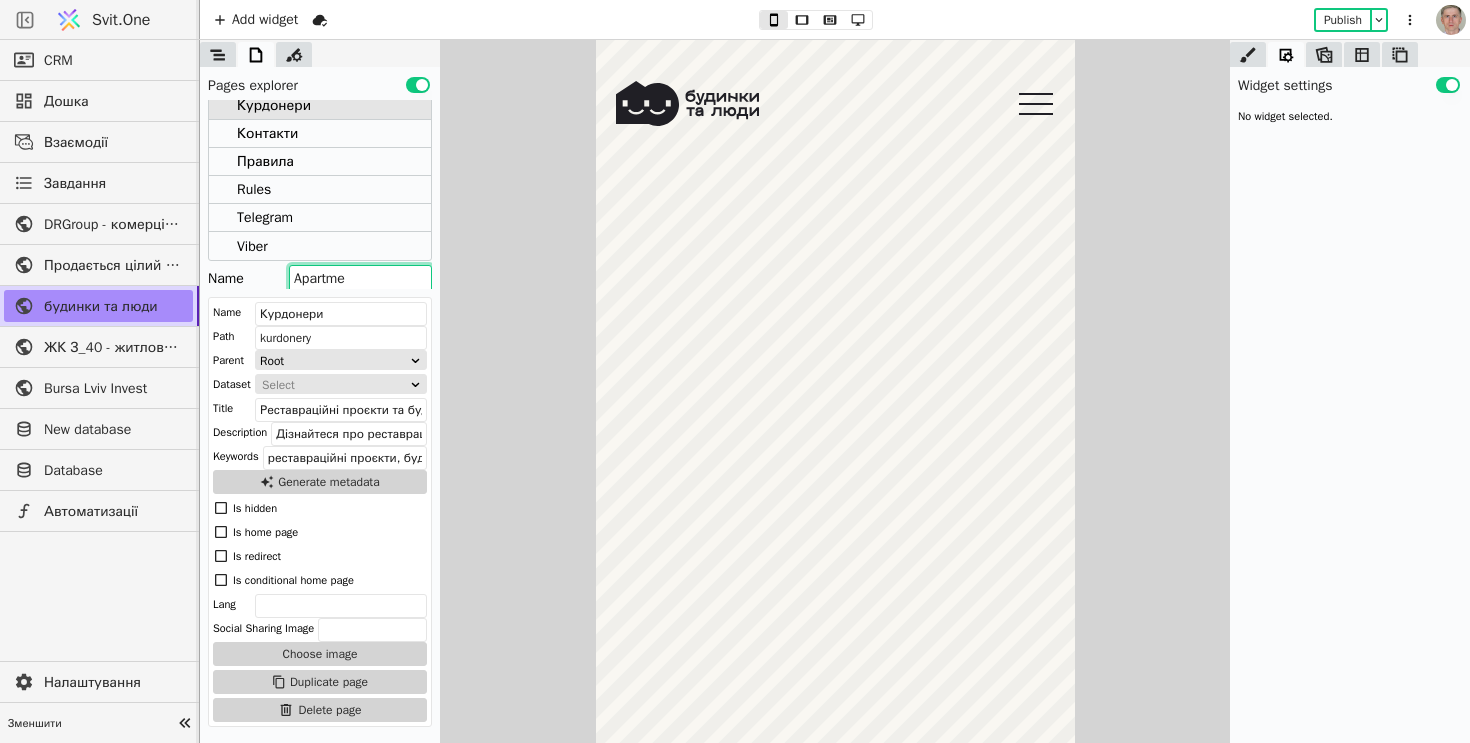 type on "Apartmen" 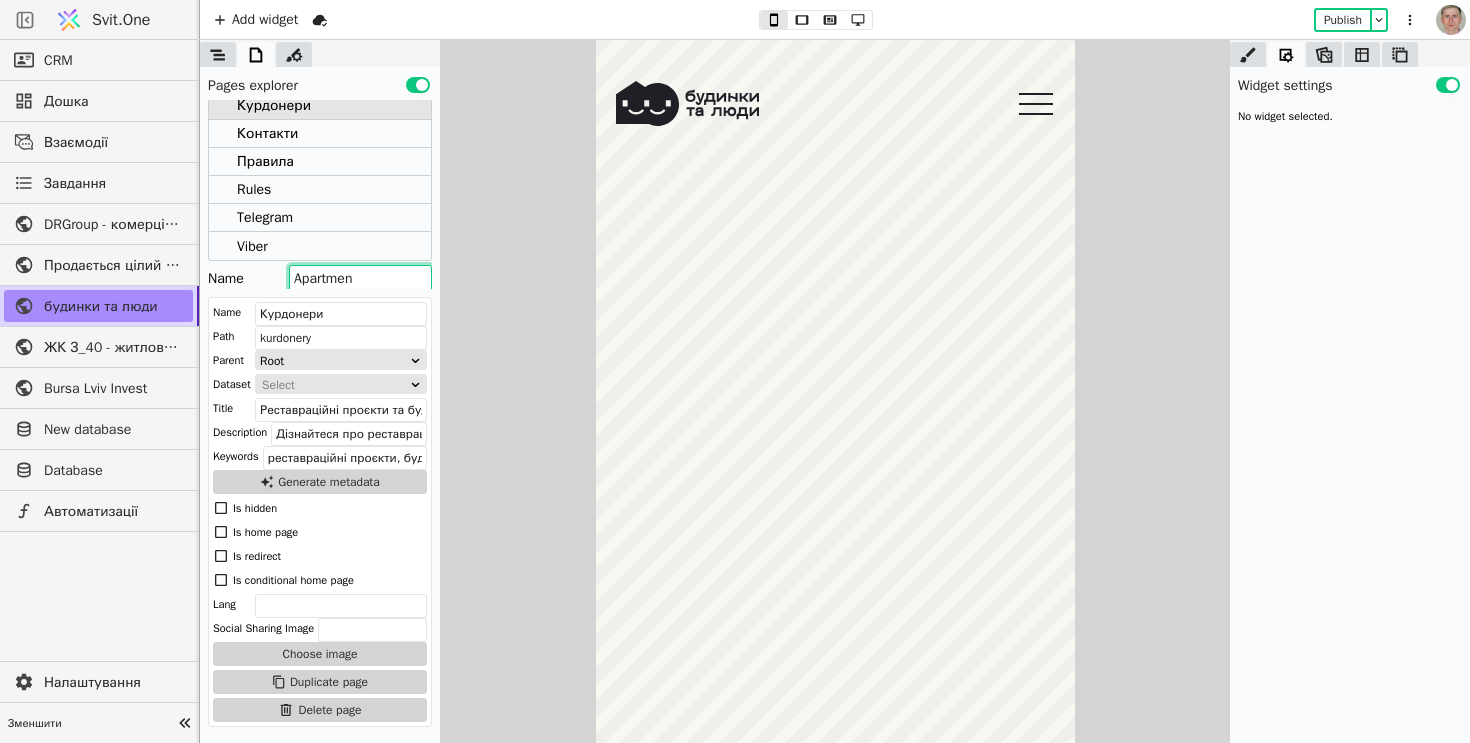 type on "Apartment" 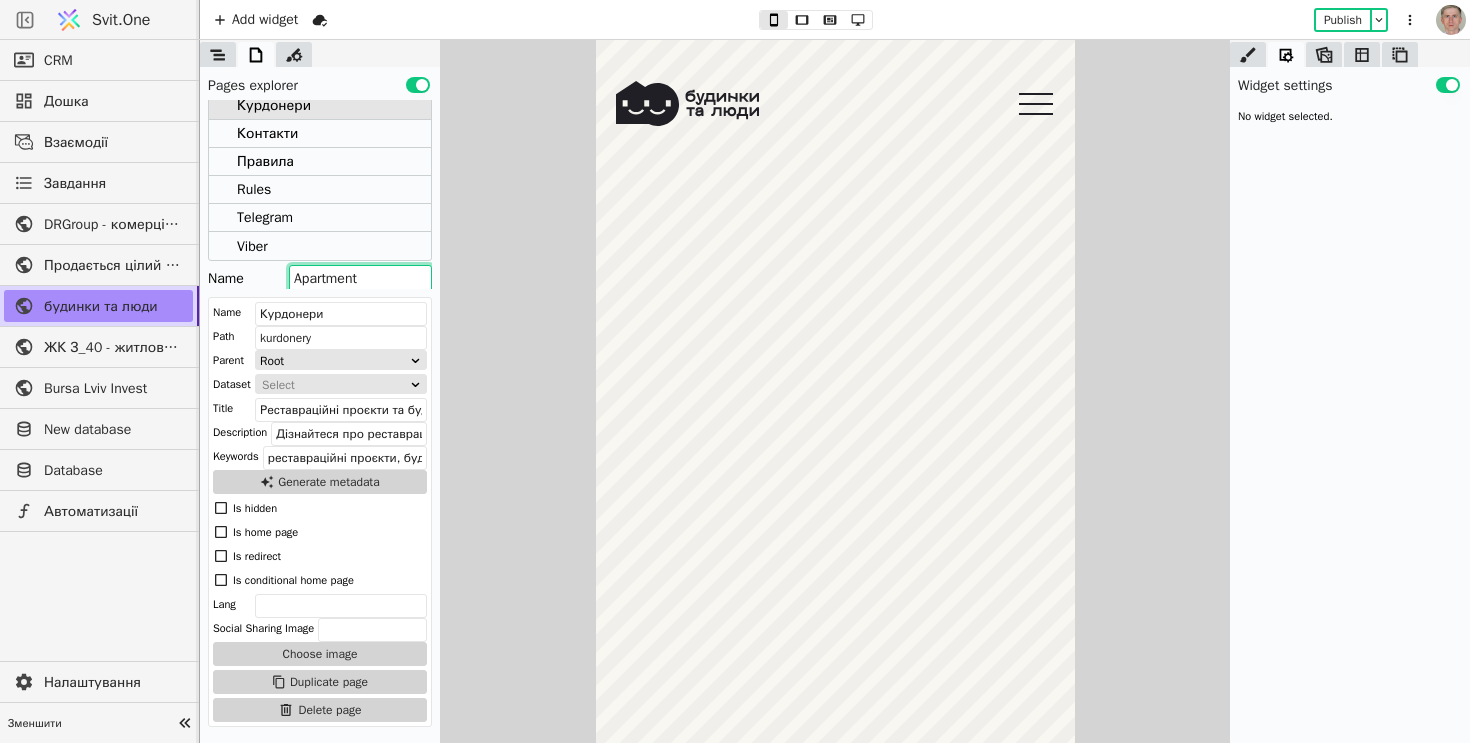 type on "Apartments" 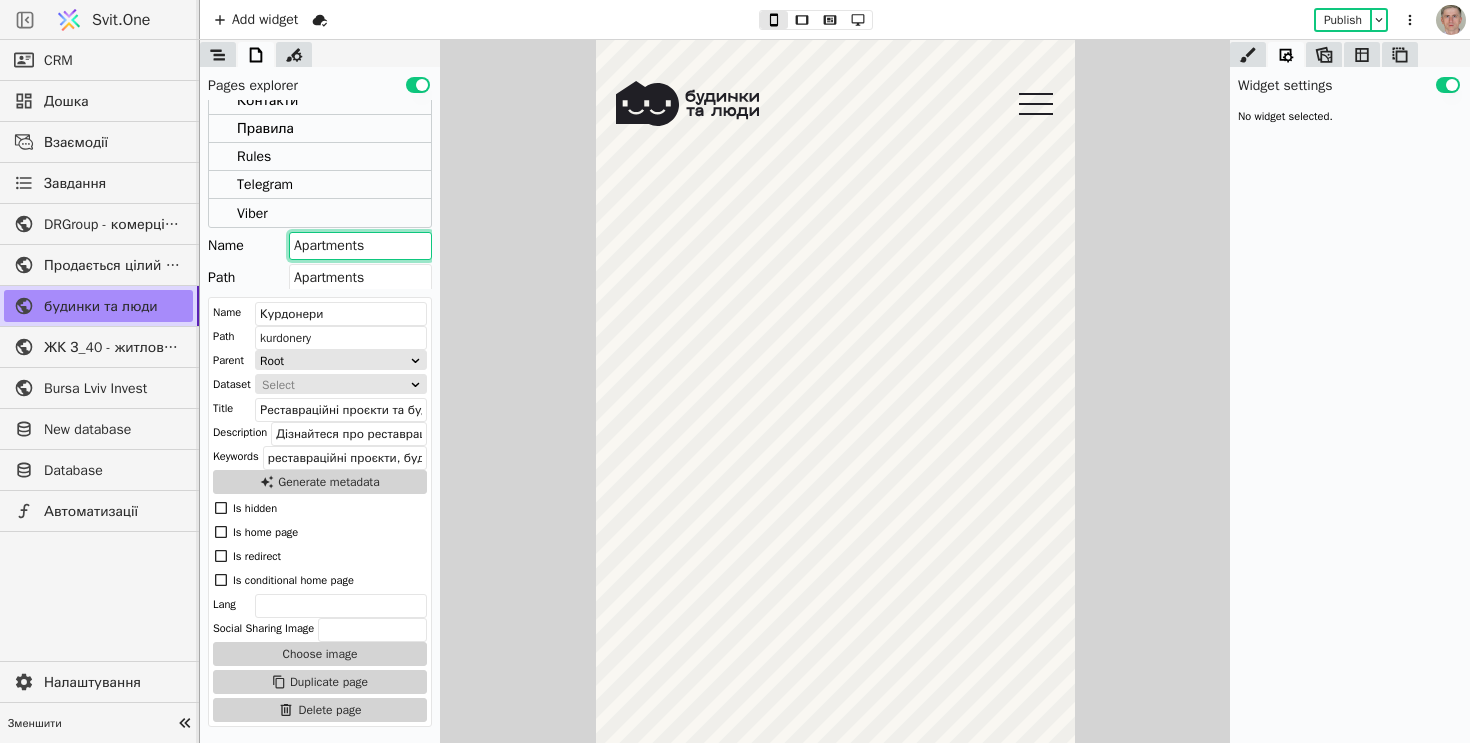 scroll, scrollTop: 209, scrollLeft: 0, axis: vertical 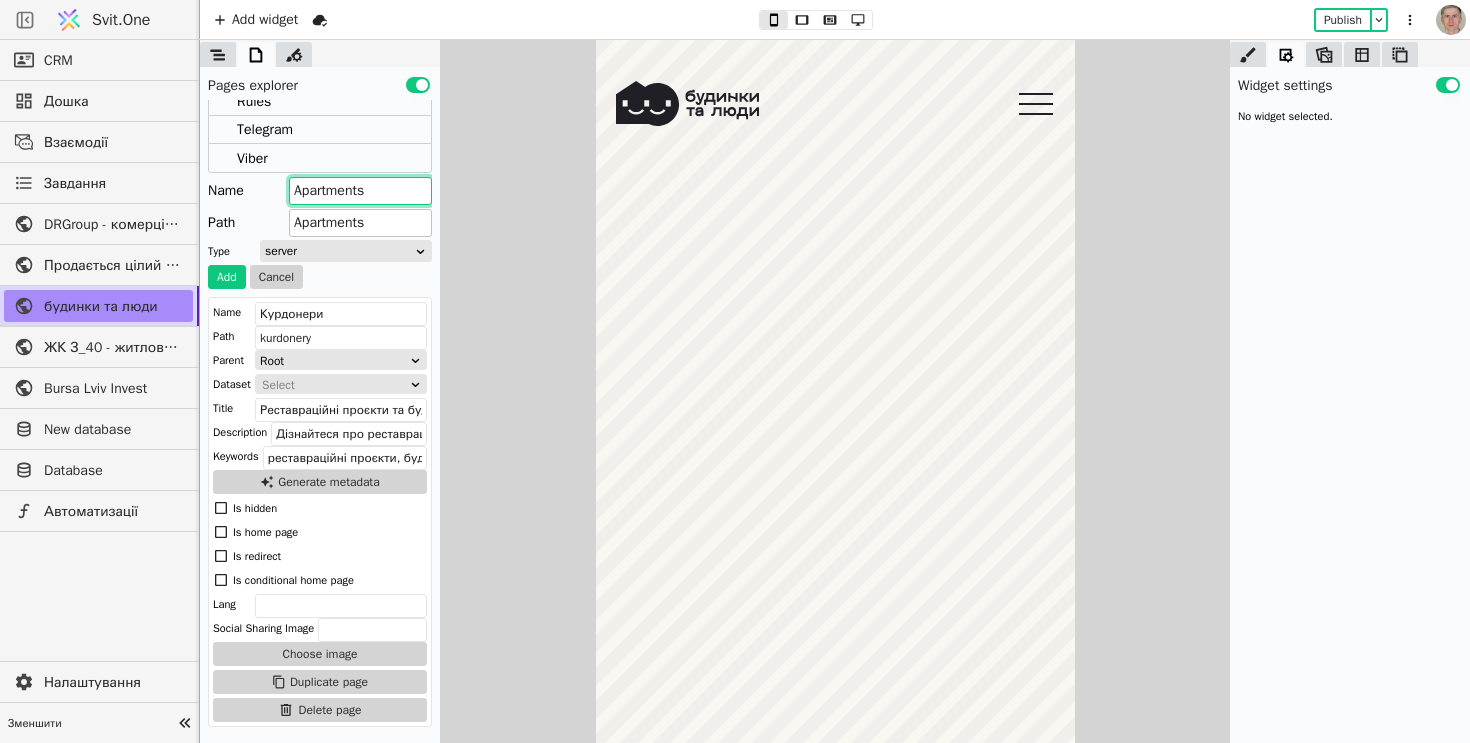 type on "Apartments" 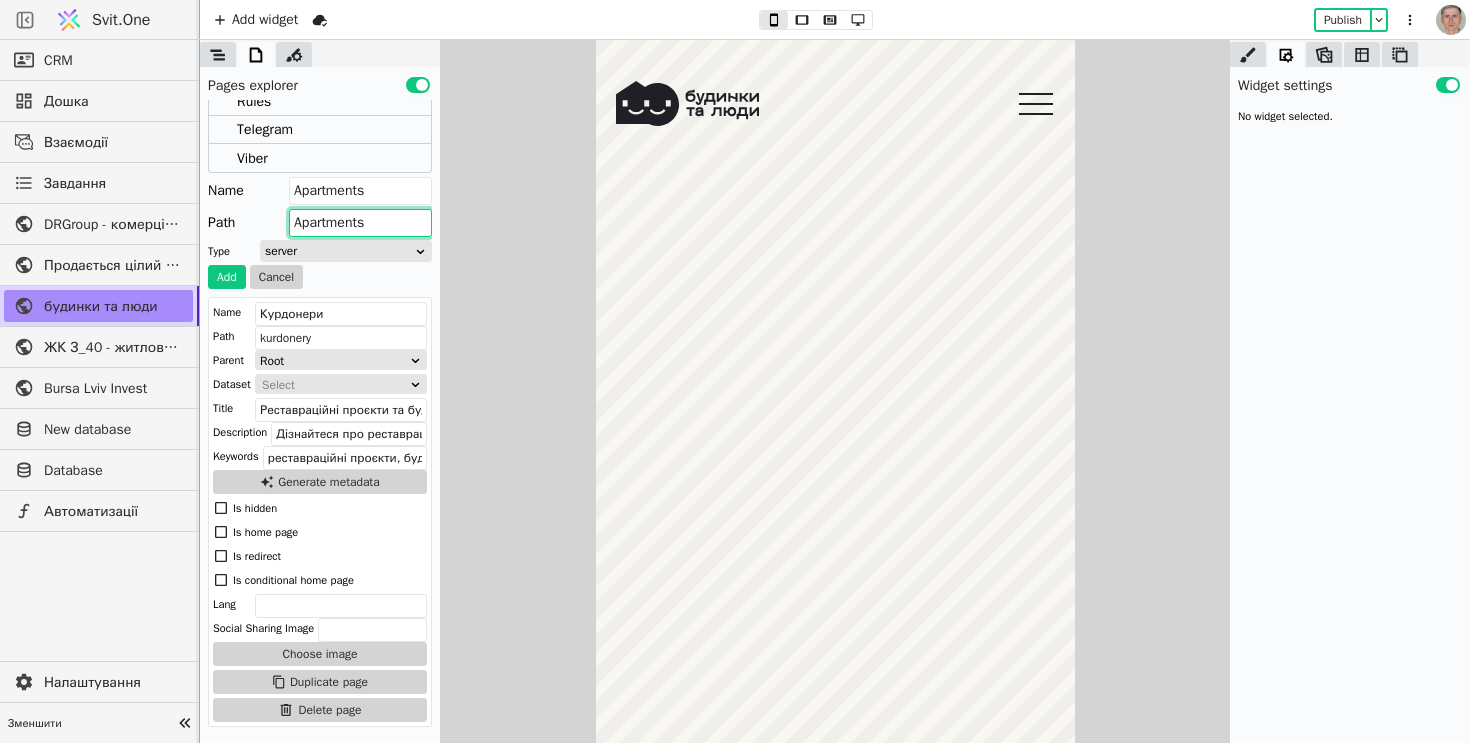 drag, startPoint x: 279, startPoint y: 225, endPoint x: 255, endPoint y: 222, distance: 24.186773 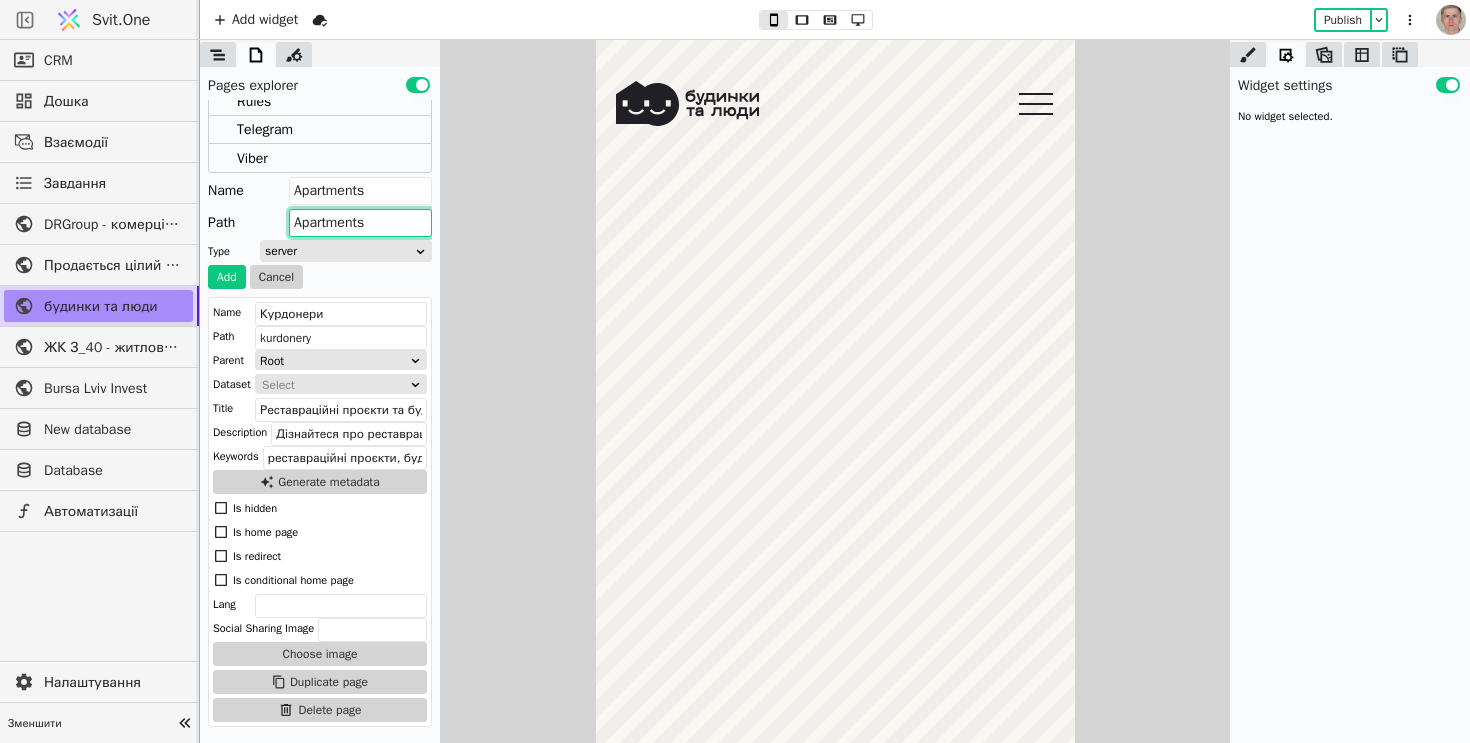 click on "Path Apartments" at bounding box center [320, 223] 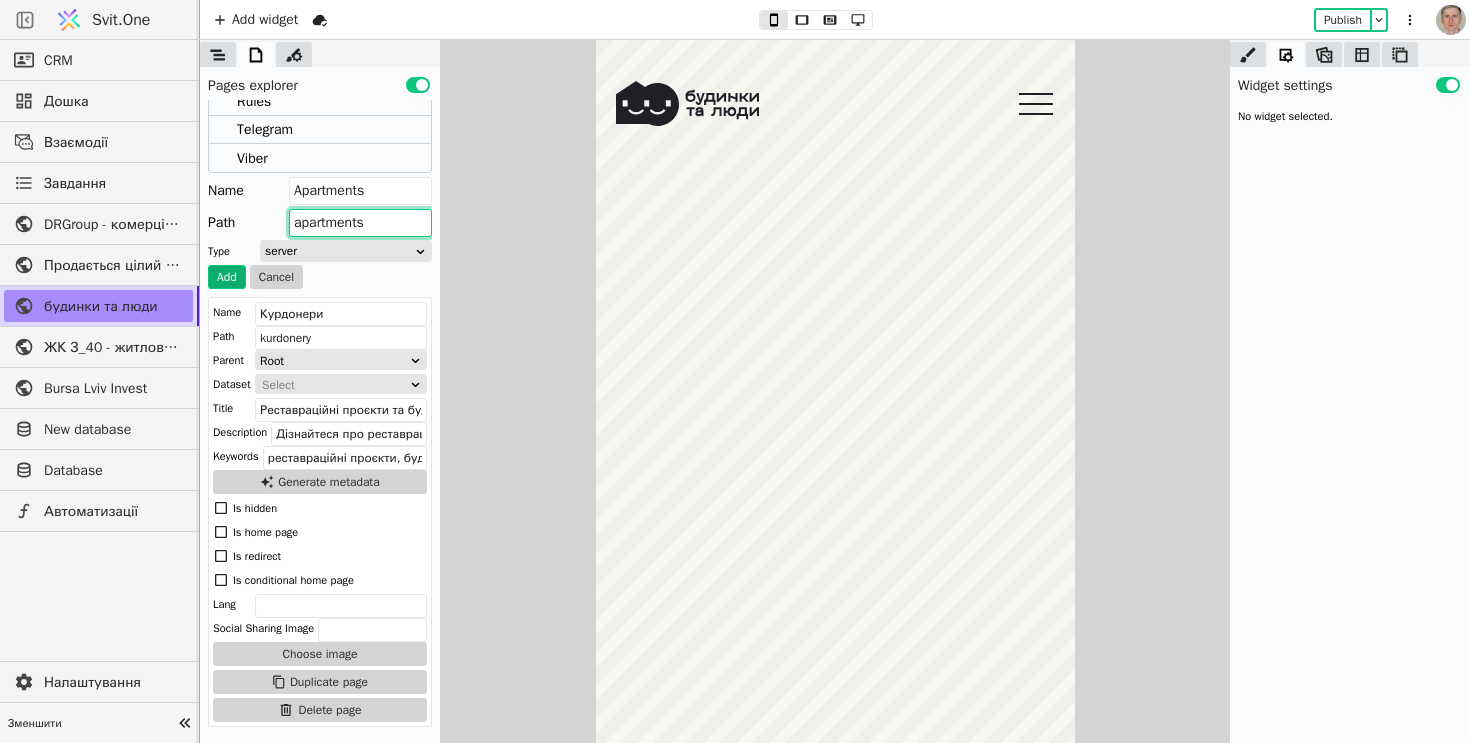 type on "apartments" 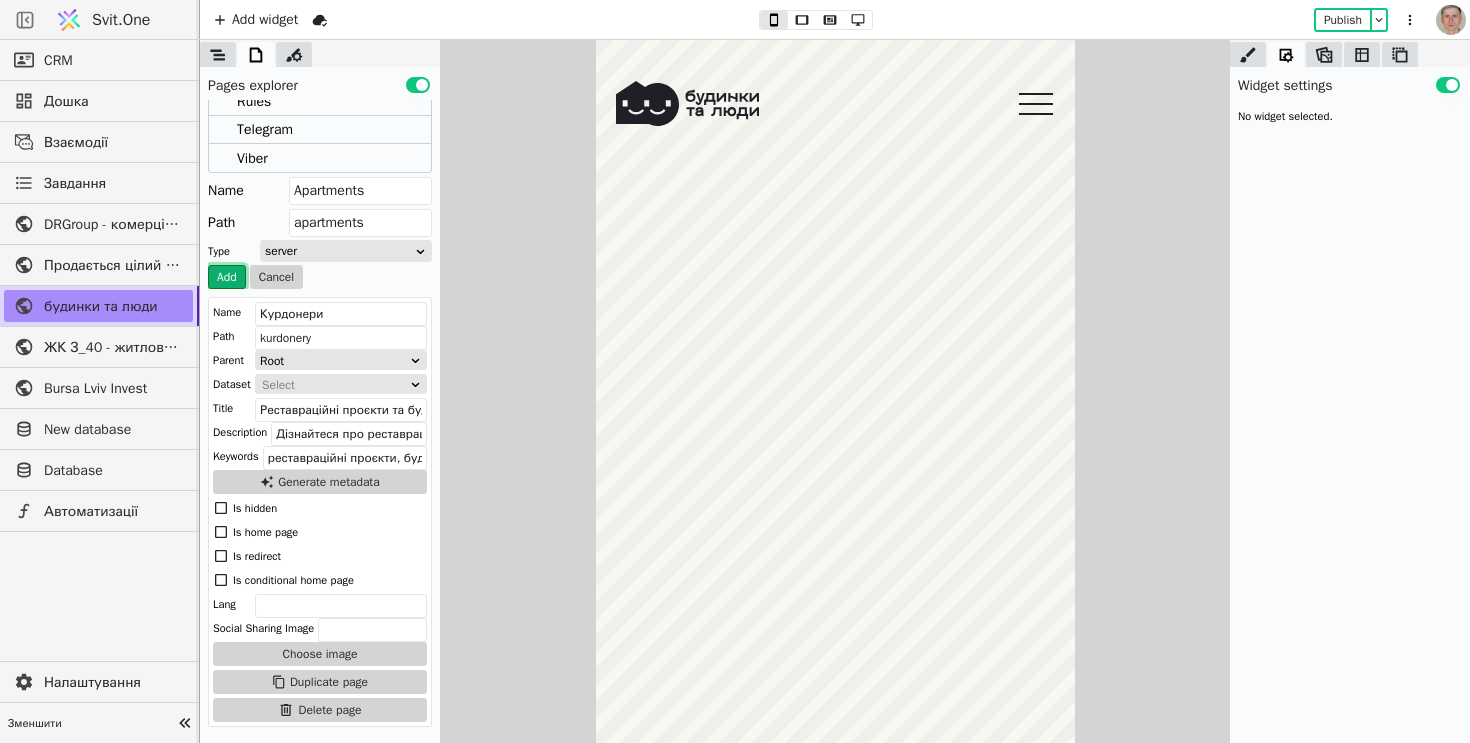 click on "Add" at bounding box center (227, 277) 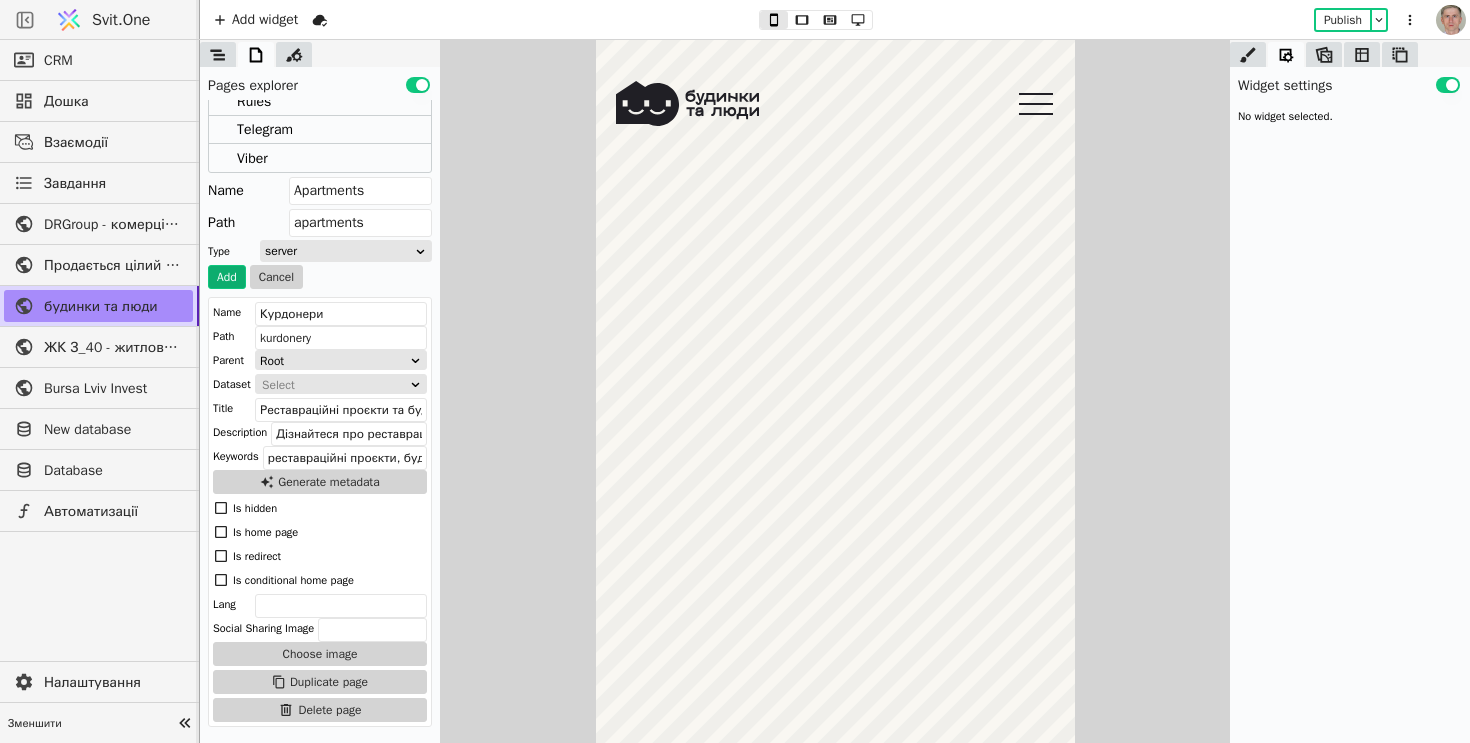 scroll, scrollTop: 121, scrollLeft: 0, axis: vertical 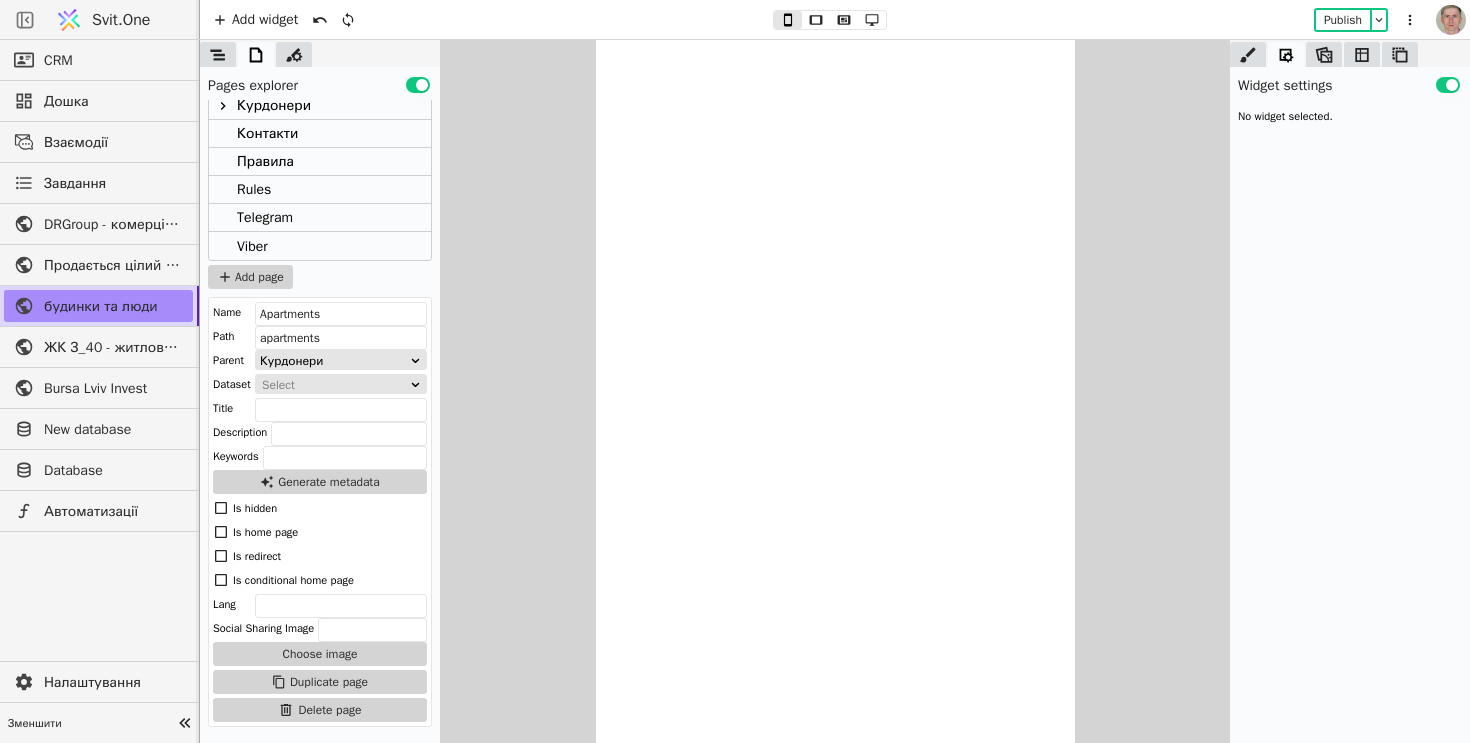click 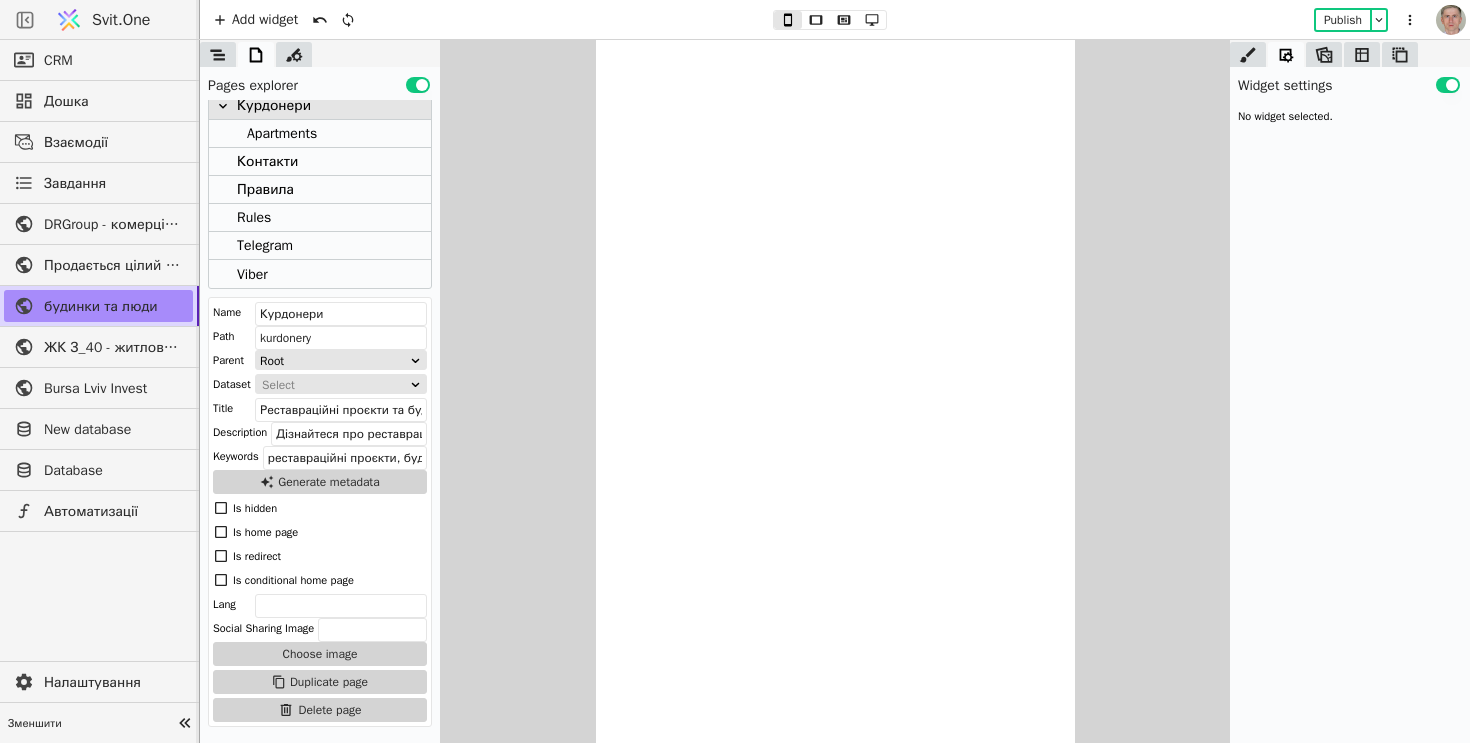 scroll, scrollTop: 149, scrollLeft: 0, axis: vertical 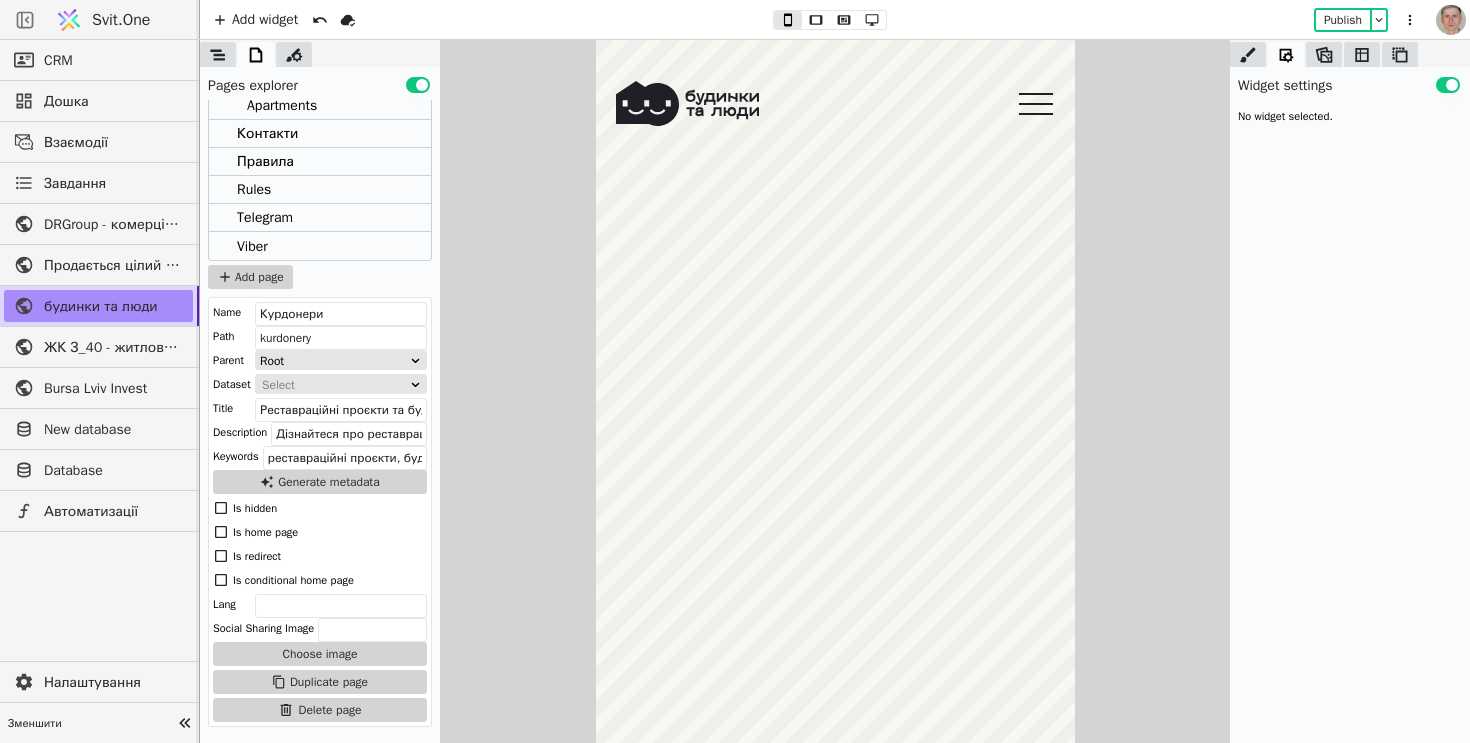 click on "Apartments" at bounding box center [282, 105] 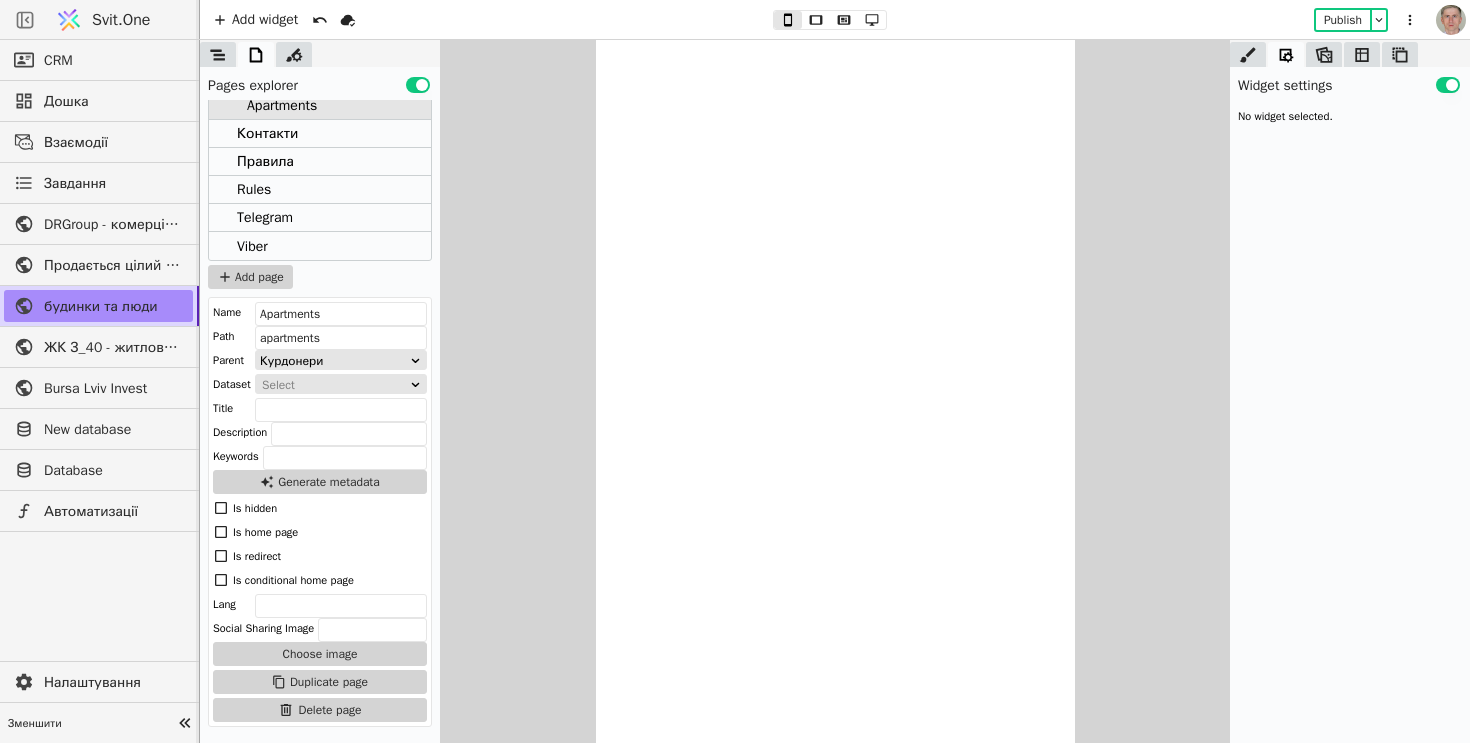 scroll, scrollTop: 0, scrollLeft: 0, axis: both 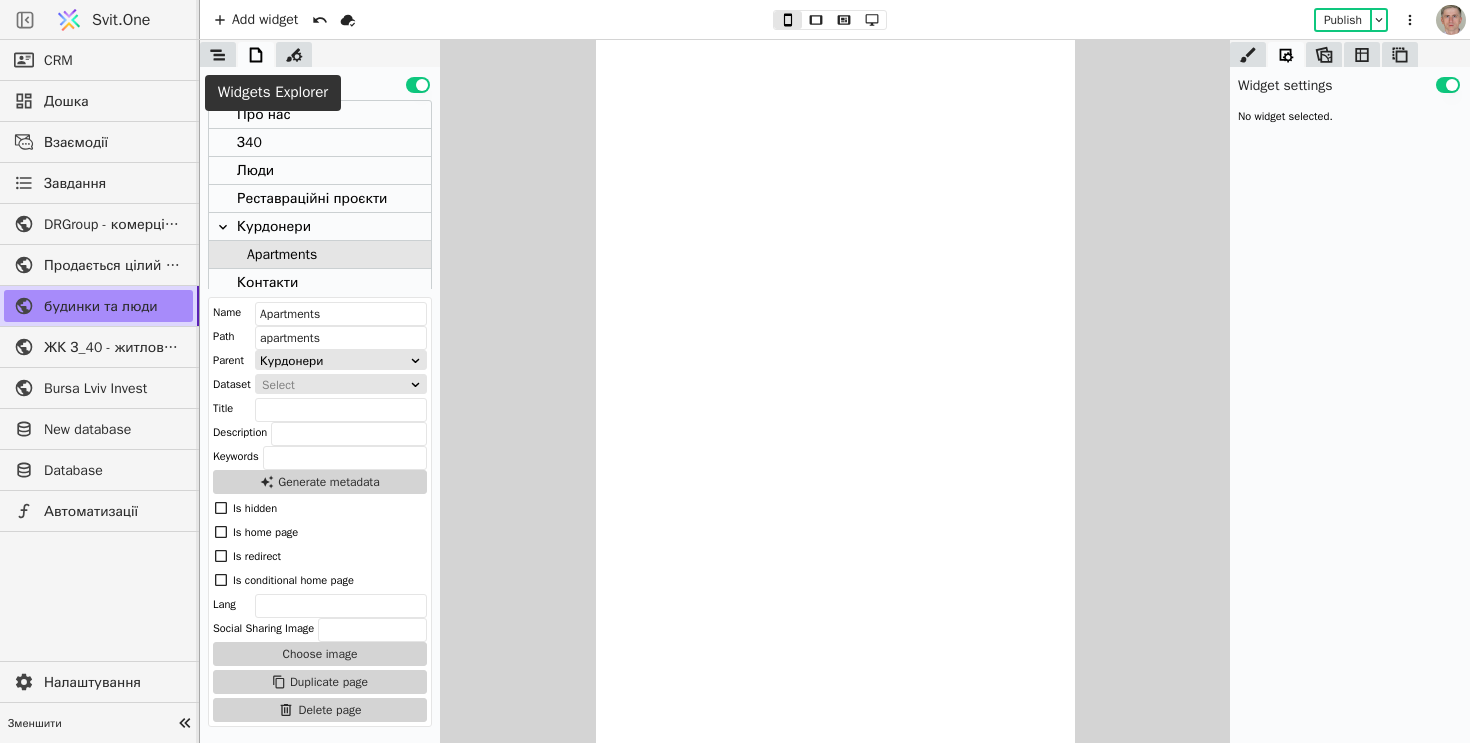 click 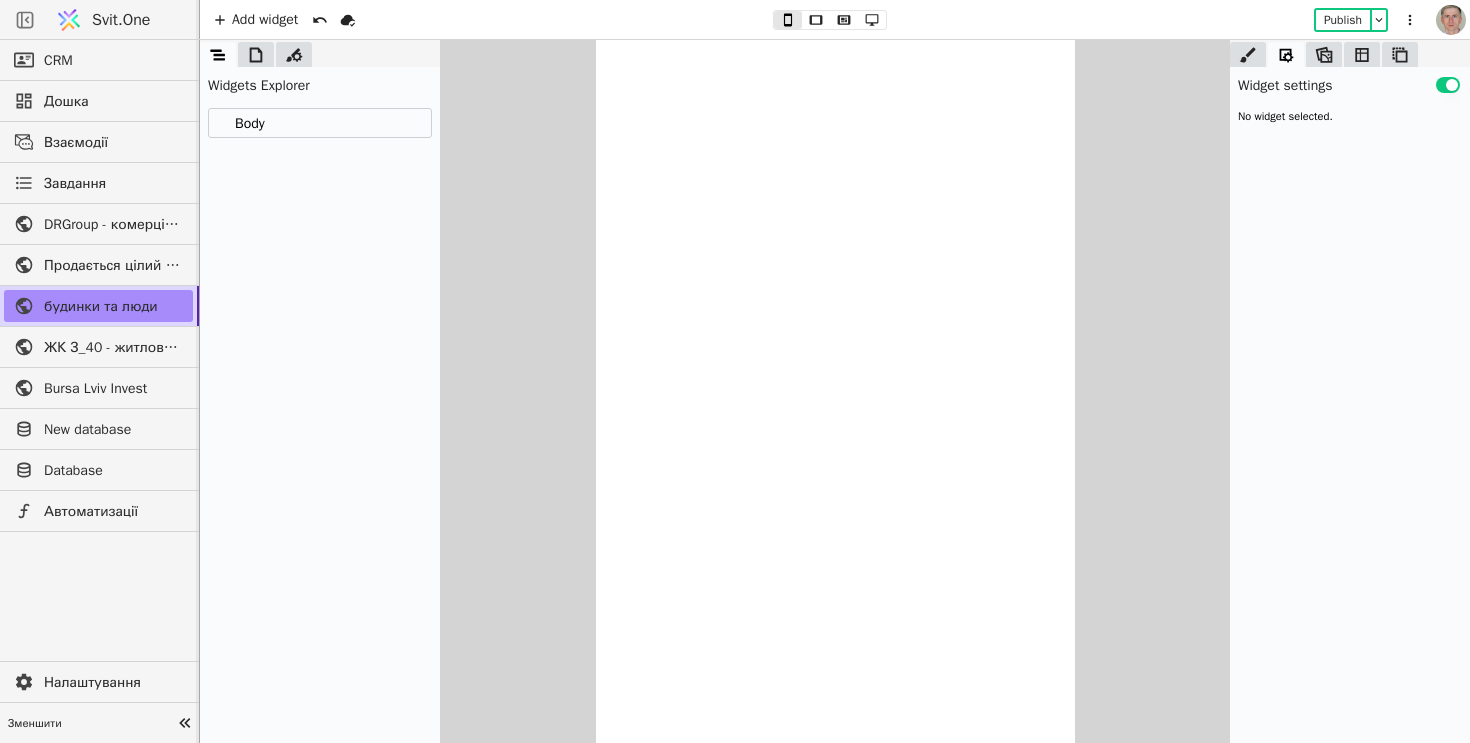 click on "Body" at bounding box center [247, 123] 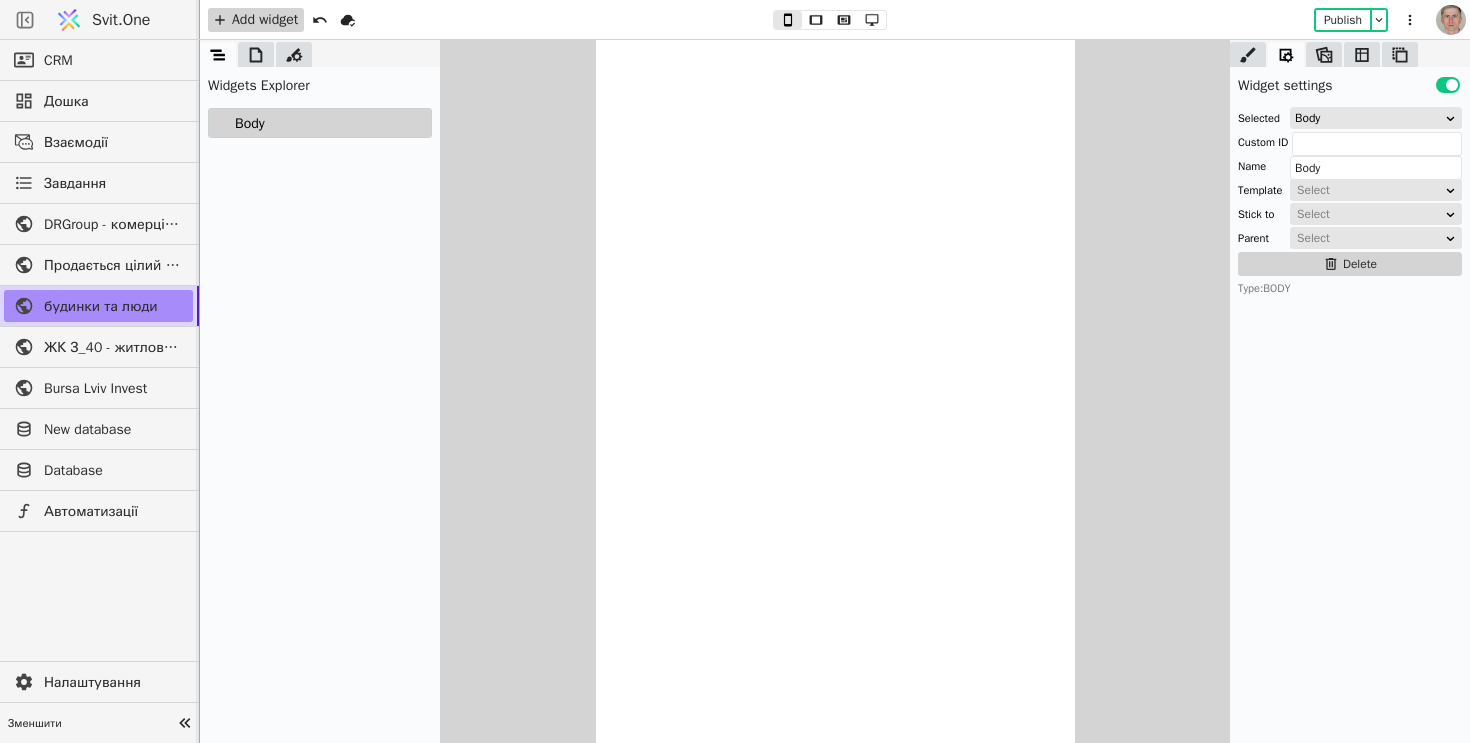 click on "Add widget" at bounding box center [256, 20] 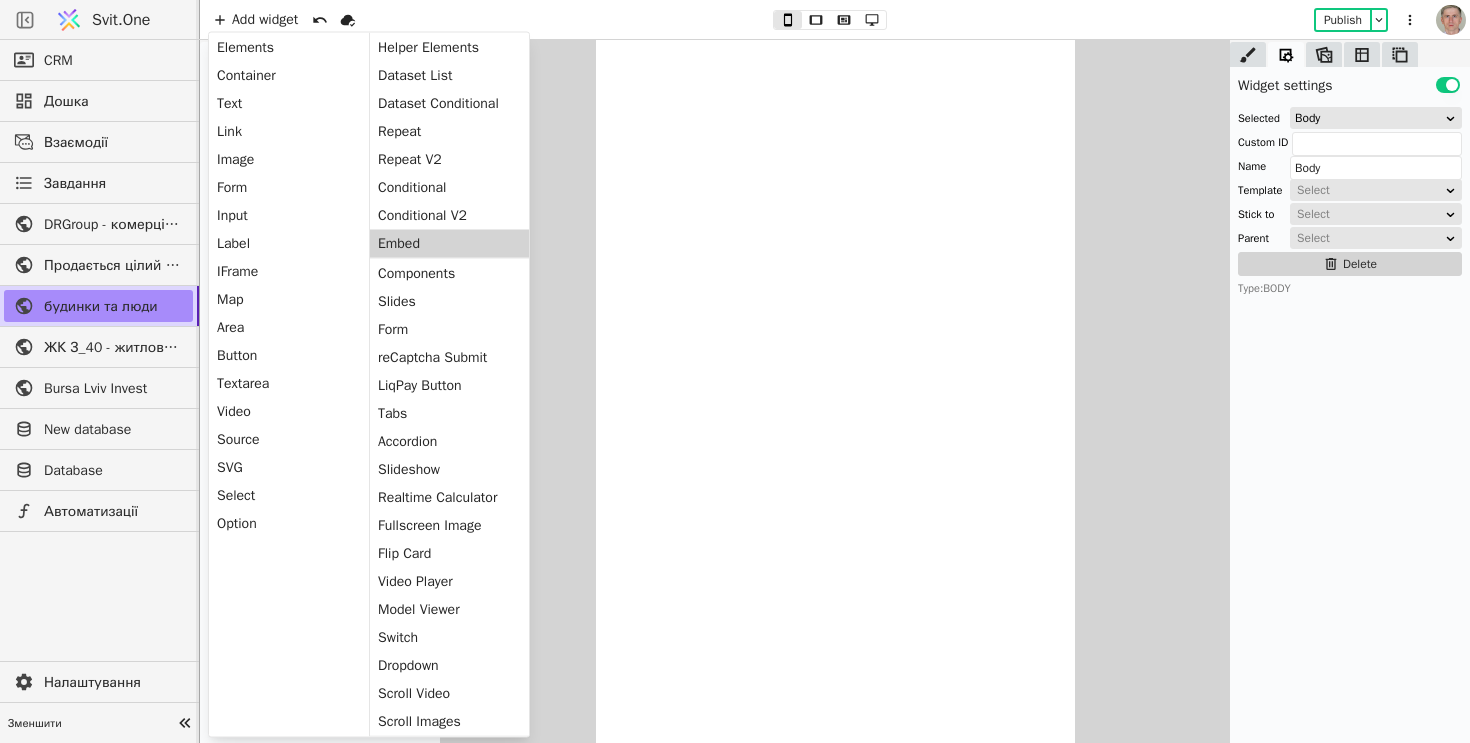 click on "Embed" at bounding box center (449, 244) 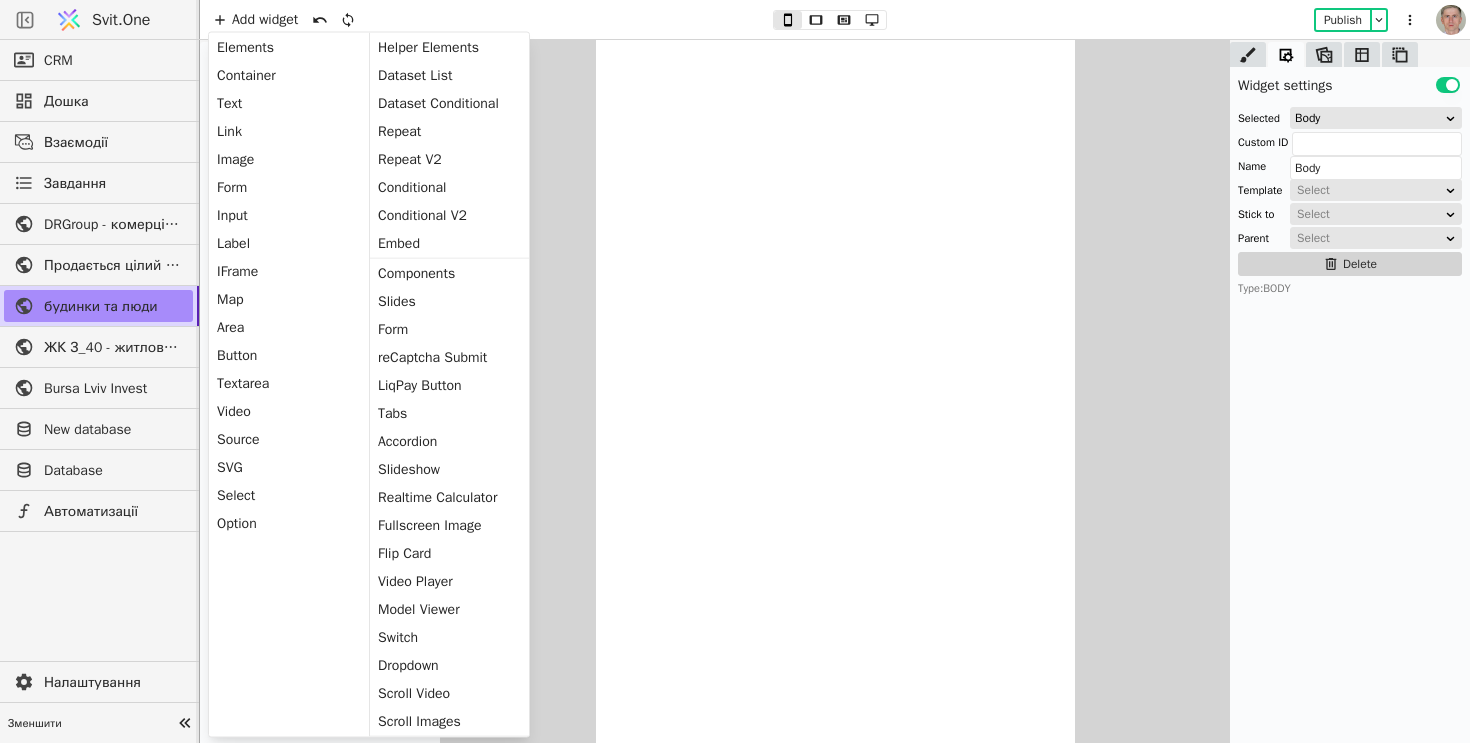 click at bounding box center [835, 391] 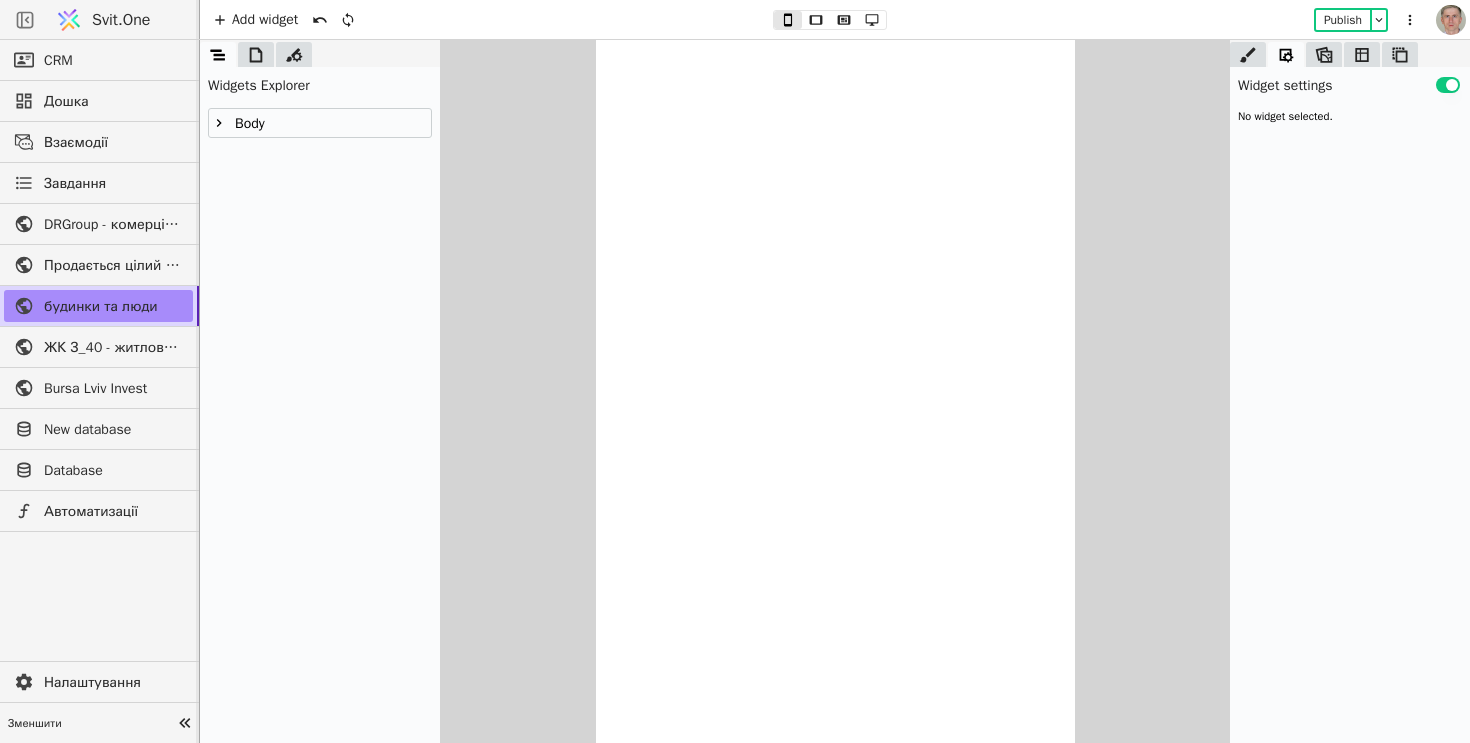 click 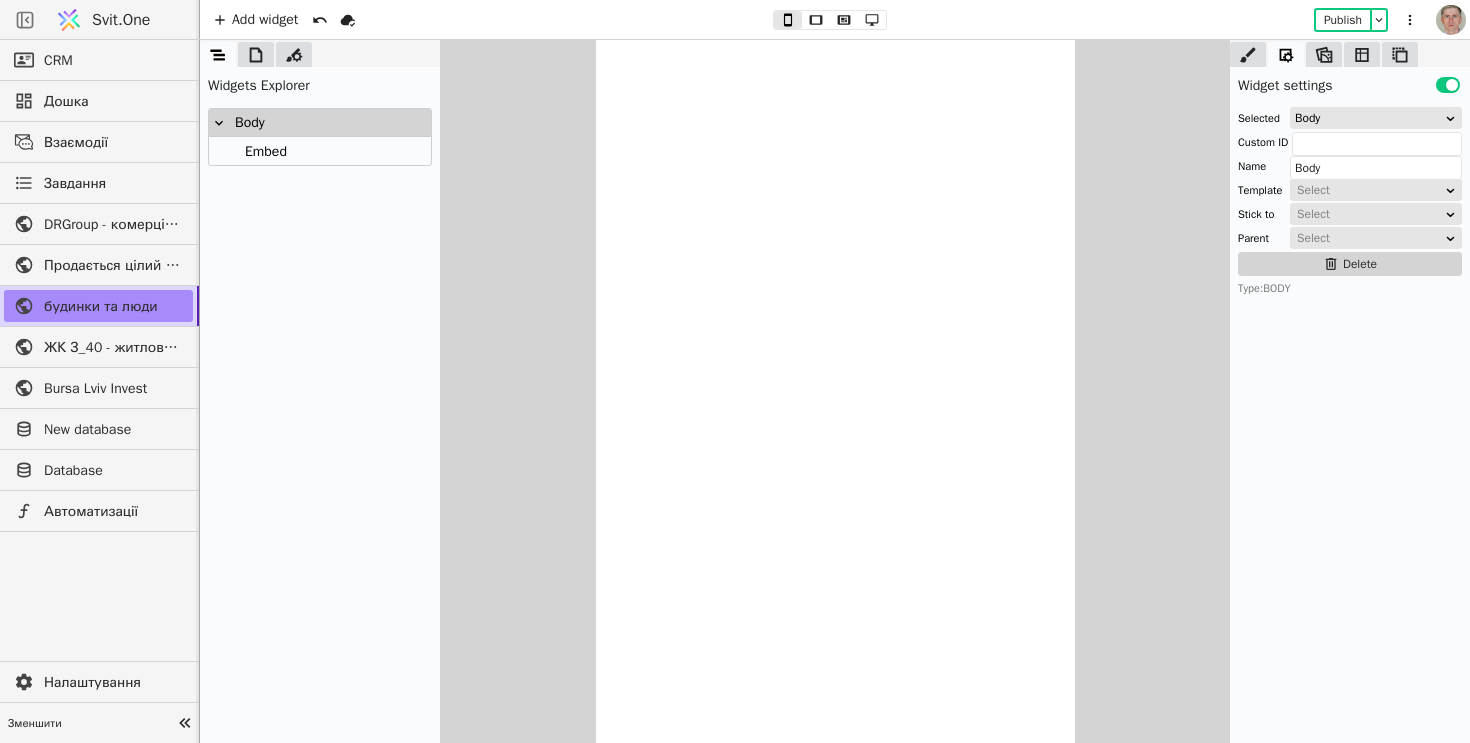 click on "Embed" at bounding box center [263, 151] 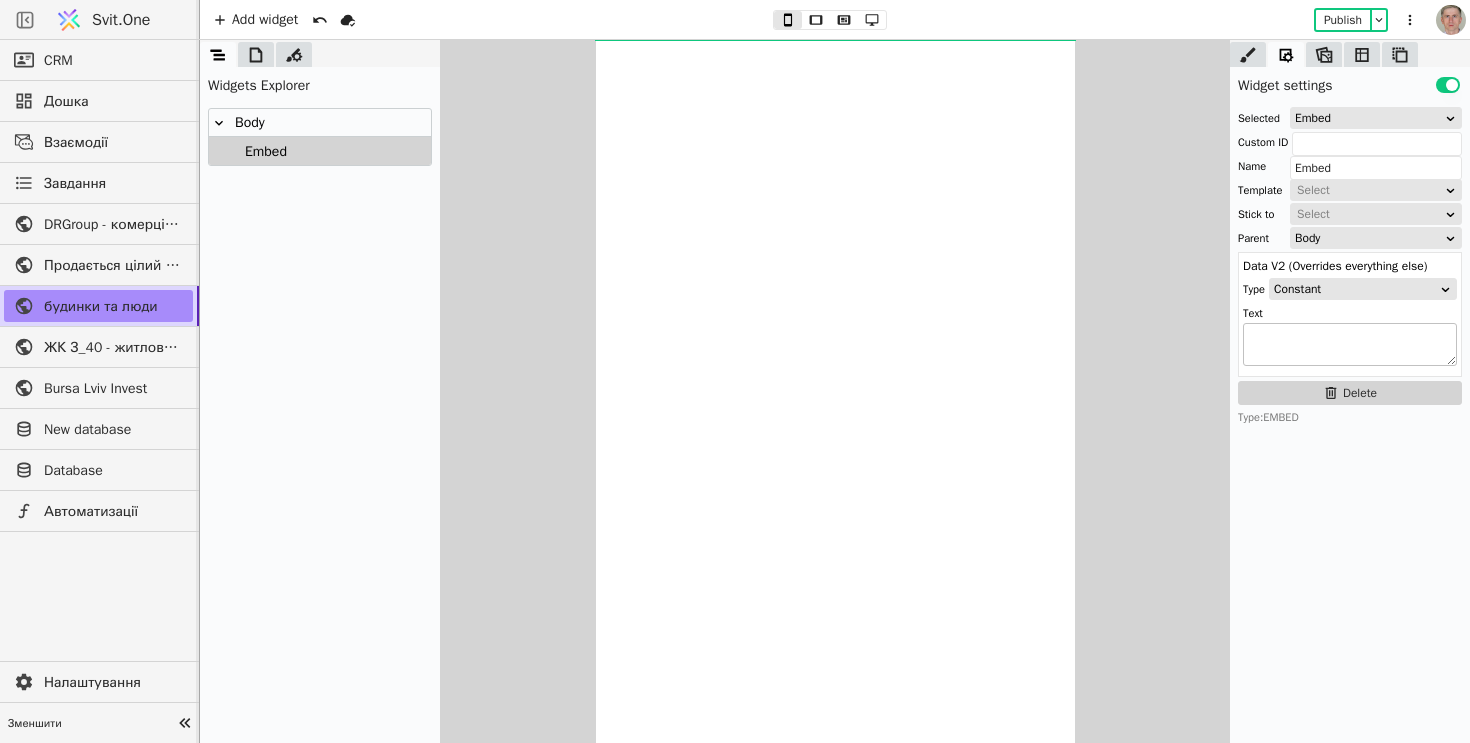 click at bounding box center [1350, 344] 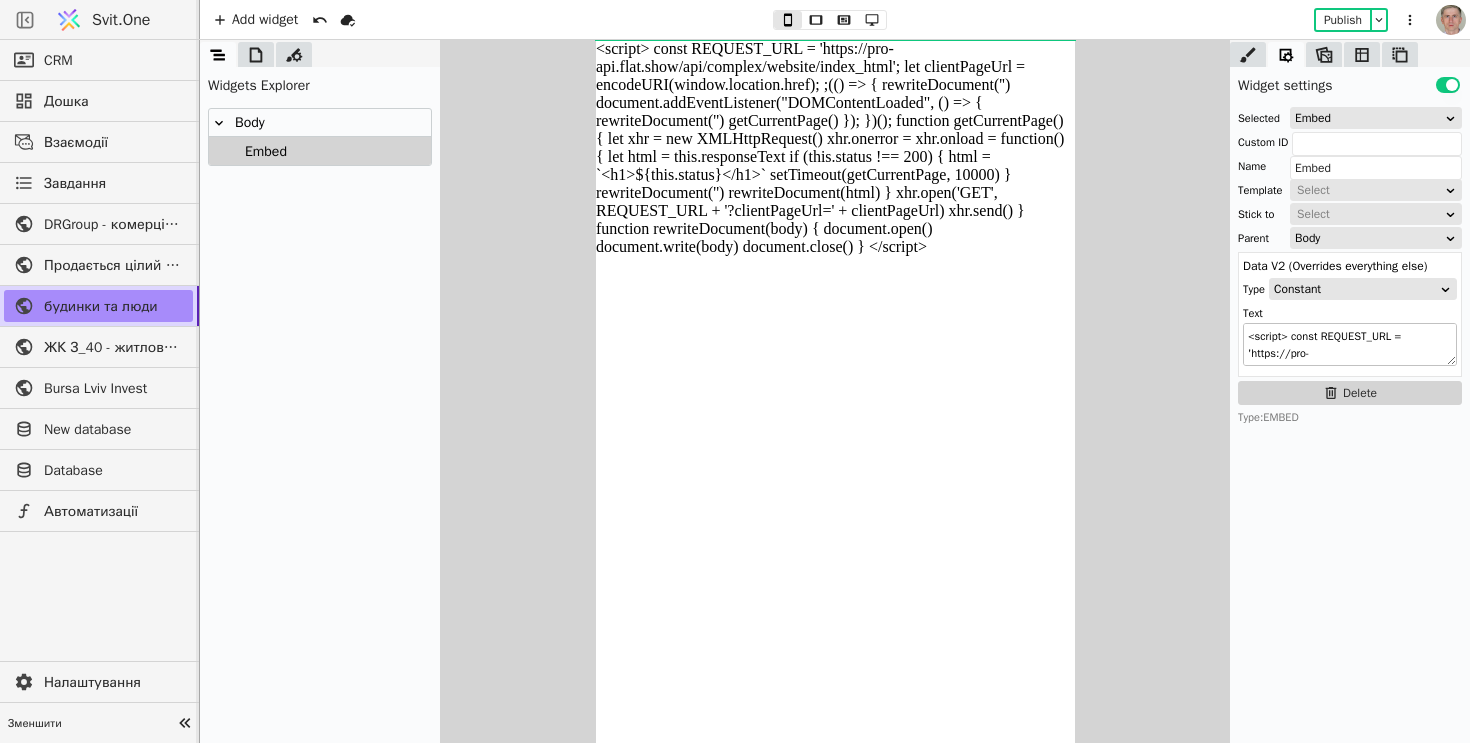 scroll, scrollTop: 357, scrollLeft: 0, axis: vertical 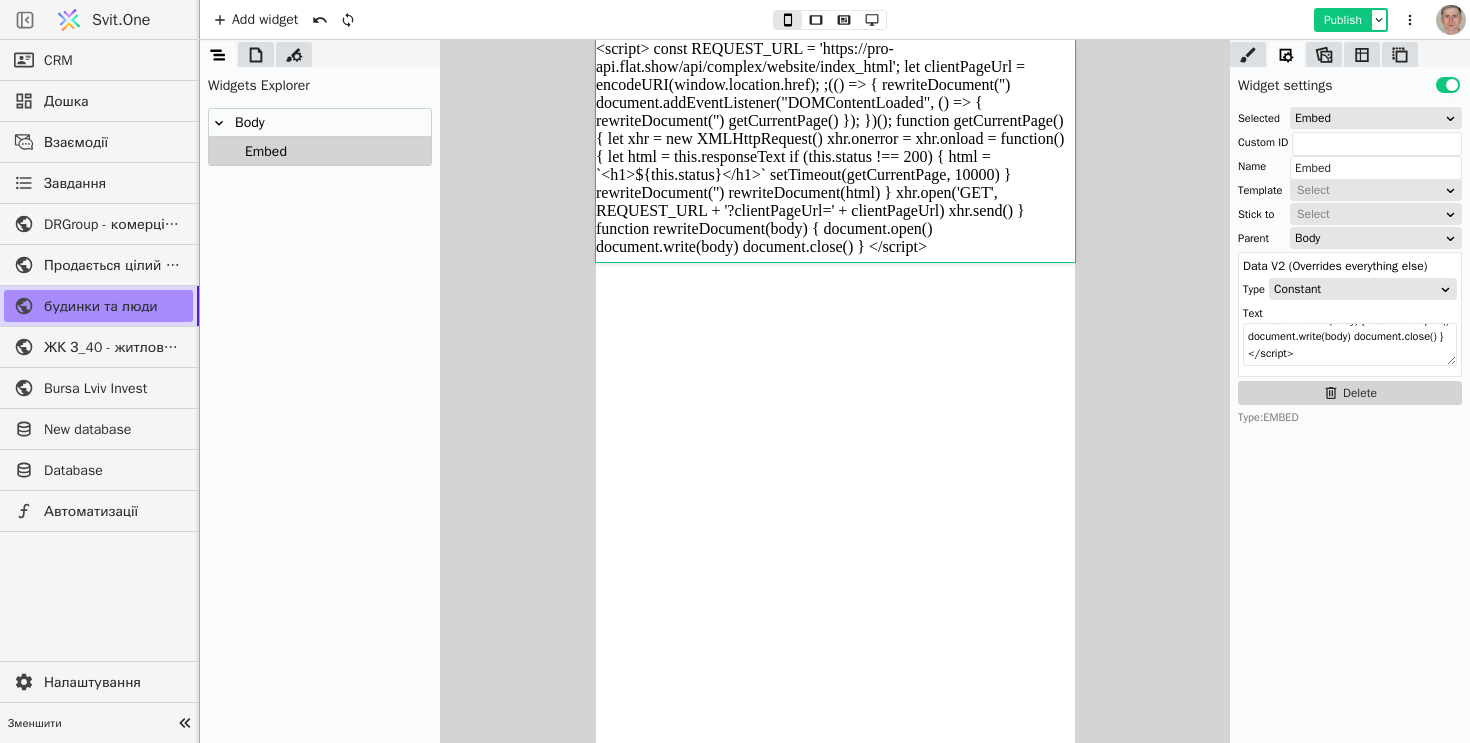 type on "<script> const REQUEST_URL = 'https://pro-api.flat.show/api/complex/website/index_html'; let clientPageUrl = encodeURI(window.location.href); ;(() => { rewriteDocument('') document.addEventListener("DOMContentLoaded", () => { rewriteDocument('') getCurrentPage() }); })(); function getCurrentPage() { let xhr = new XMLHttpRequest() xhr.onerror = xhr.onload = function() { let html = this.responseText if (this.status !== 200) { html = `<h1>${this.status}</h1>` setTimeout(getCurrentPage, 10000) } rewriteDocument('') rewriteDocument(html) } xhr.open('GET', REQUEST_URL + '?clientPageUrl=' + clientPageUrl) xhr.send() } function rewriteDocument(body) { document.open() document.write(body) document.close() } </script>" 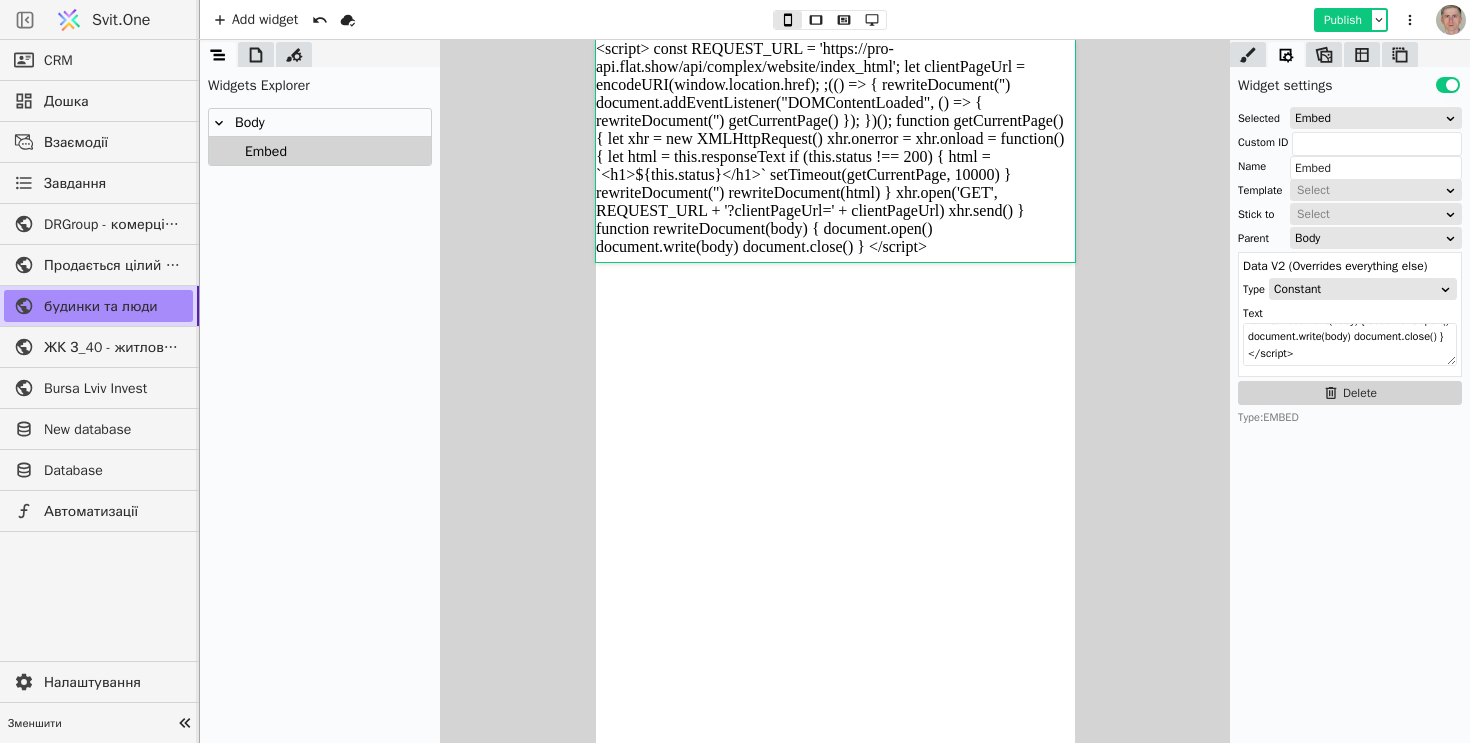 click on "Publish" at bounding box center [1343, 20] 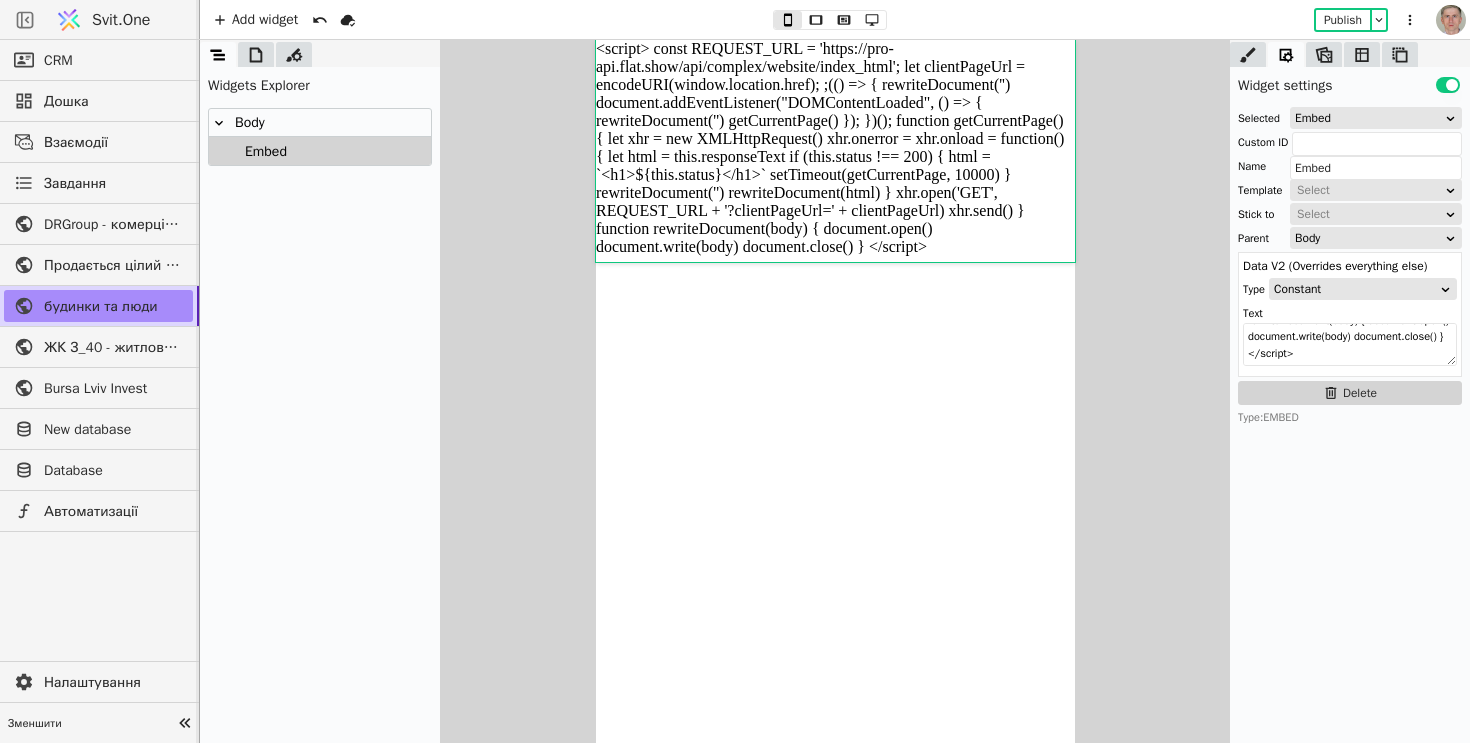 click on "Body" at bounding box center (320, 123) 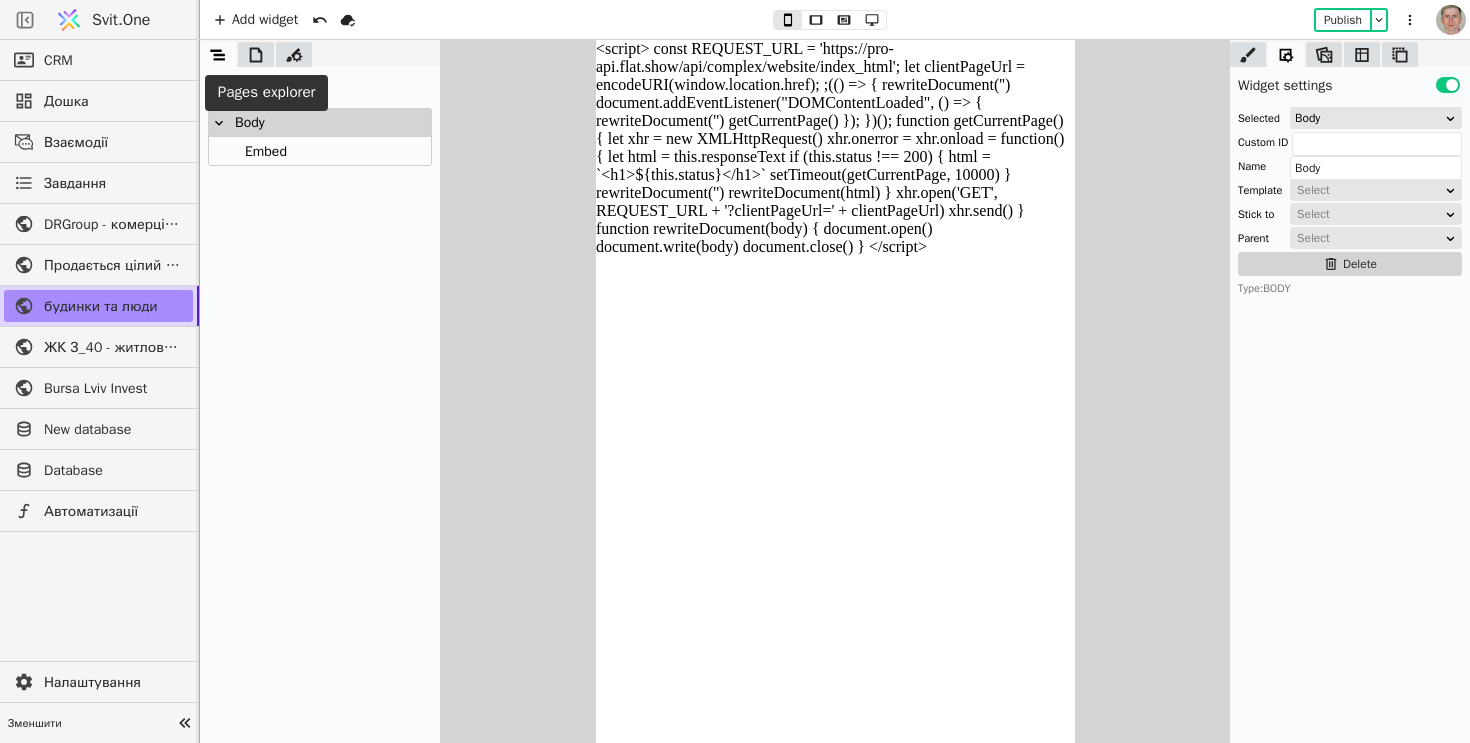 click 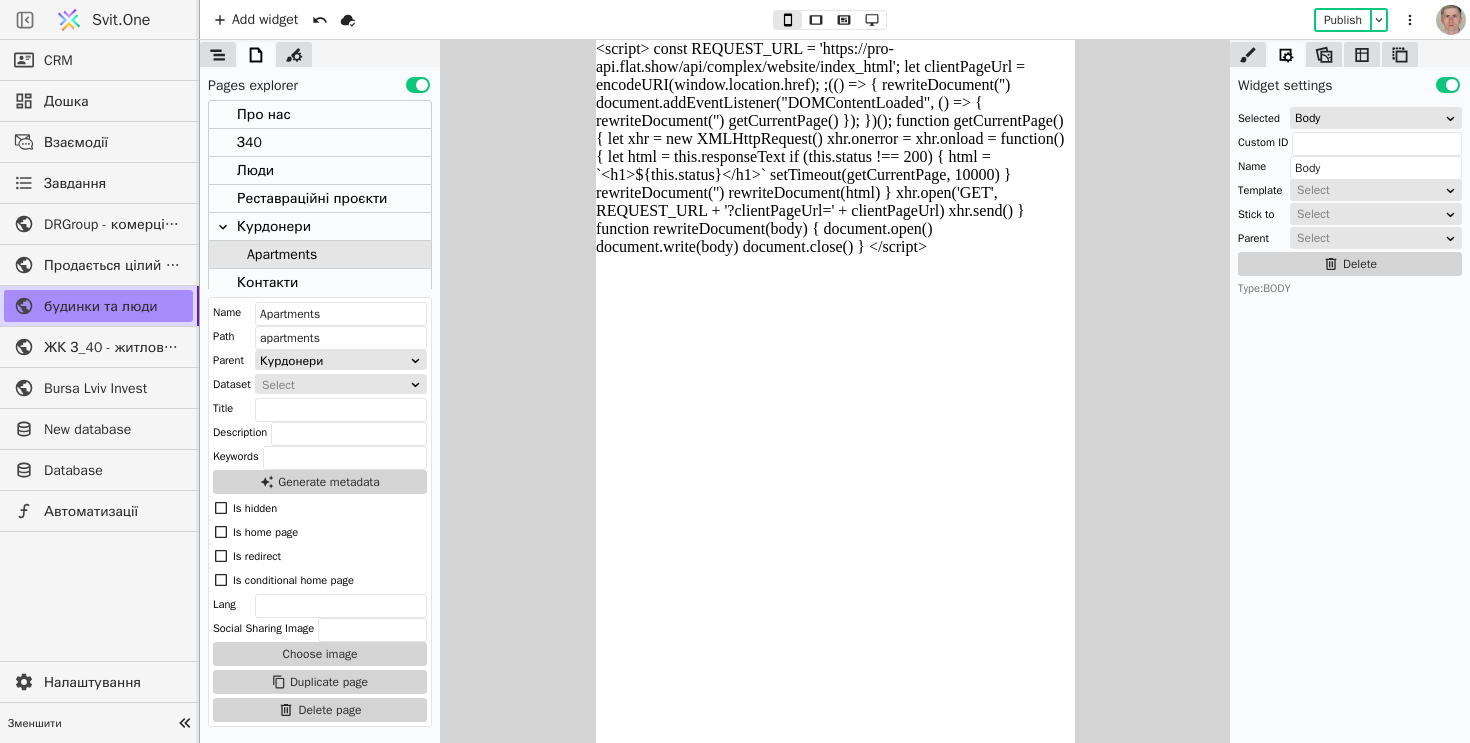 click at bounding box center (223, 227) 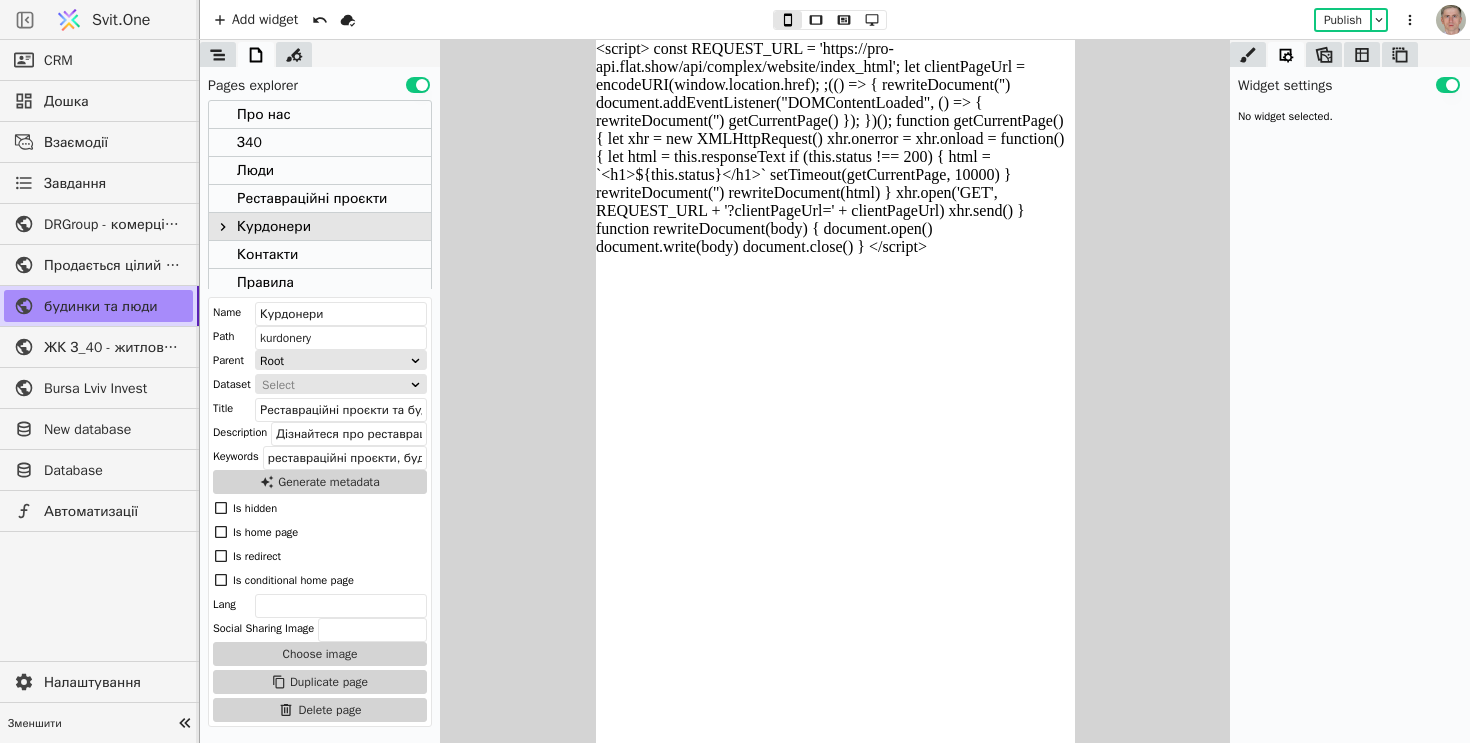 click at bounding box center [223, 227] 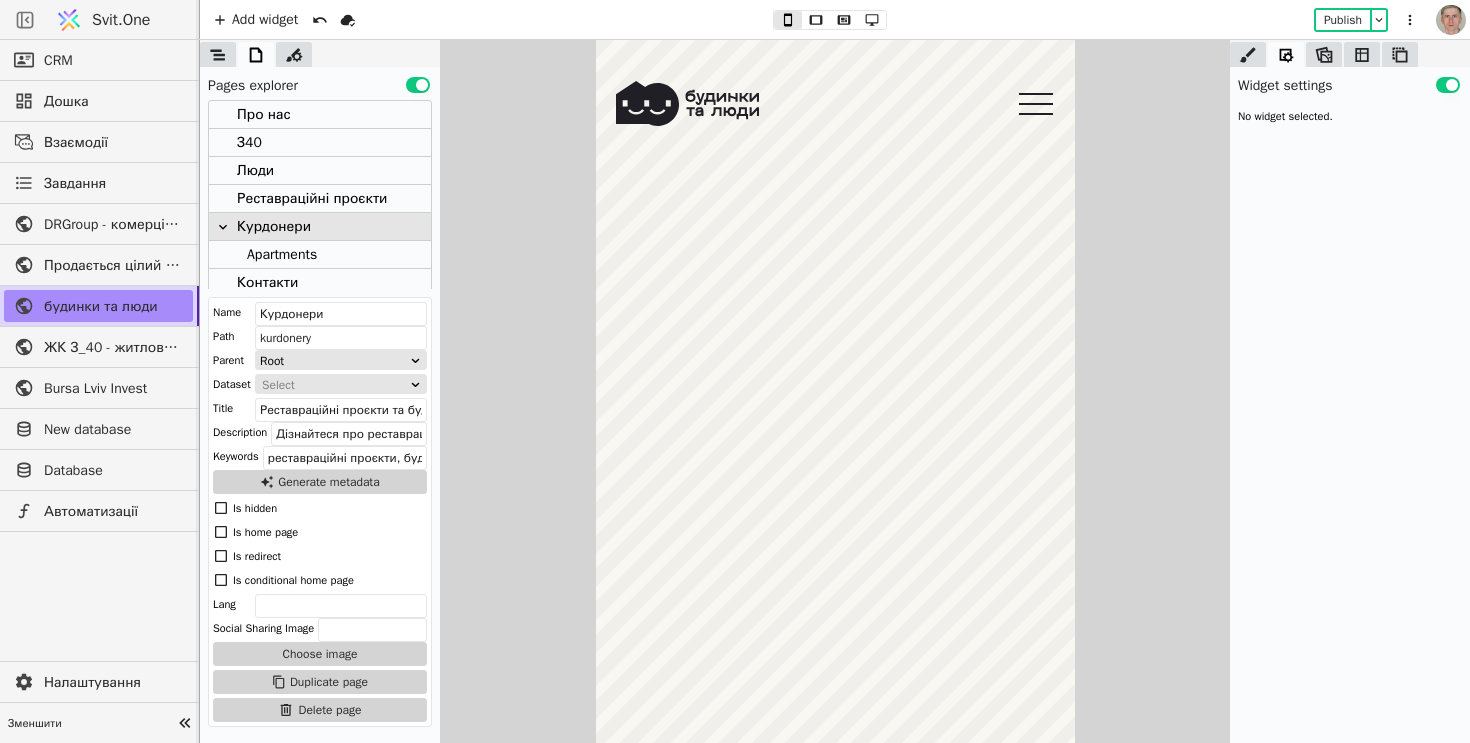click on "Apartments" at bounding box center (282, 254) 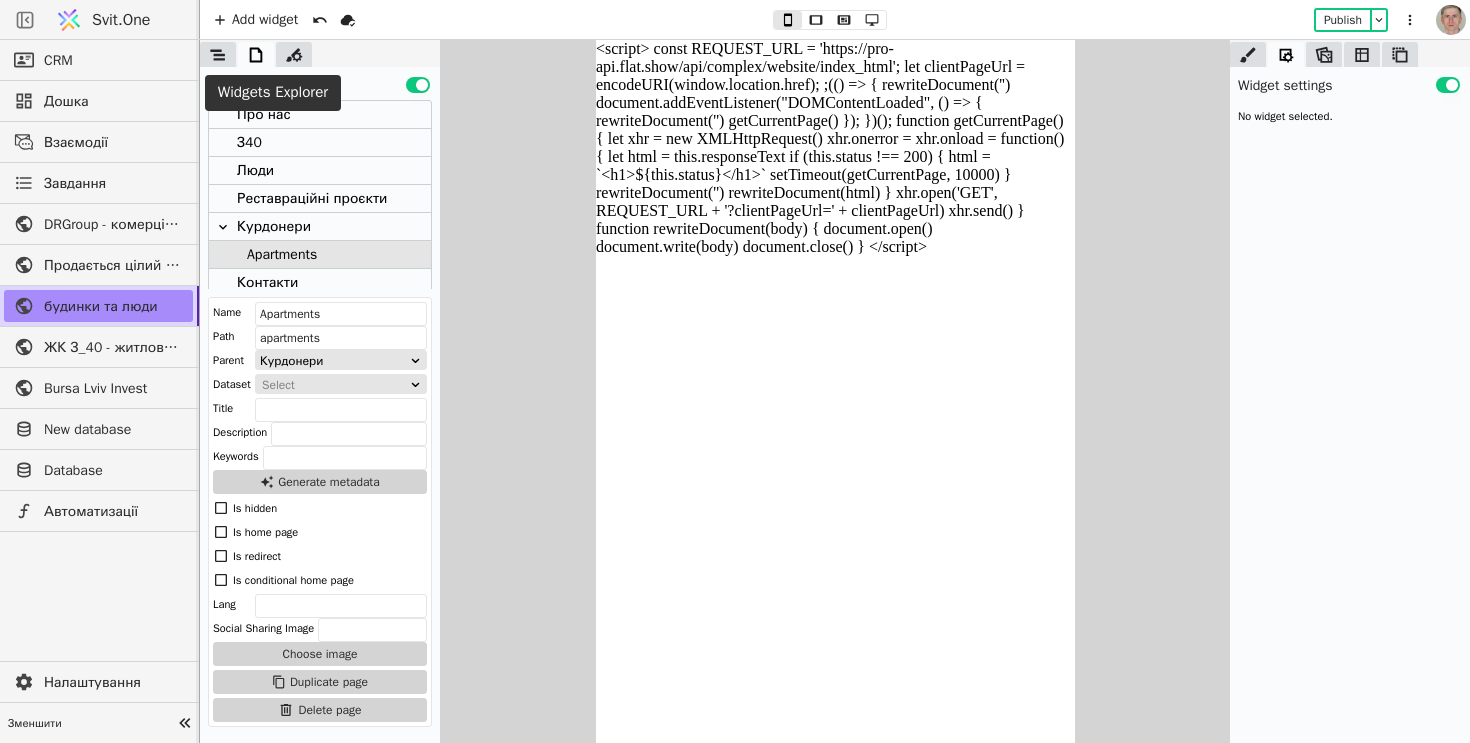 click 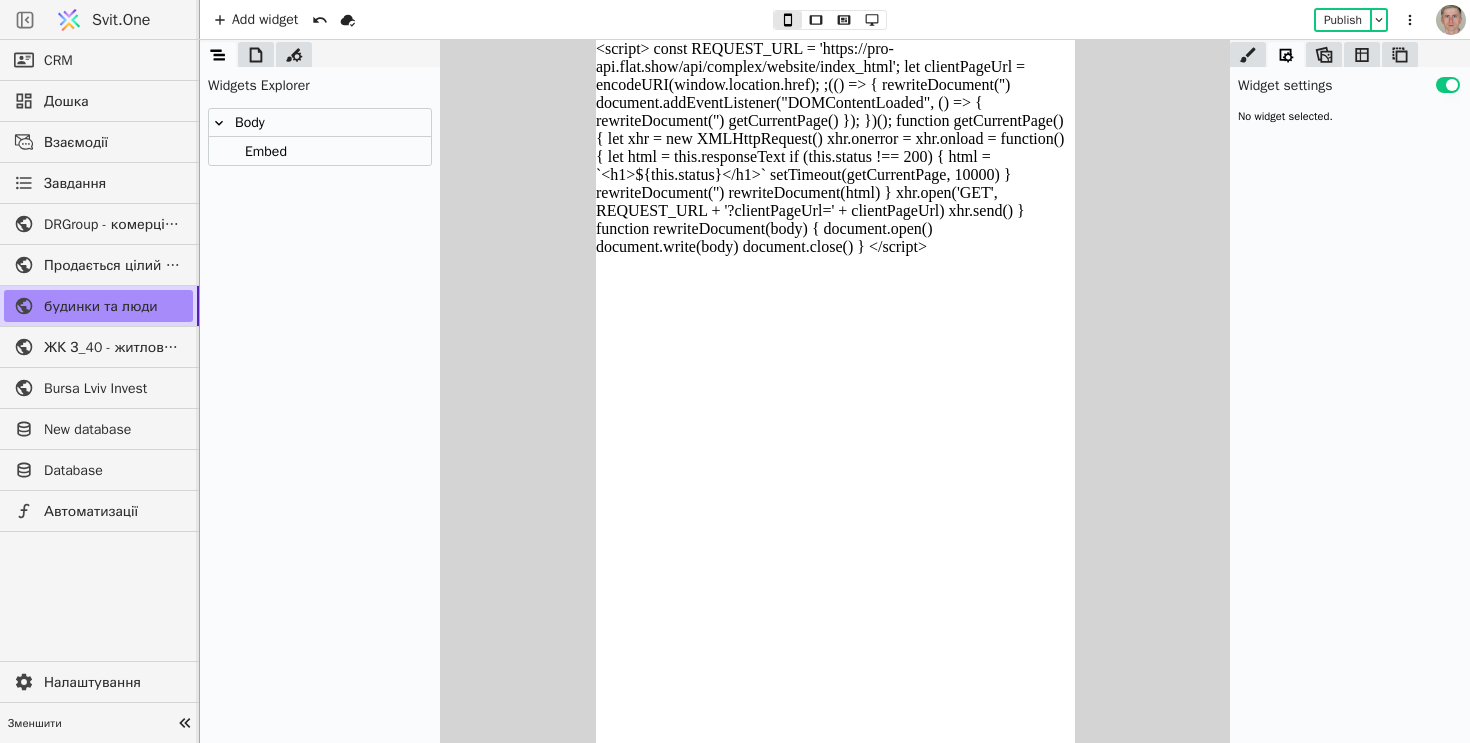 click on "Embed" at bounding box center (263, 151) 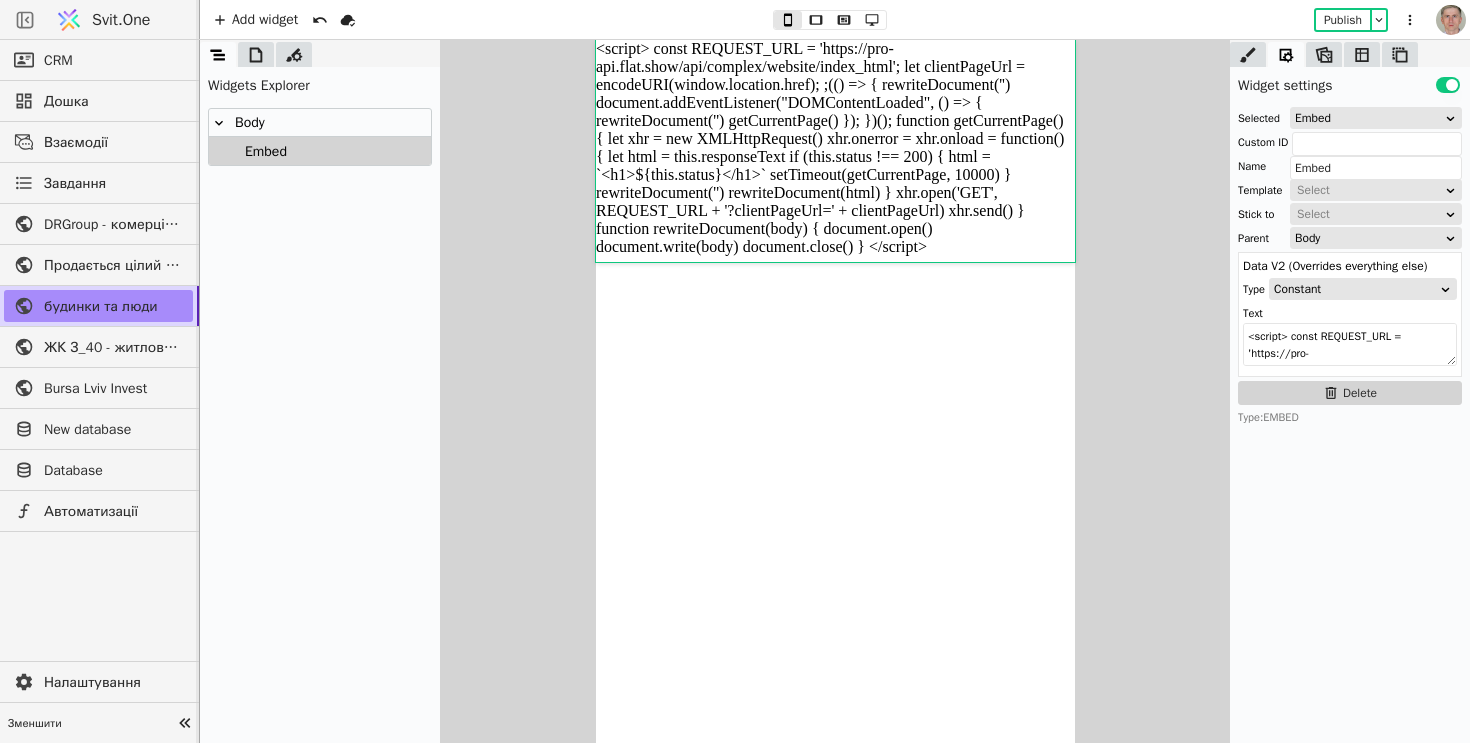 click on "Body" at bounding box center (320, 123) 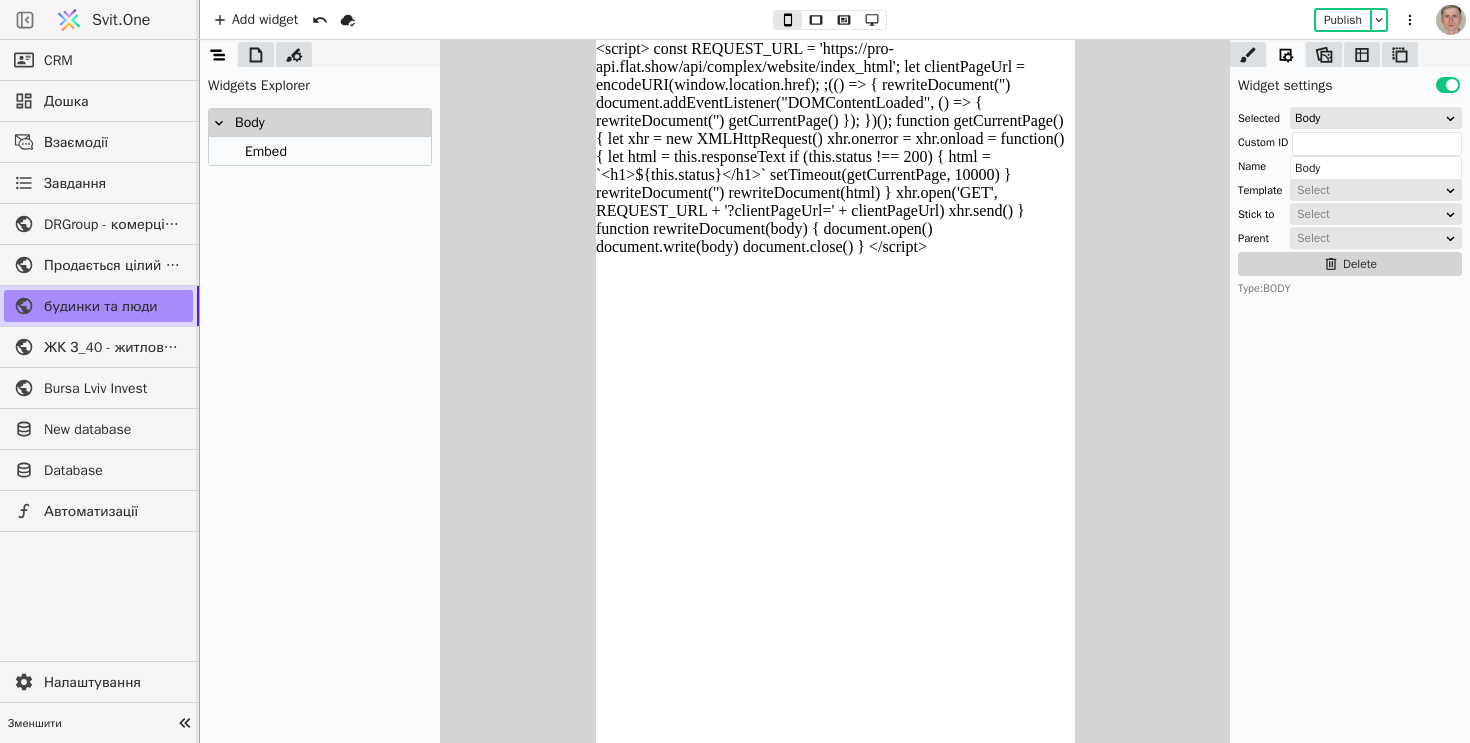 click on "Embed" at bounding box center (320, 151) 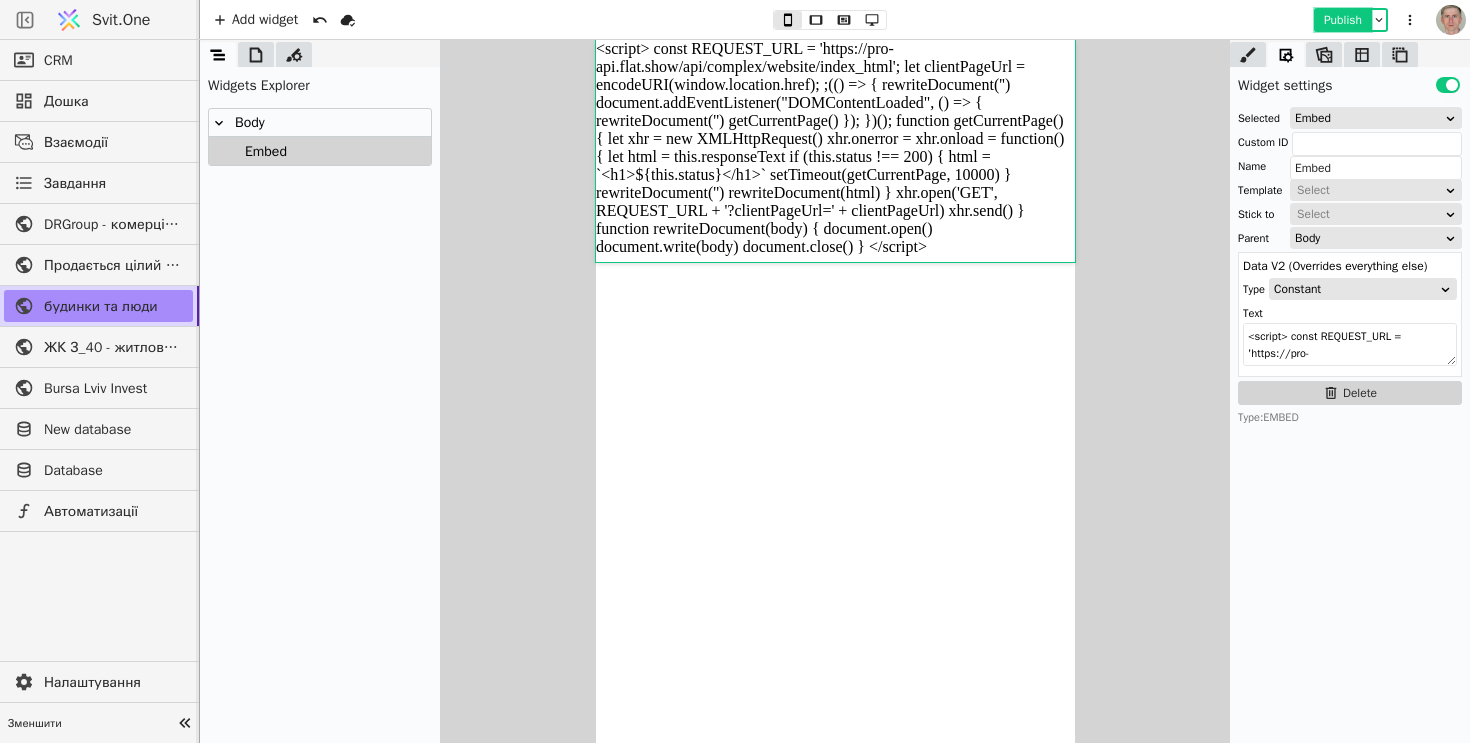 click on "Publish" at bounding box center (1343, 20) 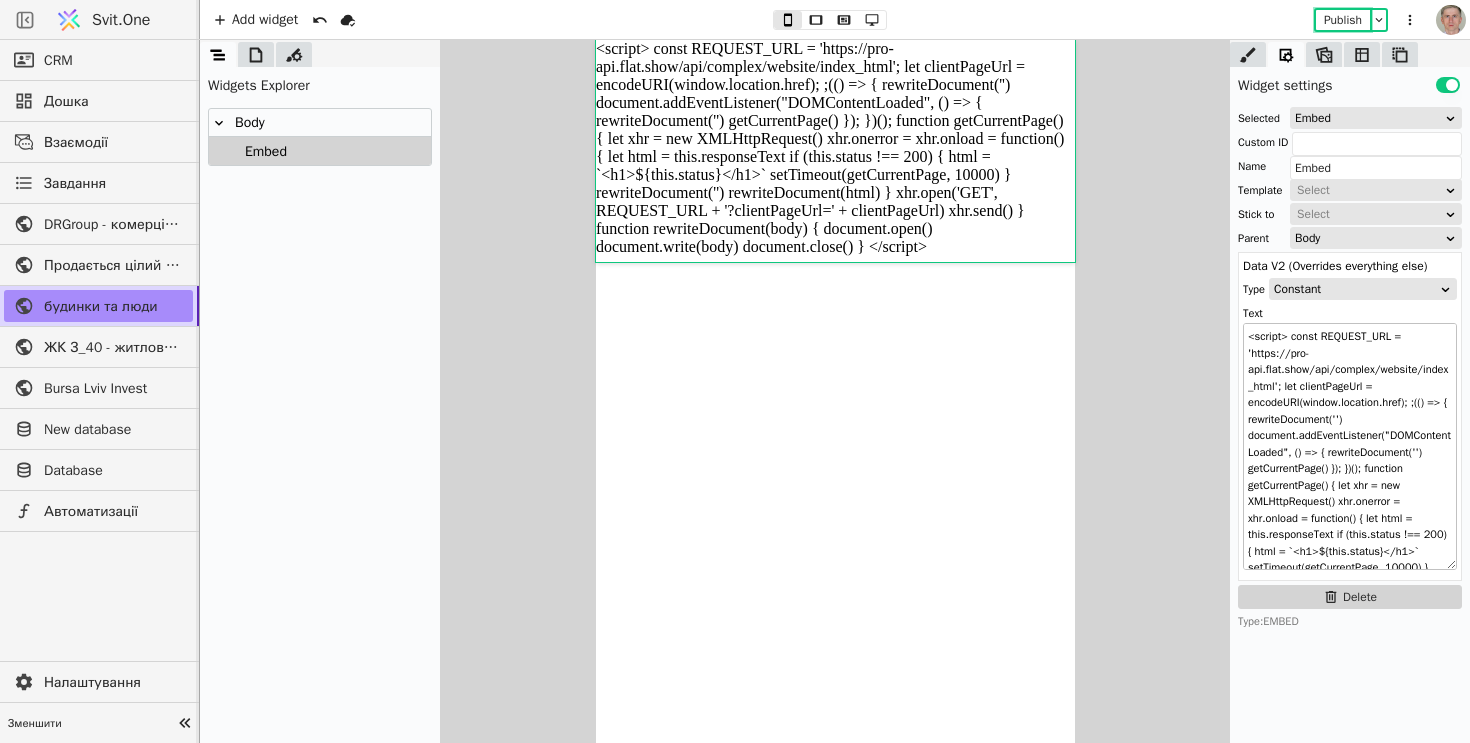 drag, startPoint x: 1448, startPoint y: 356, endPoint x: 1427, endPoint y: 560, distance: 205.07803 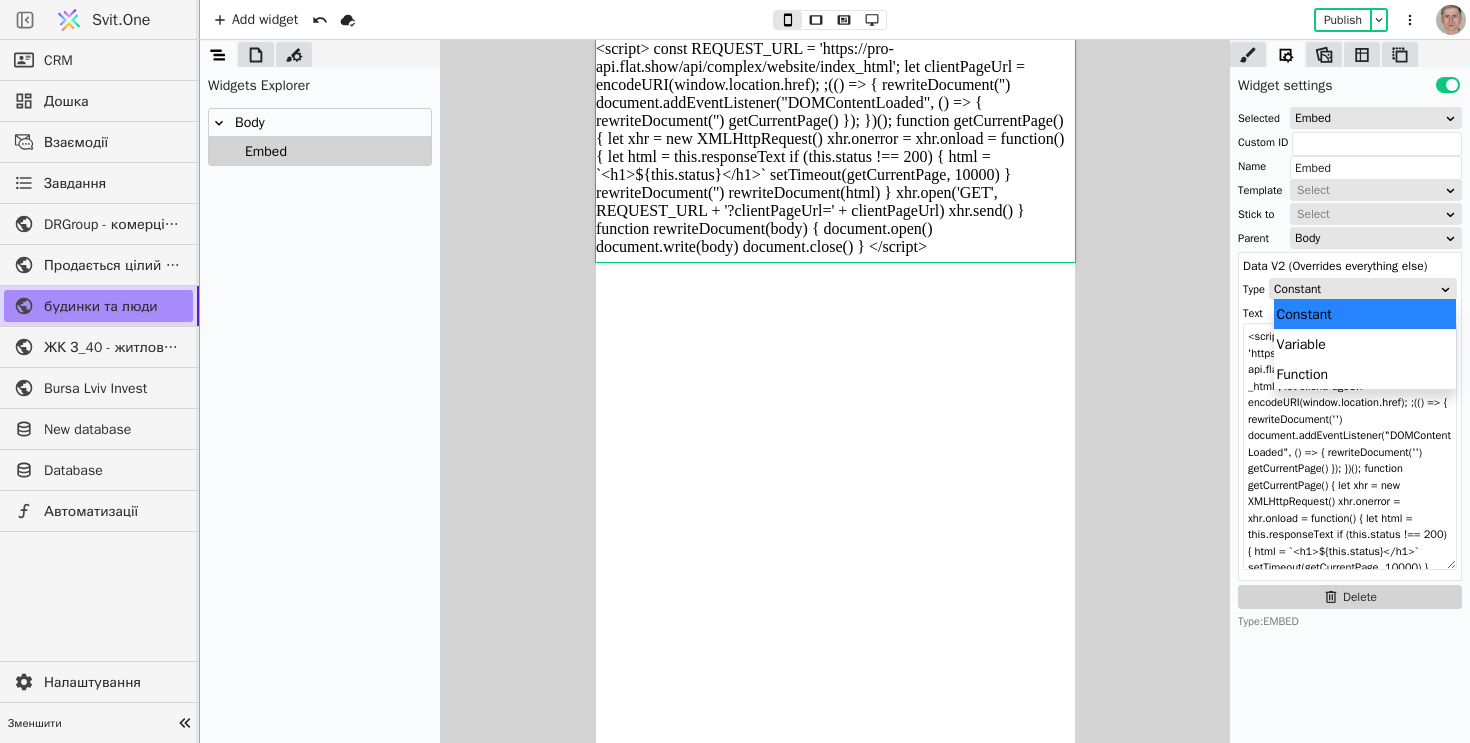 click on "Constant" at bounding box center [1356, 289] 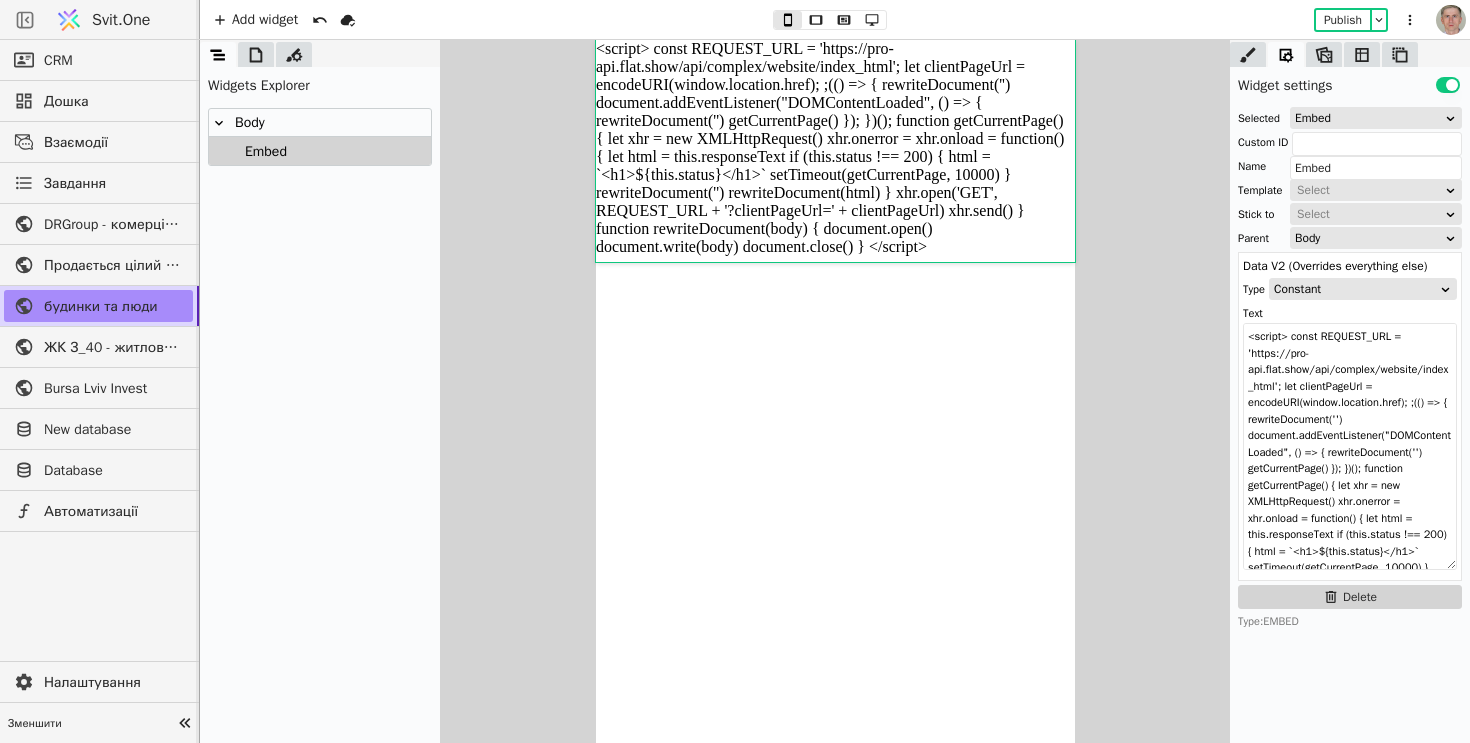 click on "Constant" at bounding box center (1356, 289) 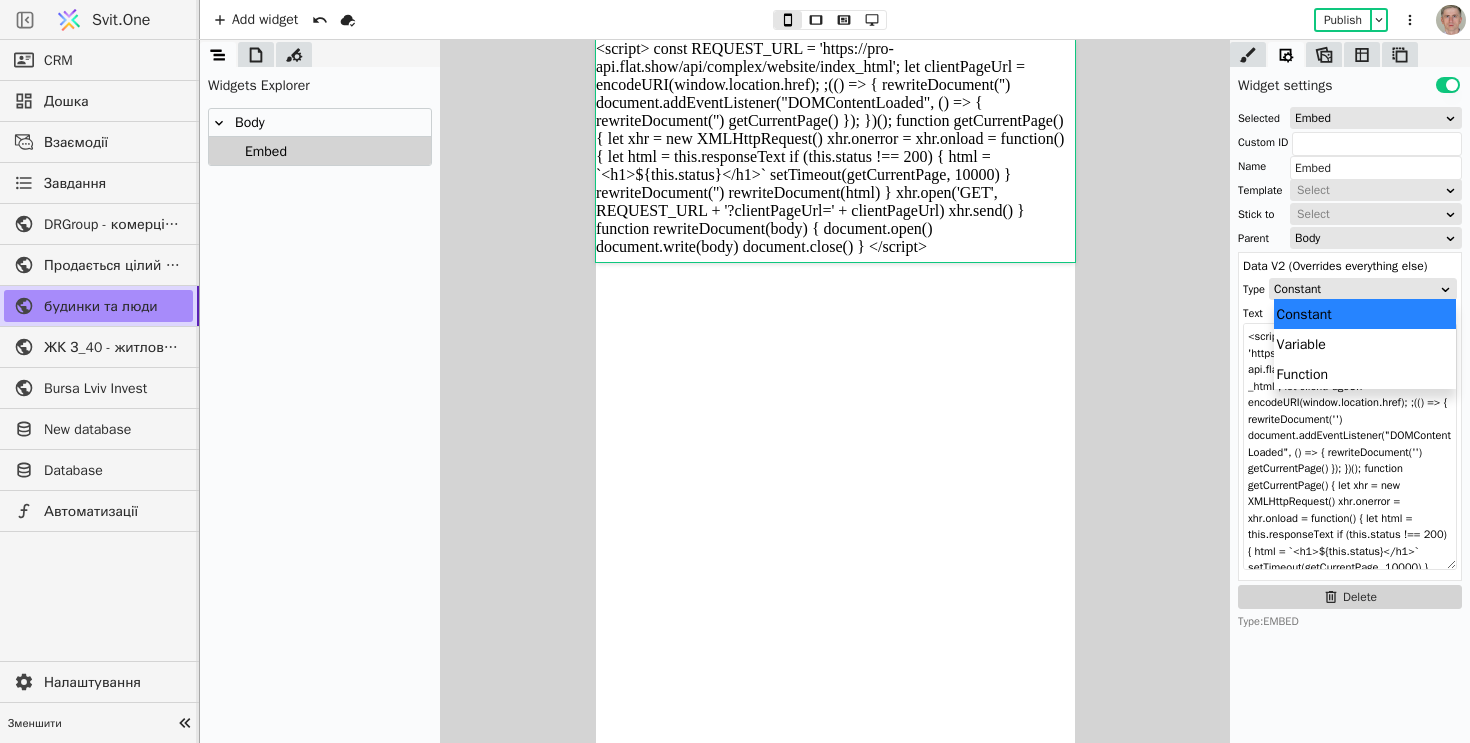 click on "Constant" at bounding box center (1356, 289) 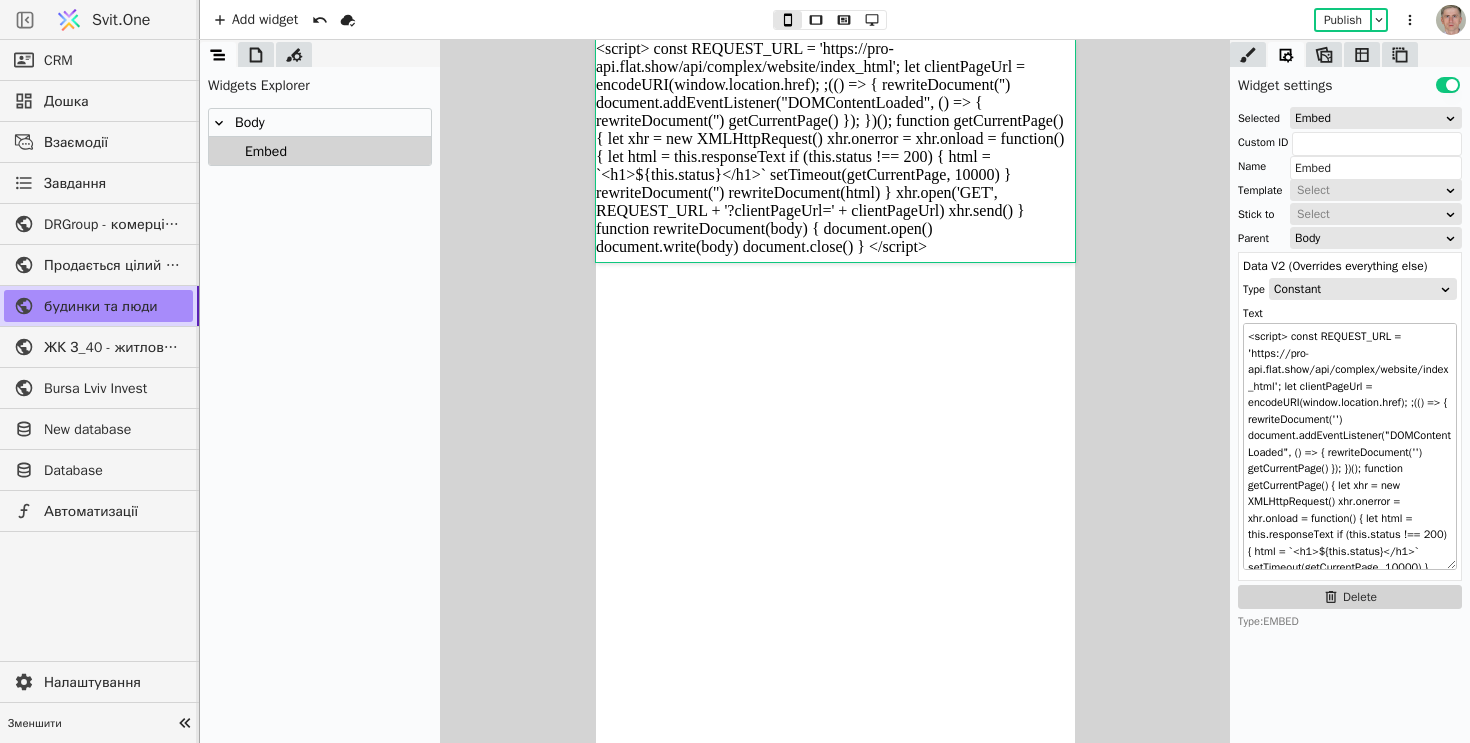 scroll, scrollTop: 159, scrollLeft: 0, axis: vertical 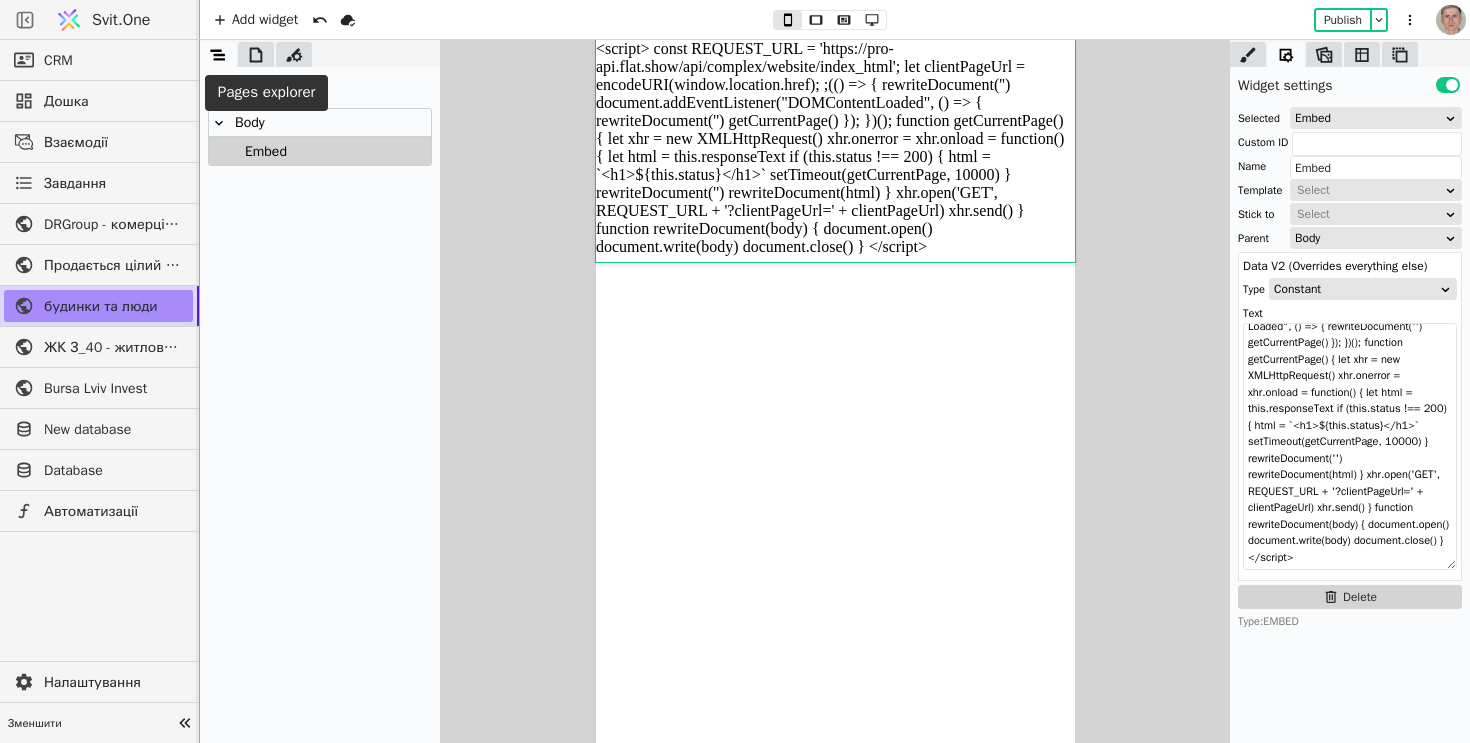 click 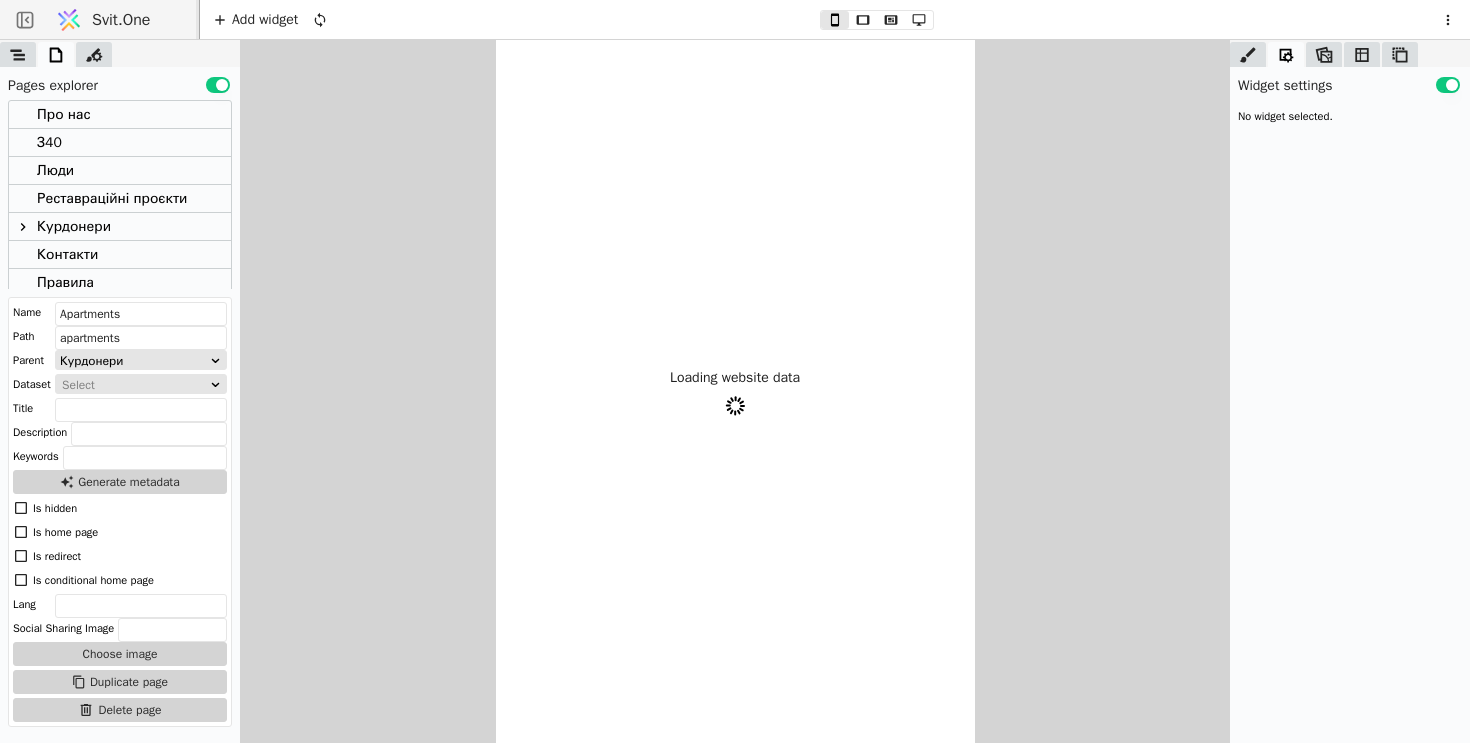 scroll, scrollTop: 0, scrollLeft: 0, axis: both 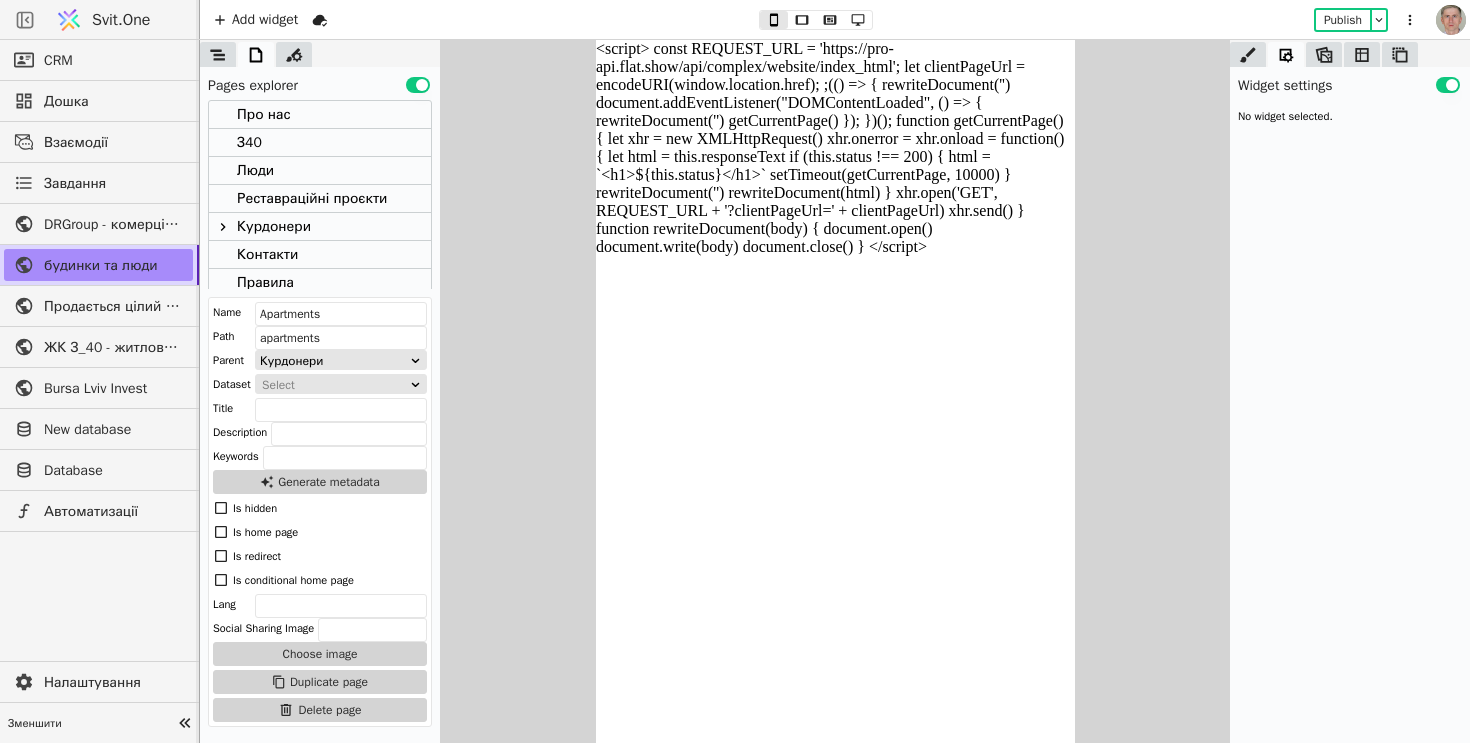 click 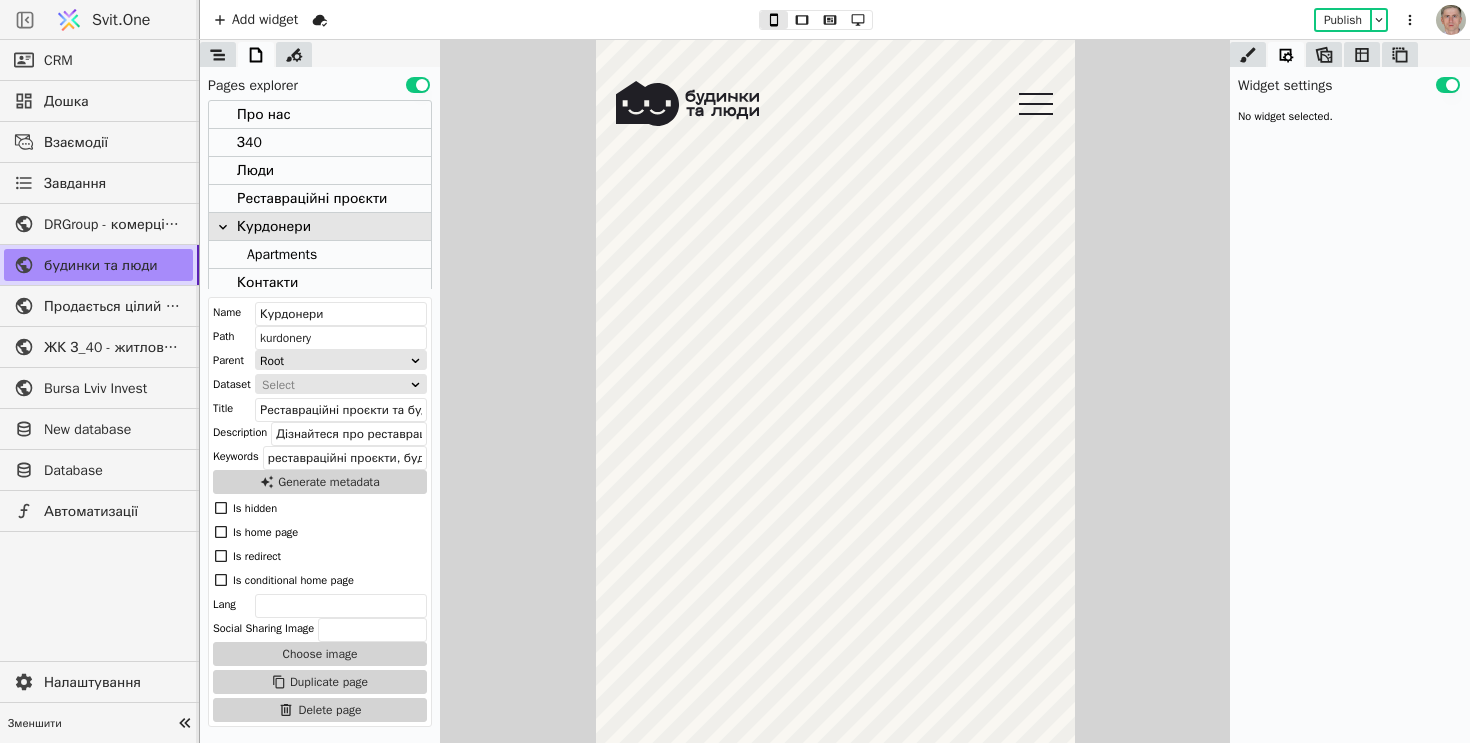 click on "Apartments" at bounding box center [282, 254] 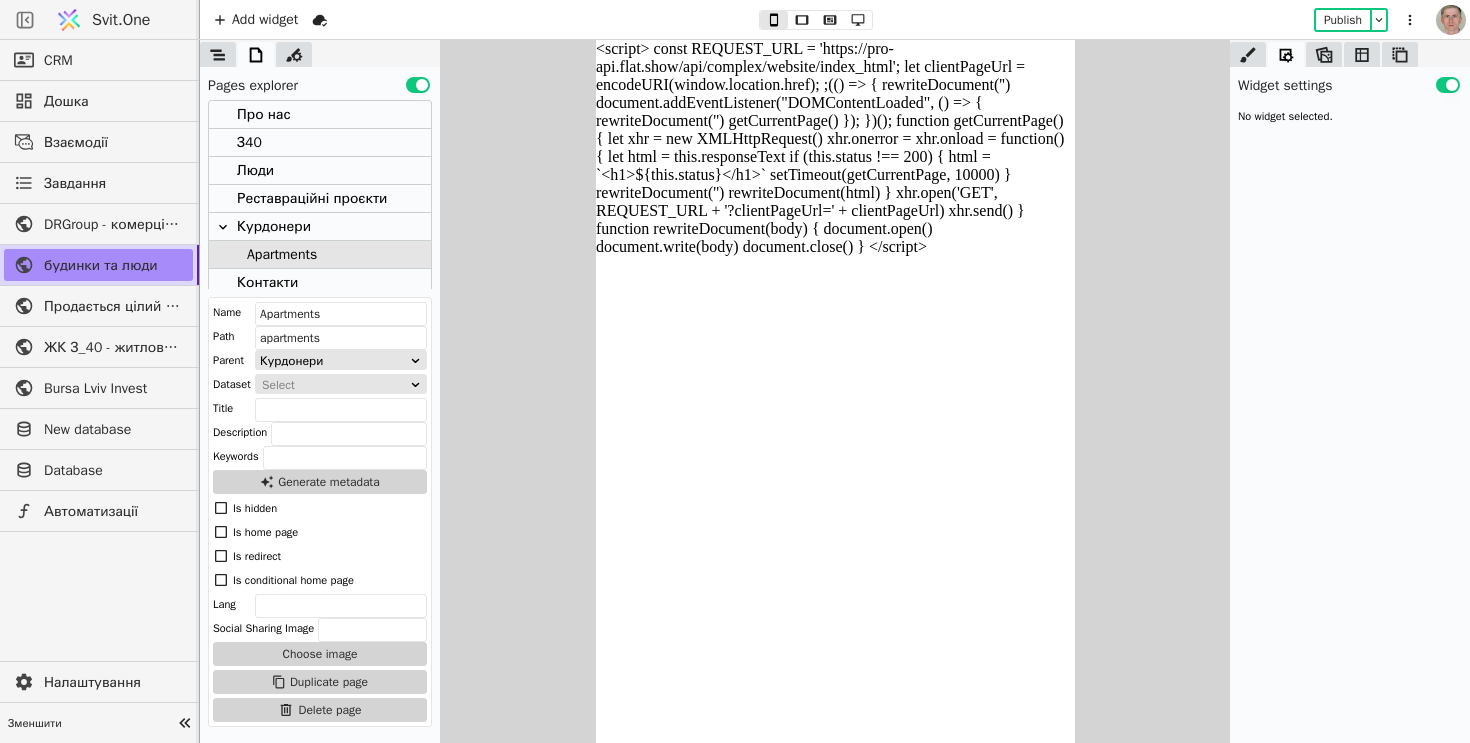 click on "Svit.One" at bounding box center [121, 20] 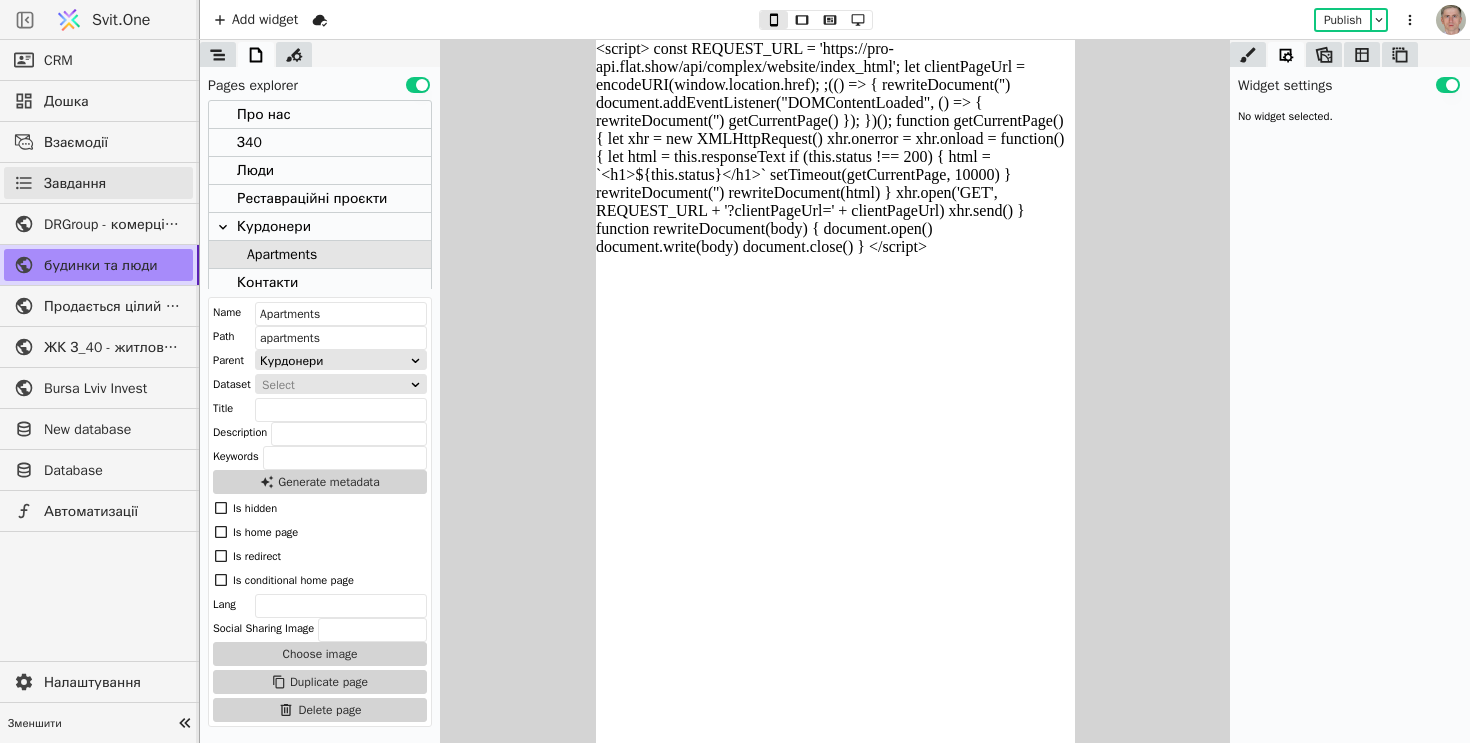 click on "Завдання" at bounding box center [98, 183] 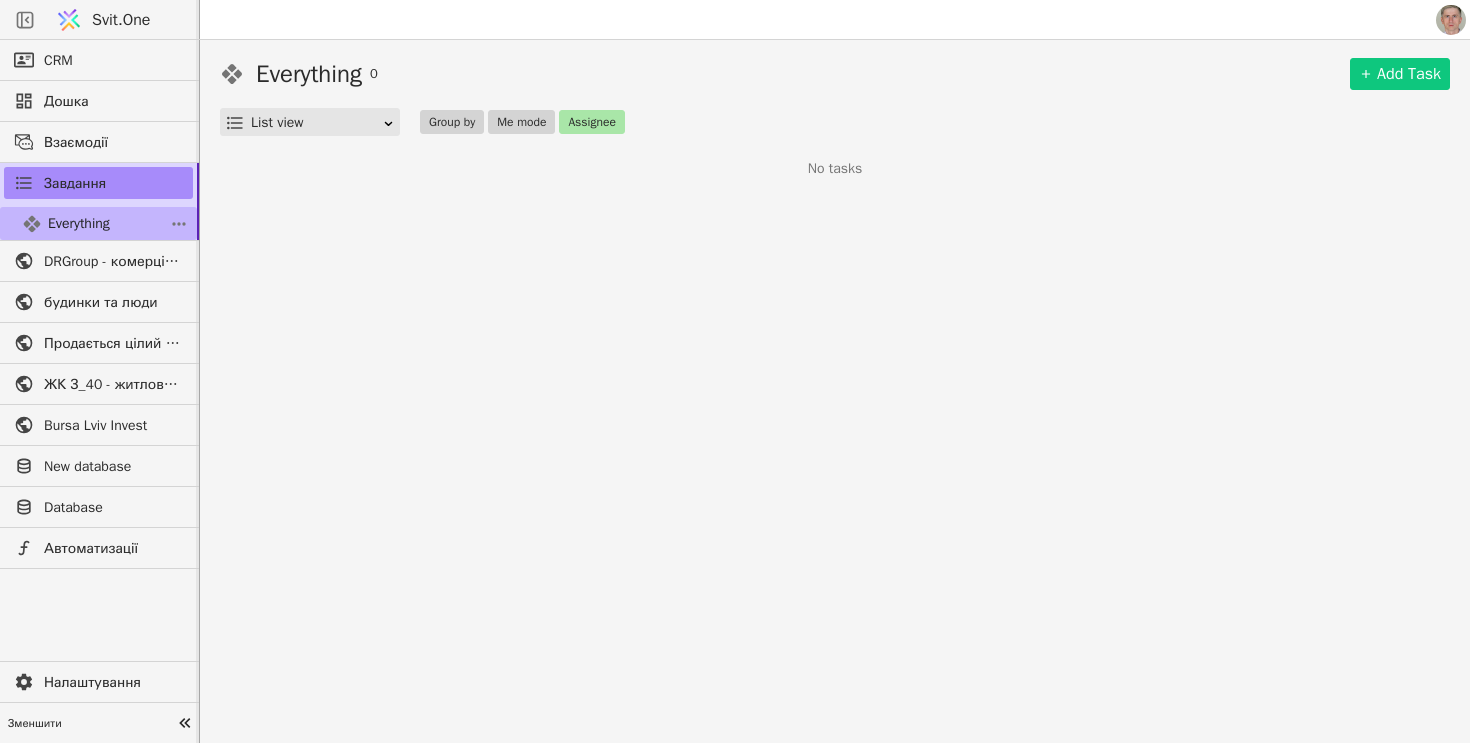 click on "Everything 1" at bounding box center (98, 223) 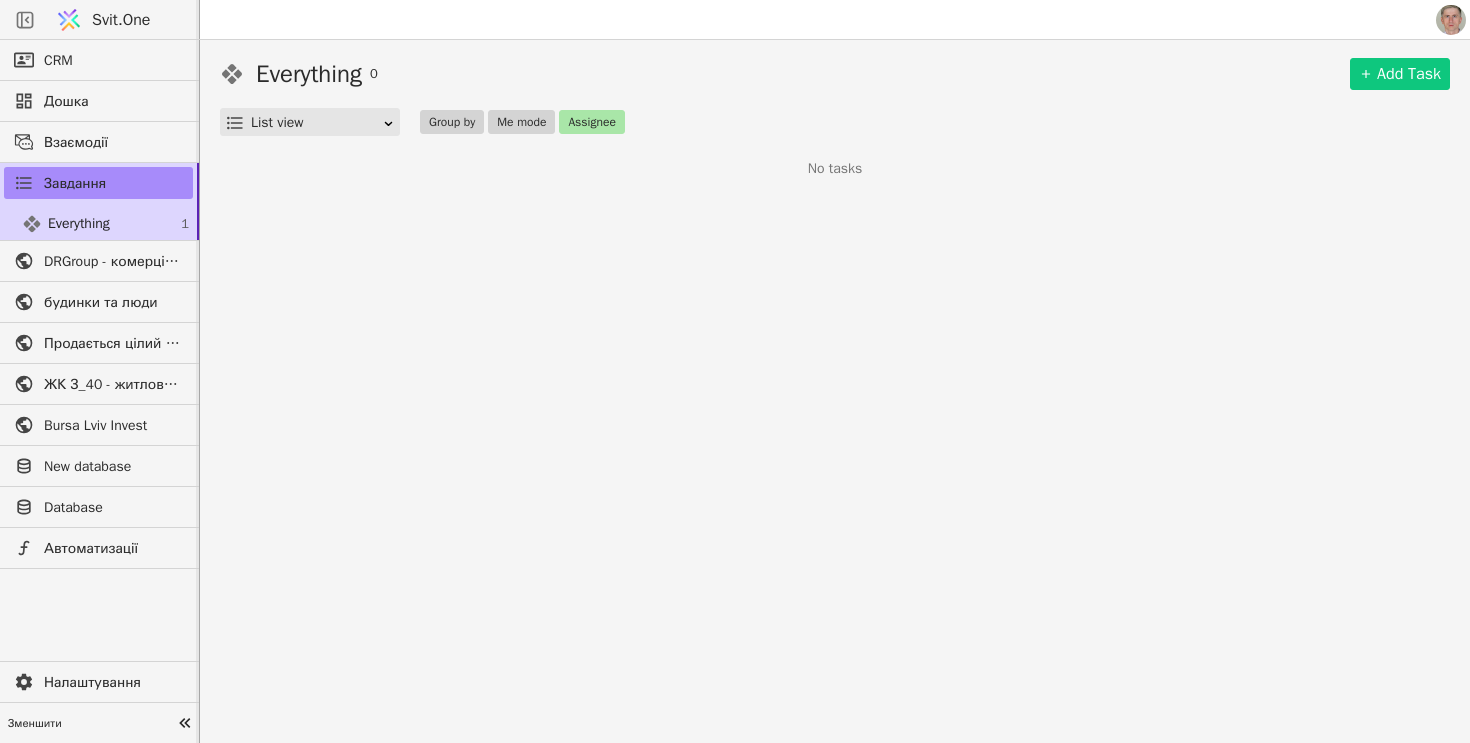 click on "List view" at bounding box center (316, 123) 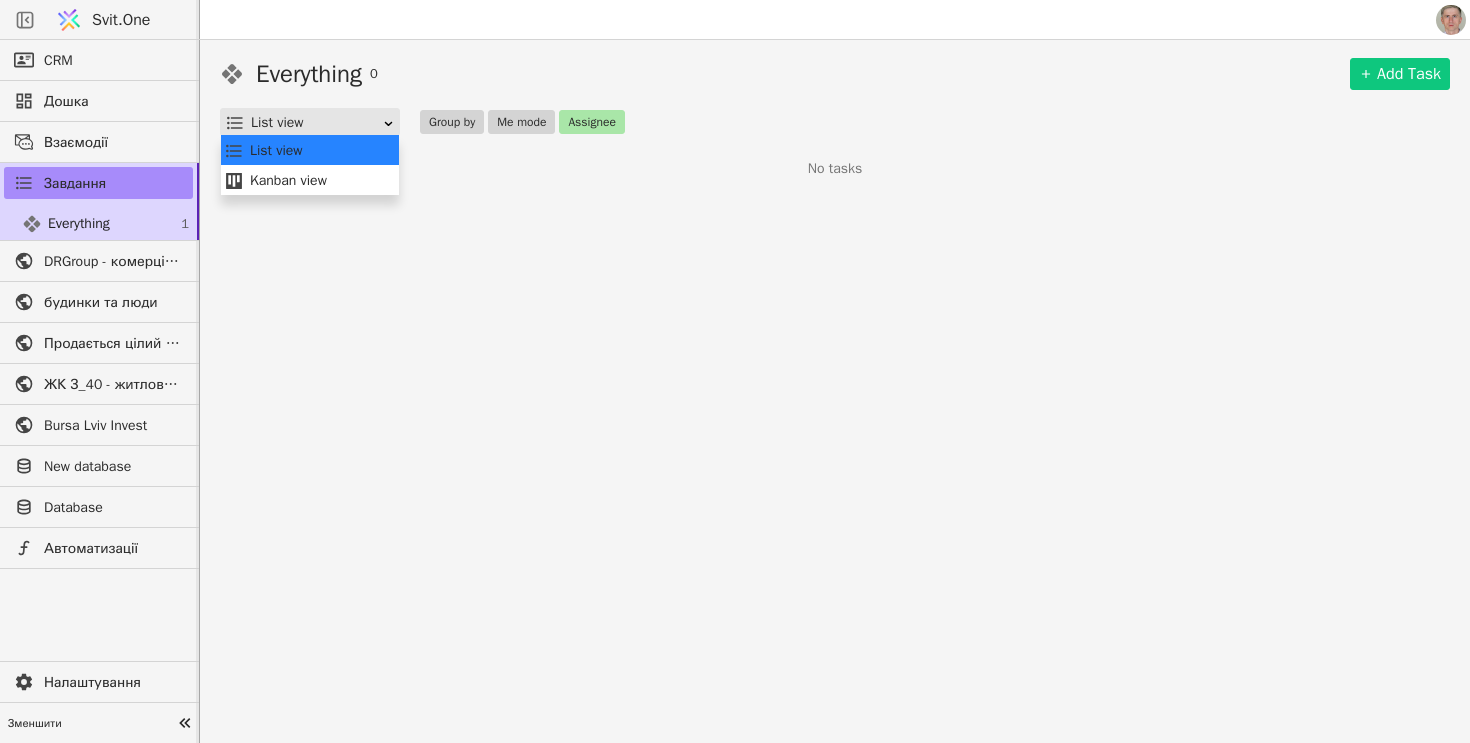 click on "List view" at bounding box center [310, 151] 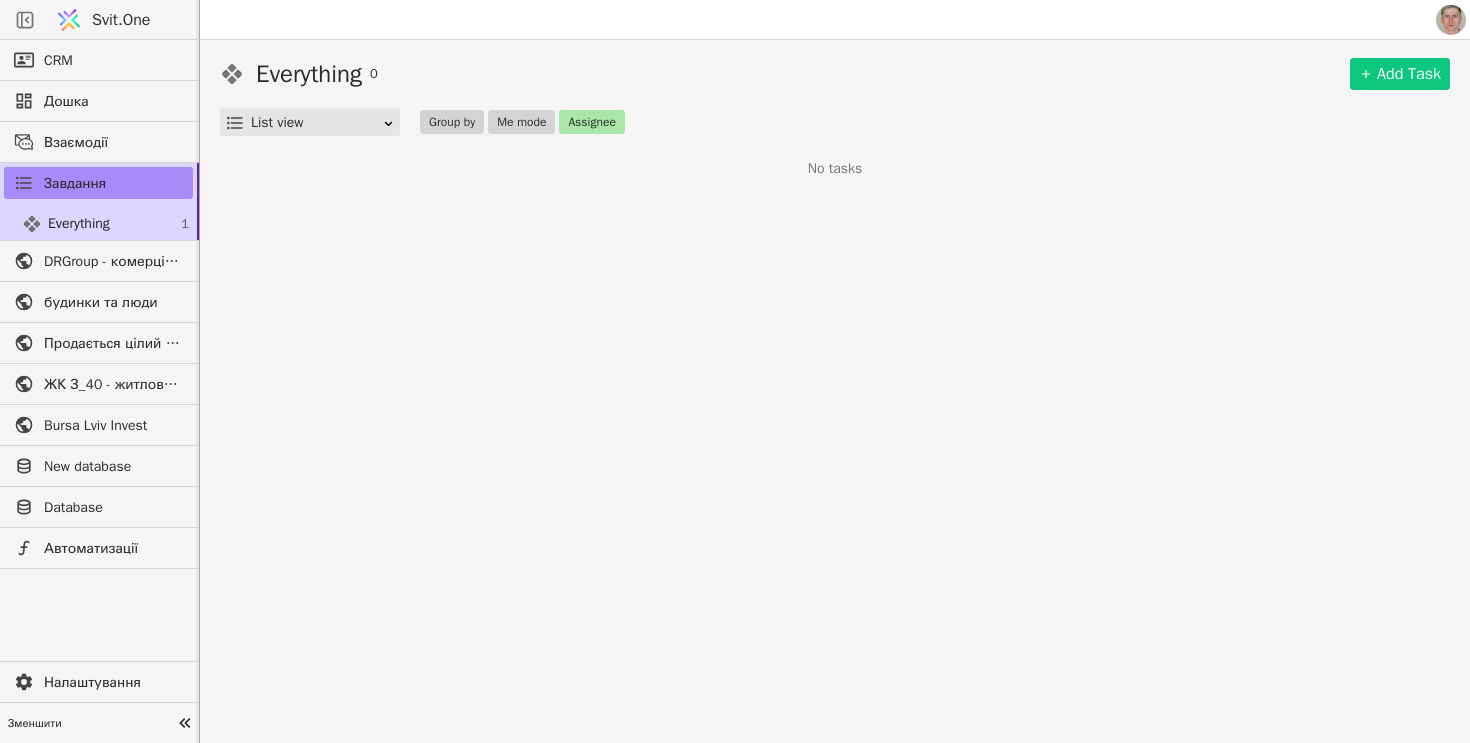 click on "List view" at bounding box center (316, 123) 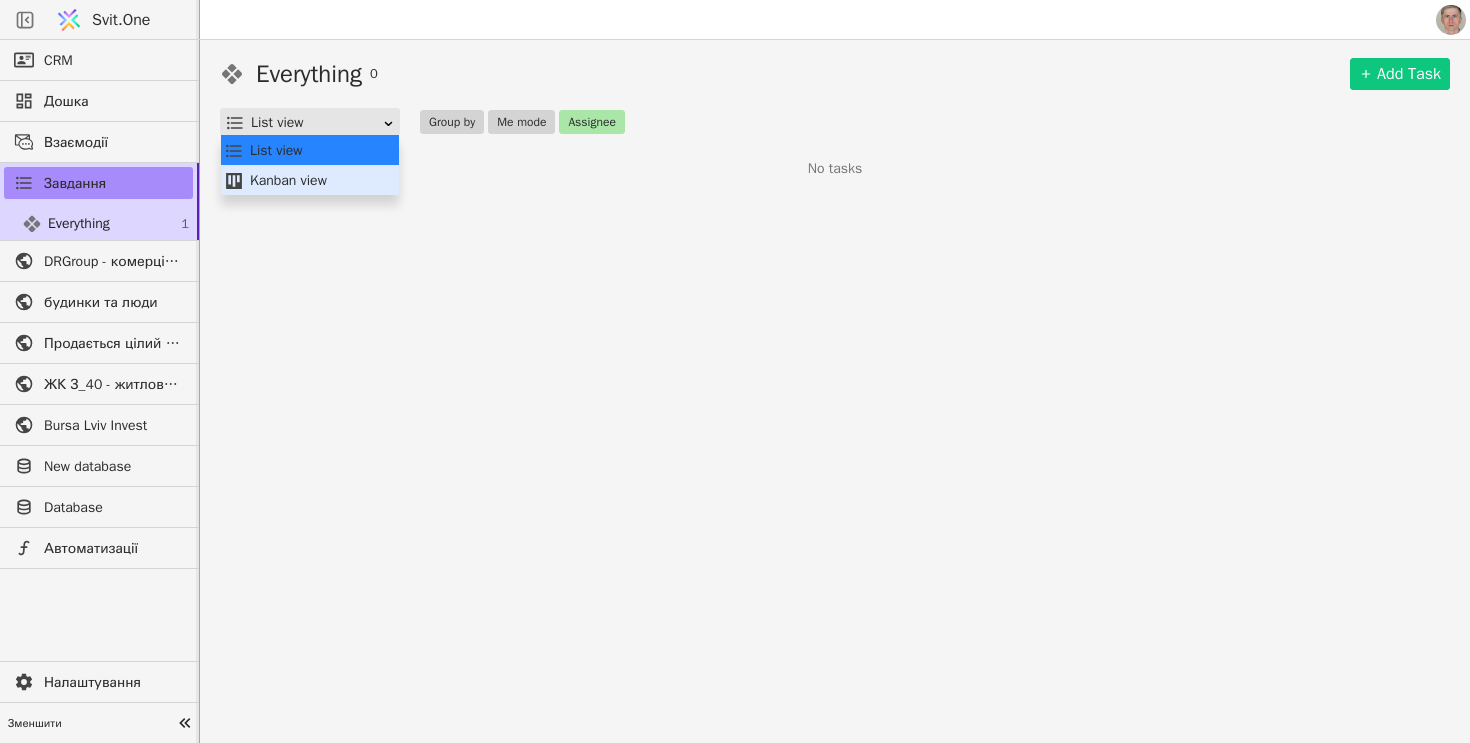 click on "Kanban view" at bounding box center [310, 181] 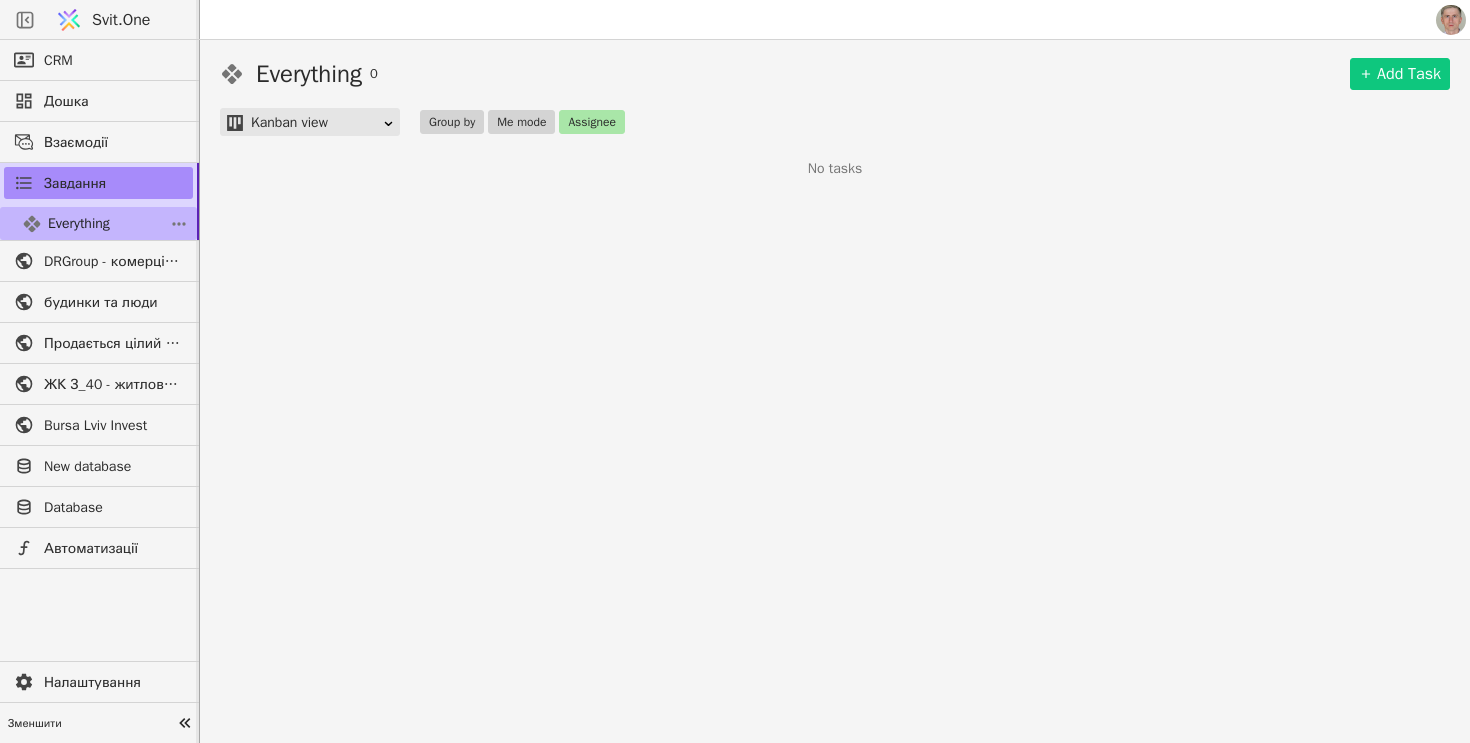 click on "Everything 1" at bounding box center (98, 223) 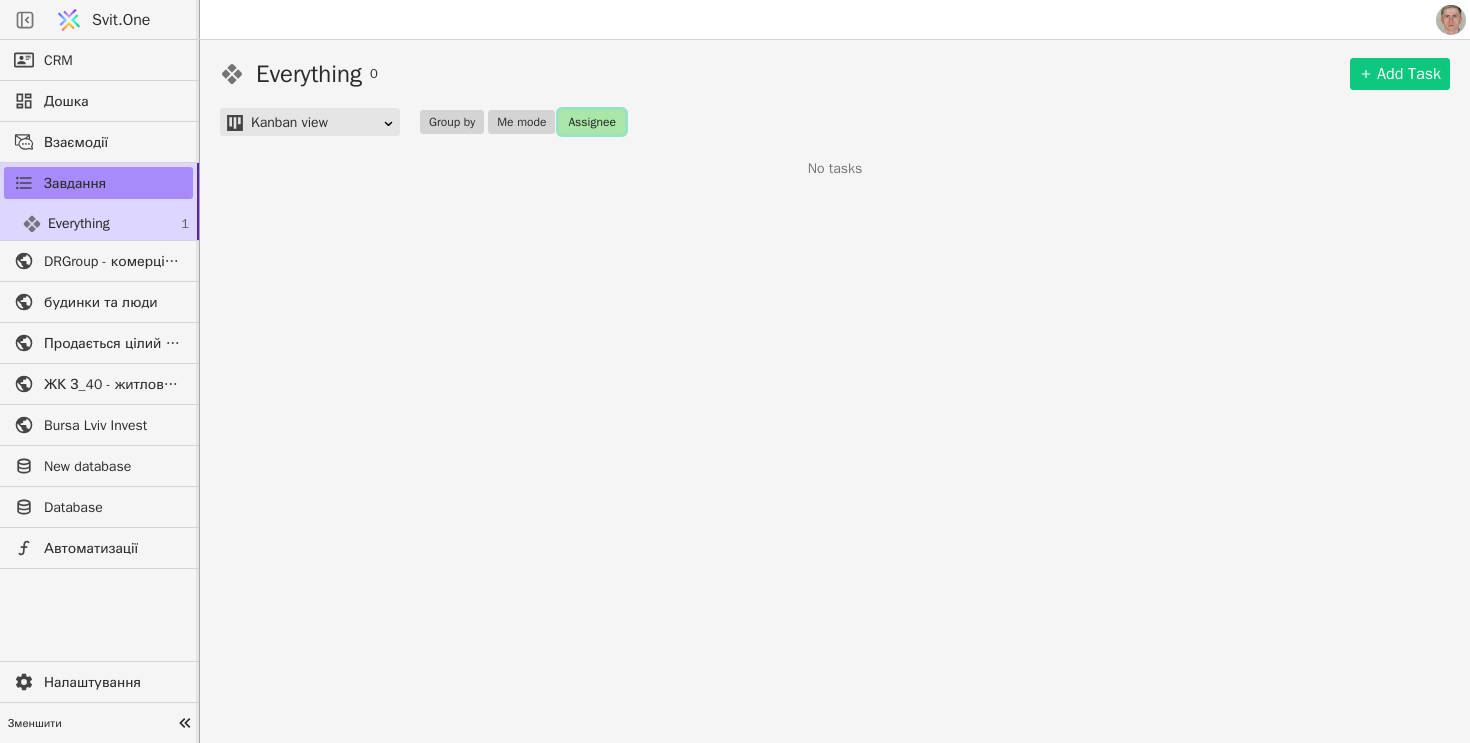 click on "Assignee" at bounding box center (591, 122) 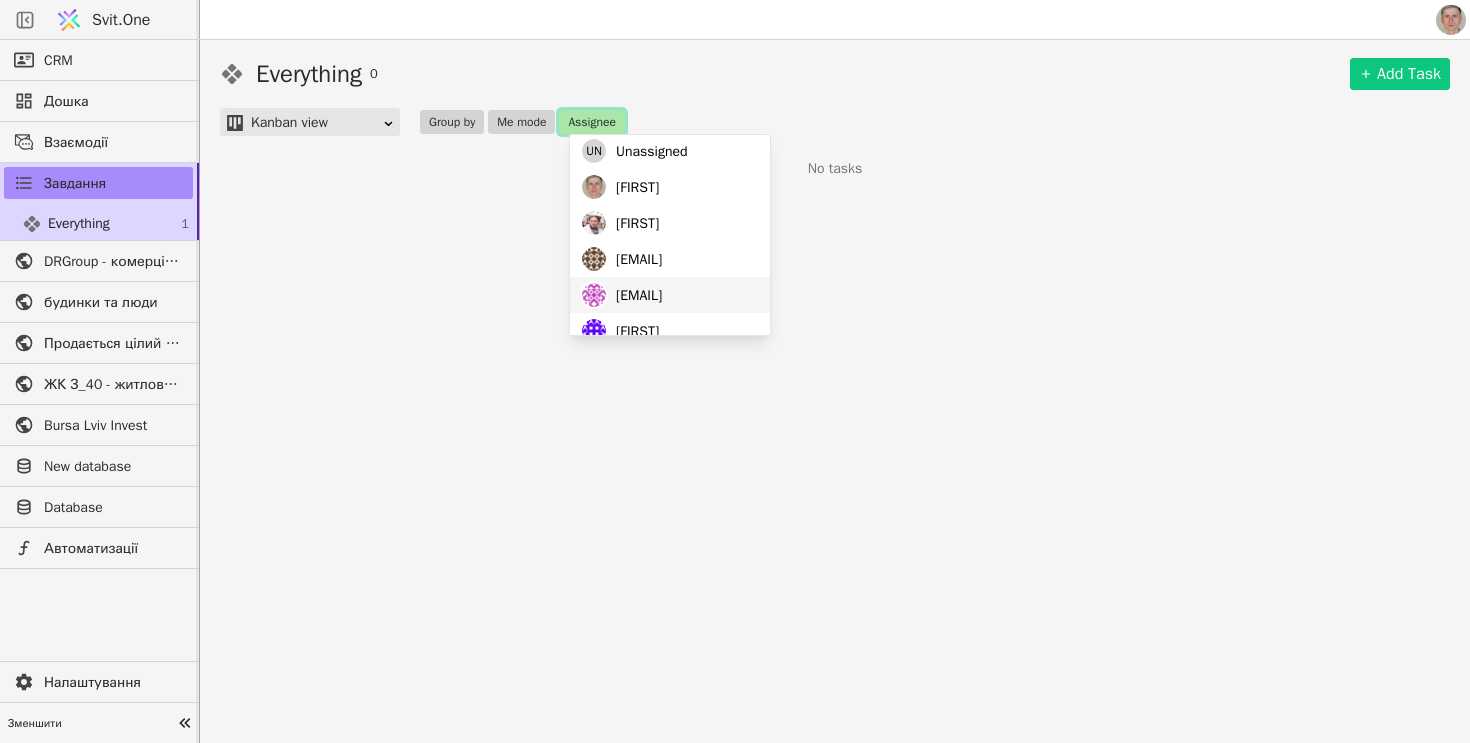scroll, scrollTop: 0, scrollLeft: 0, axis: both 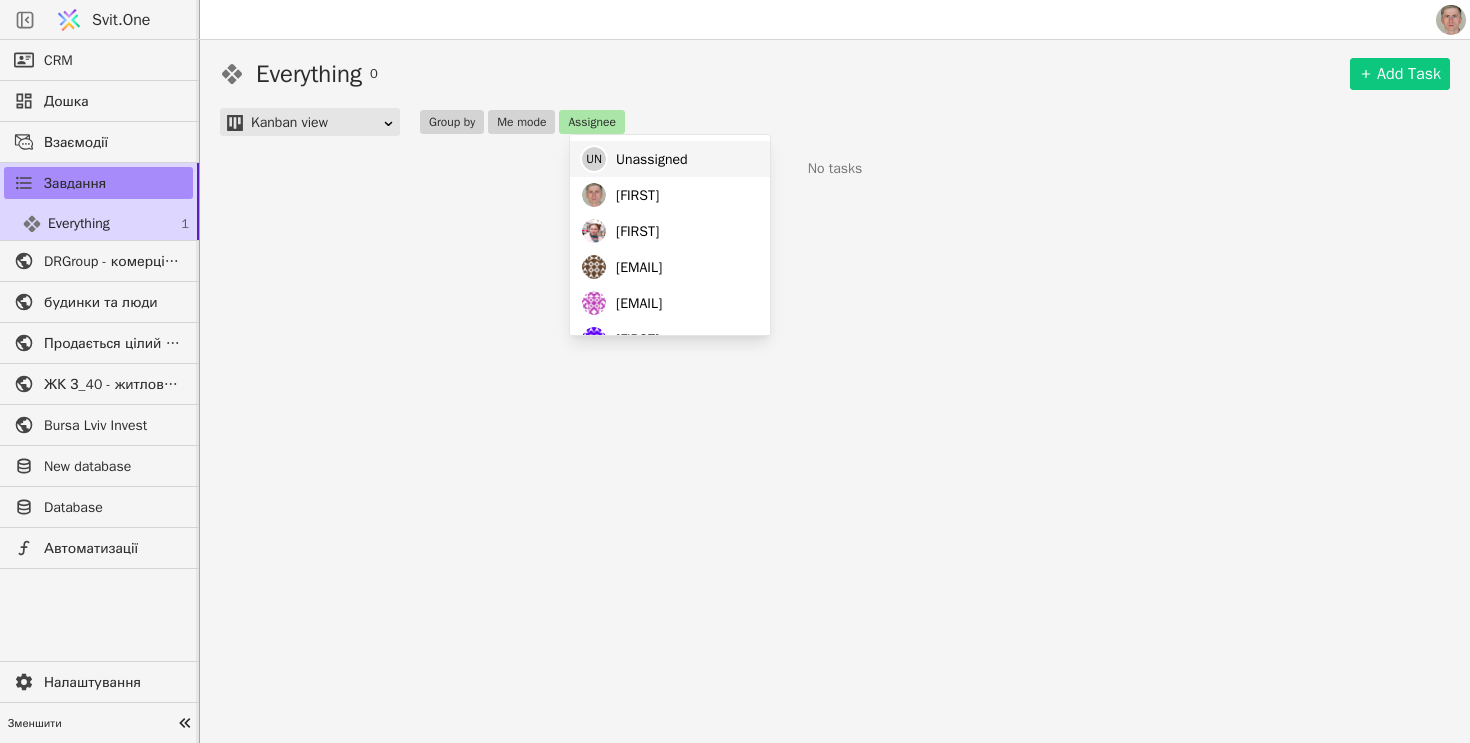 click on "Unassigned" at bounding box center (652, 159) 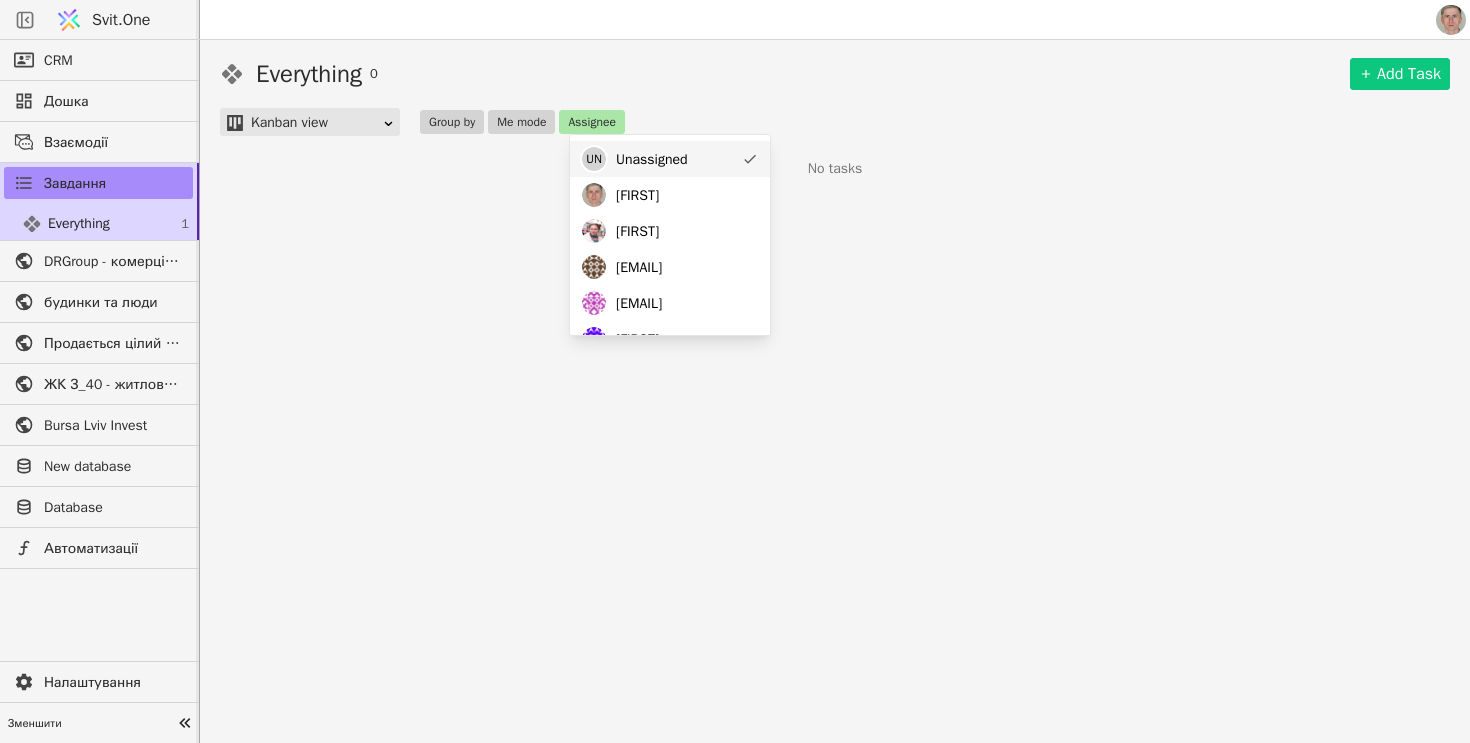 click on "Unassigned" at bounding box center (652, 159) 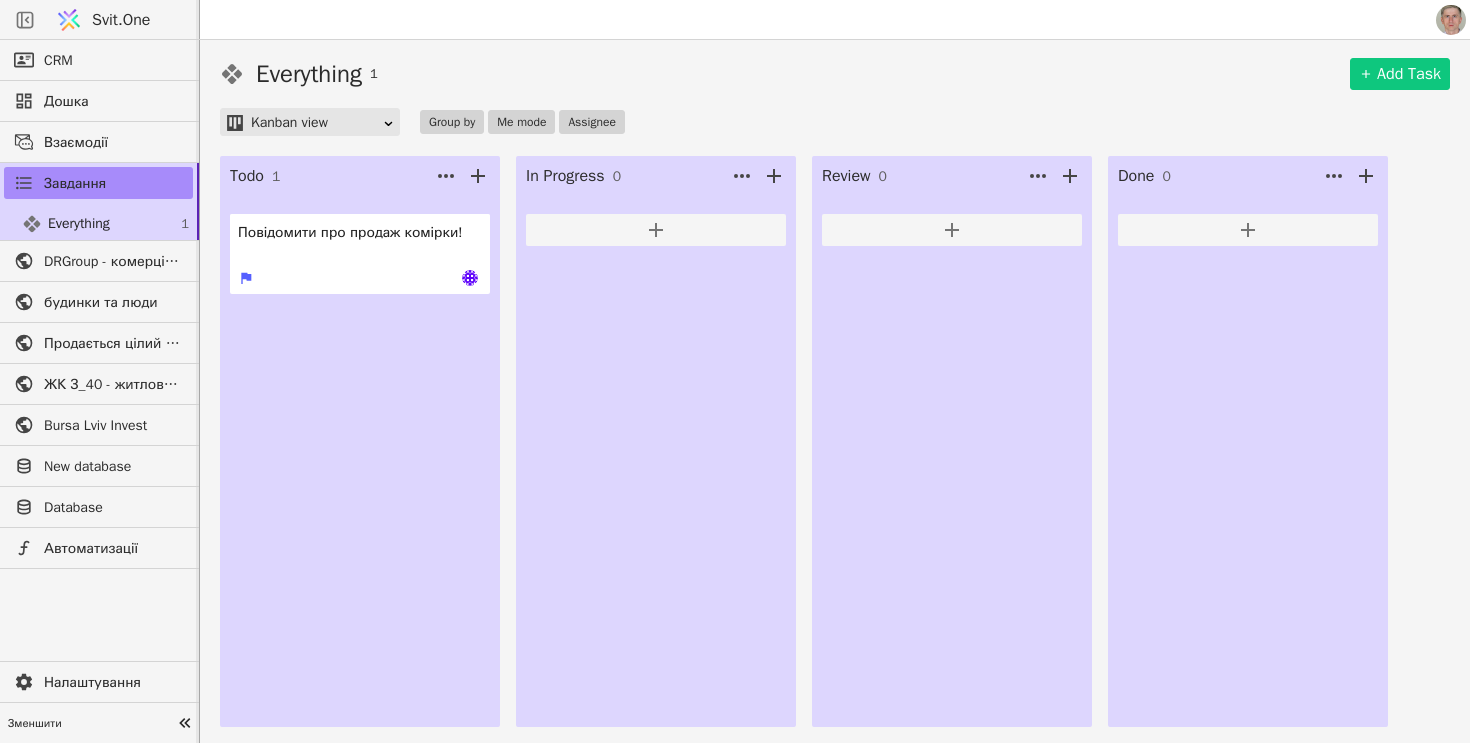 click on "Everything 1 Add Task Kanban view Group by Me mode Assignee" at bounding box center [835, 96] 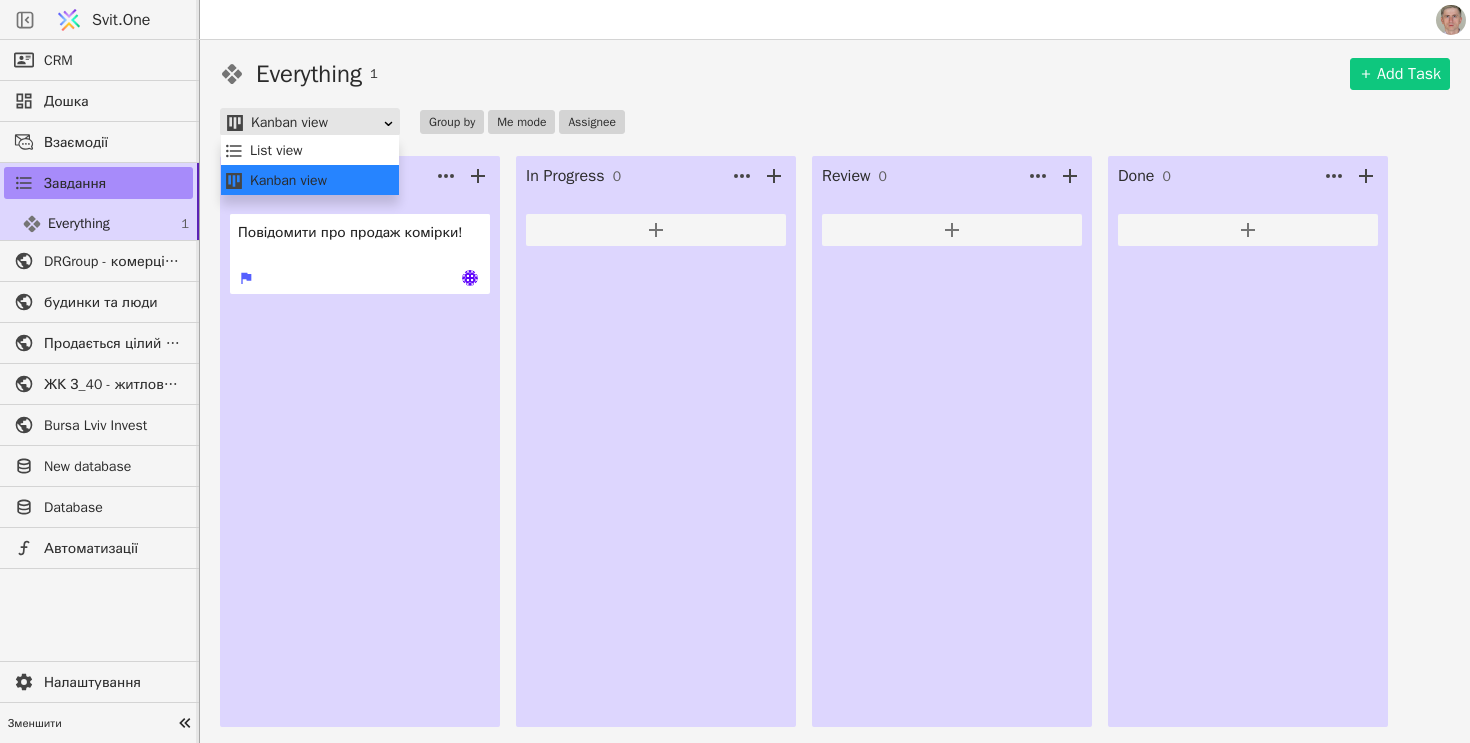 click on "Kanban view" at bounding box center (316, 123) 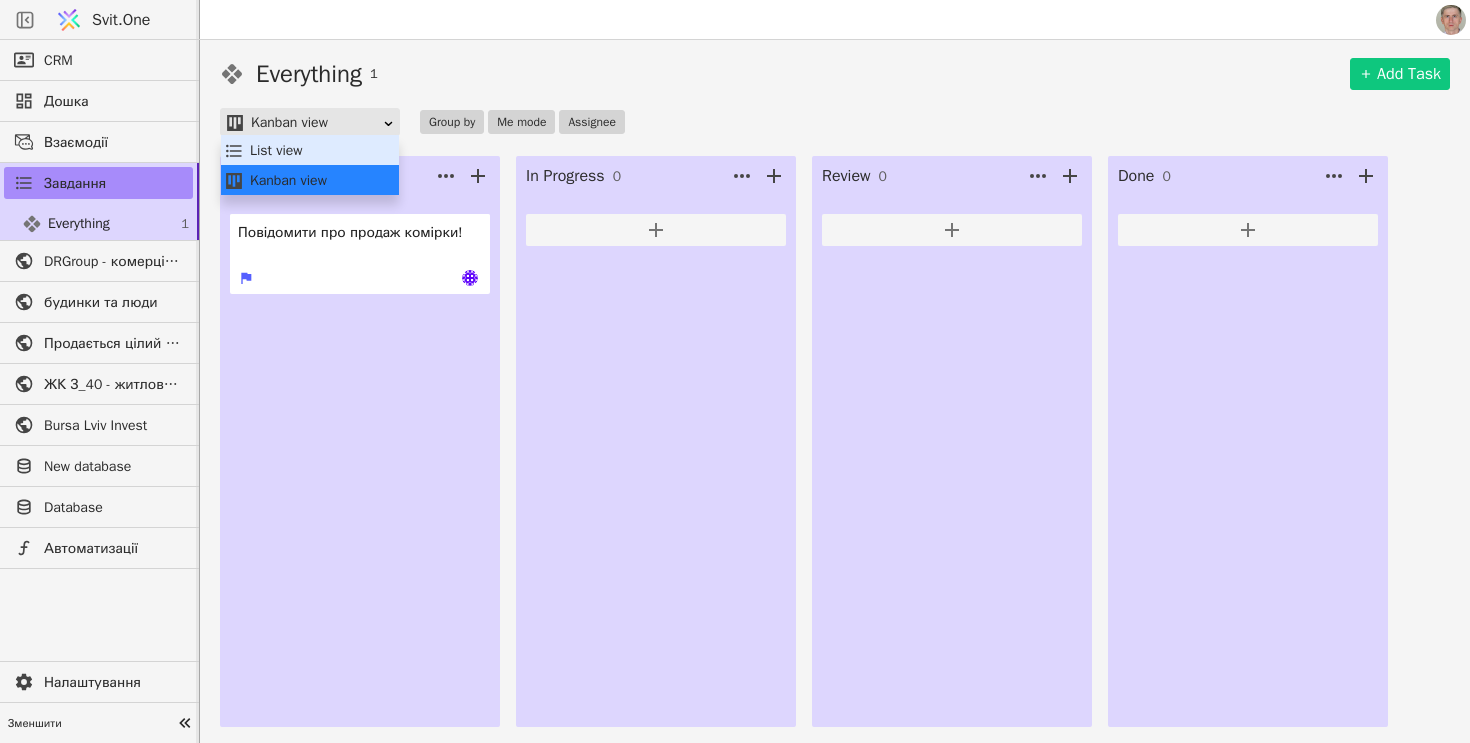 click on "List view" at bounding box center (310, 151) 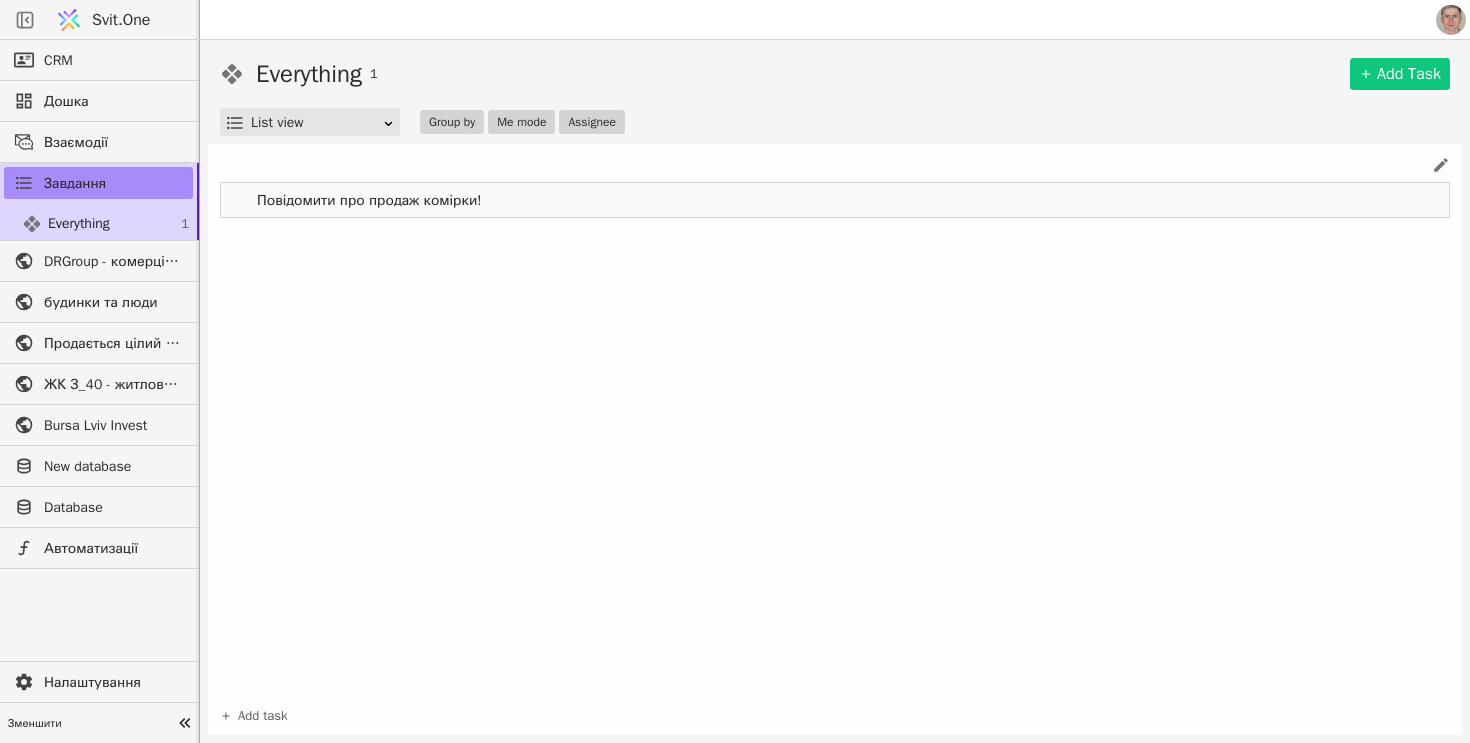 click on "Повідомити про продаж комірки!" at bounding box center [835, 200] 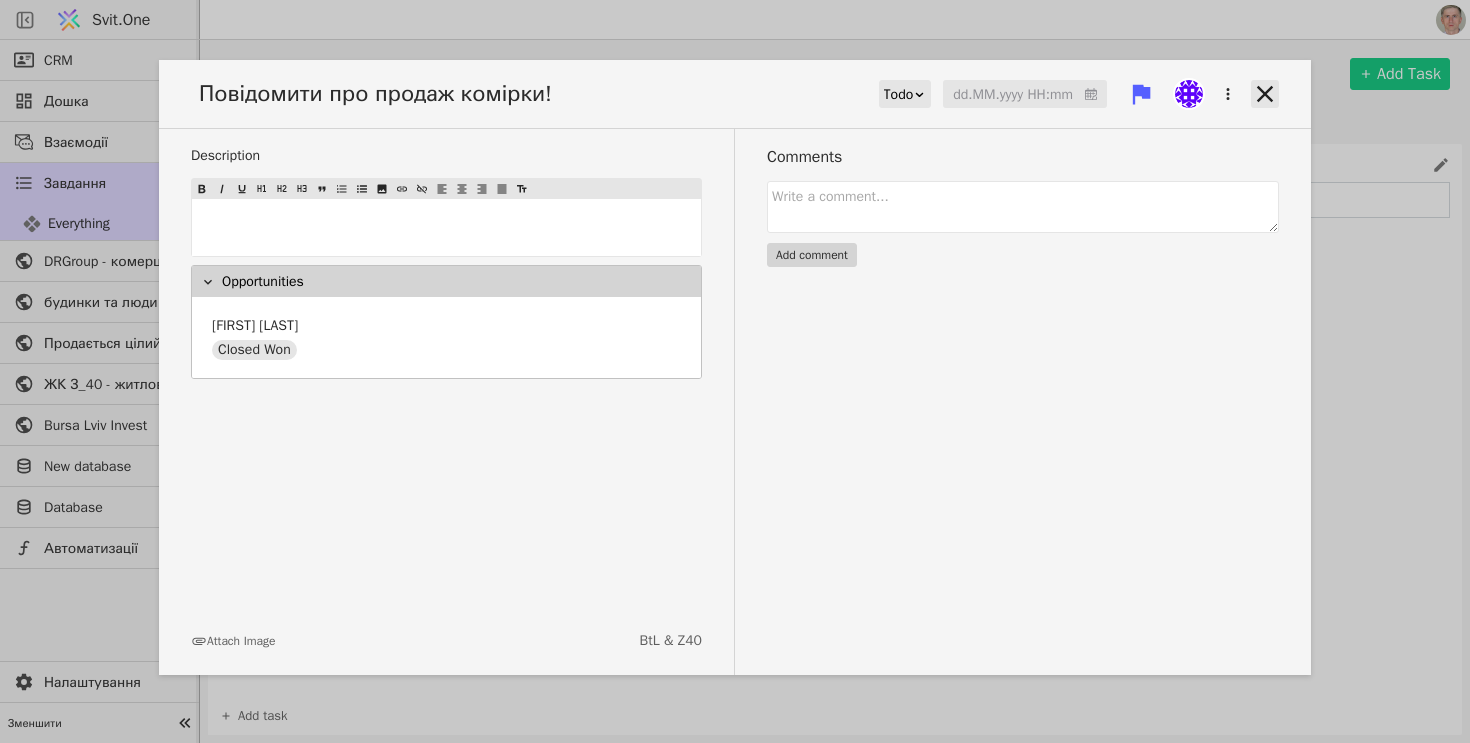 click 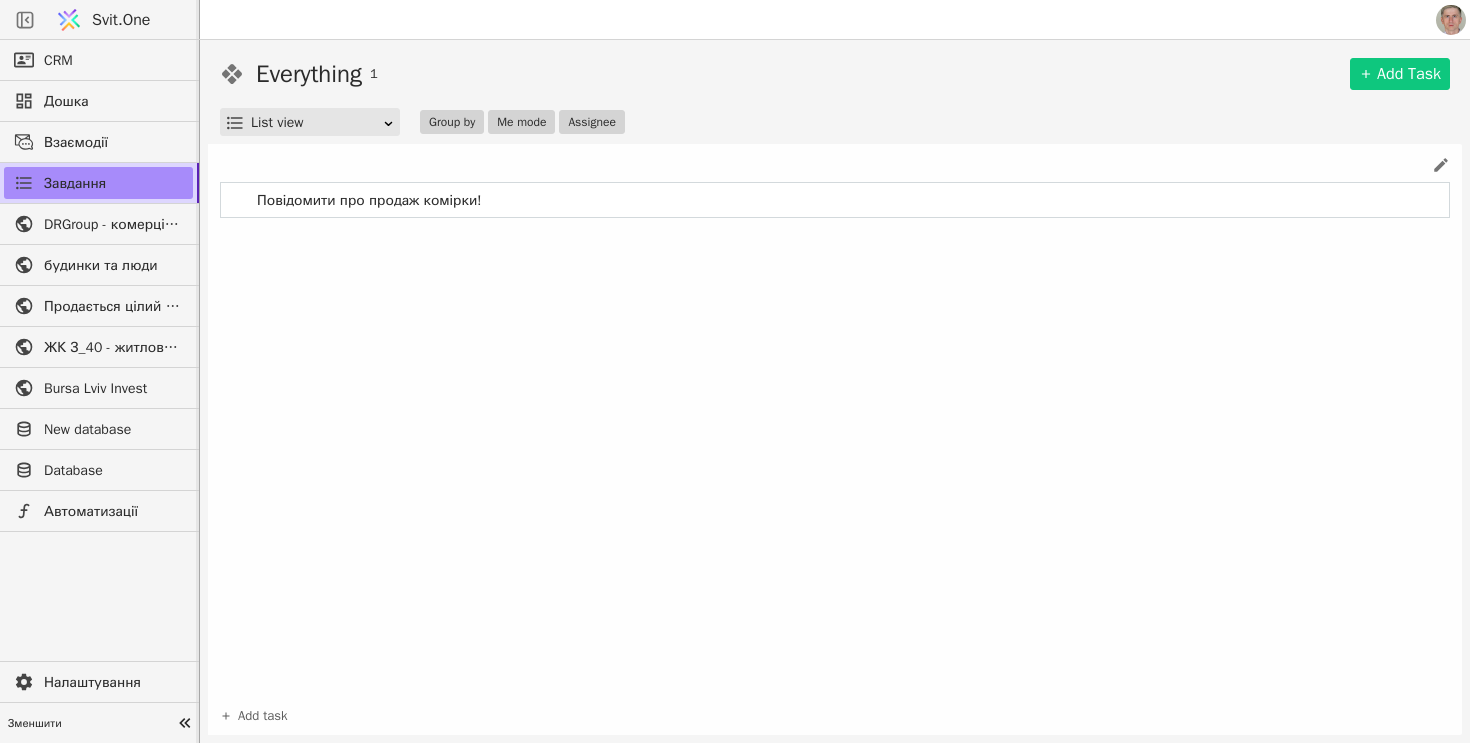 scroll, scrollTop: 0, scrollLeft: 0, axis: both 